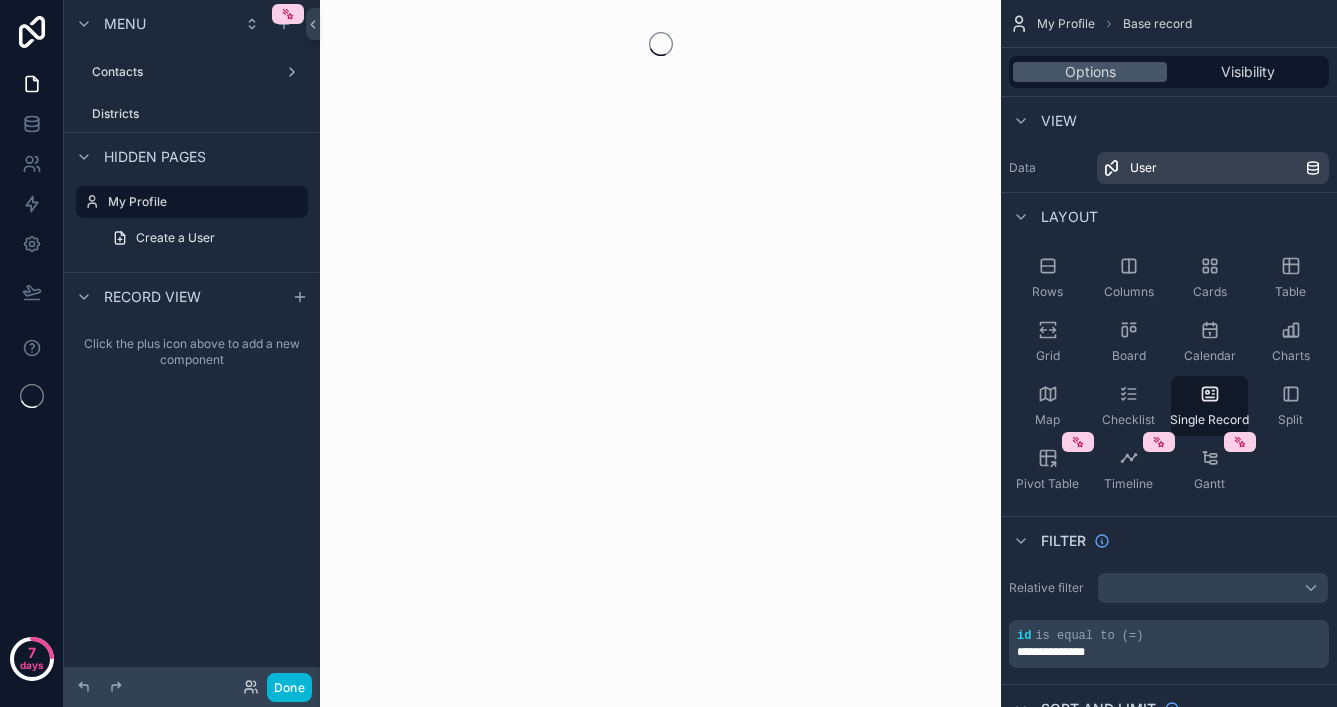 scroll, scrollTop: 0, scrollLeft: 0, axis: both 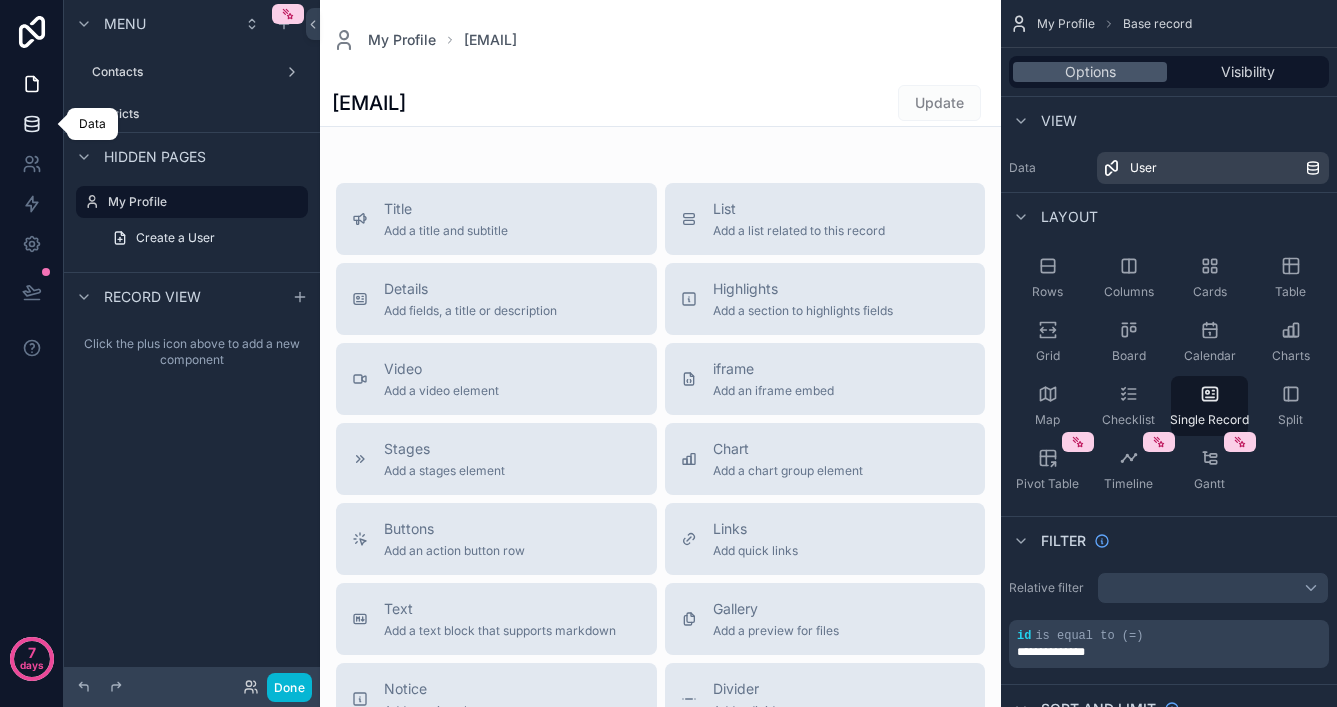 click 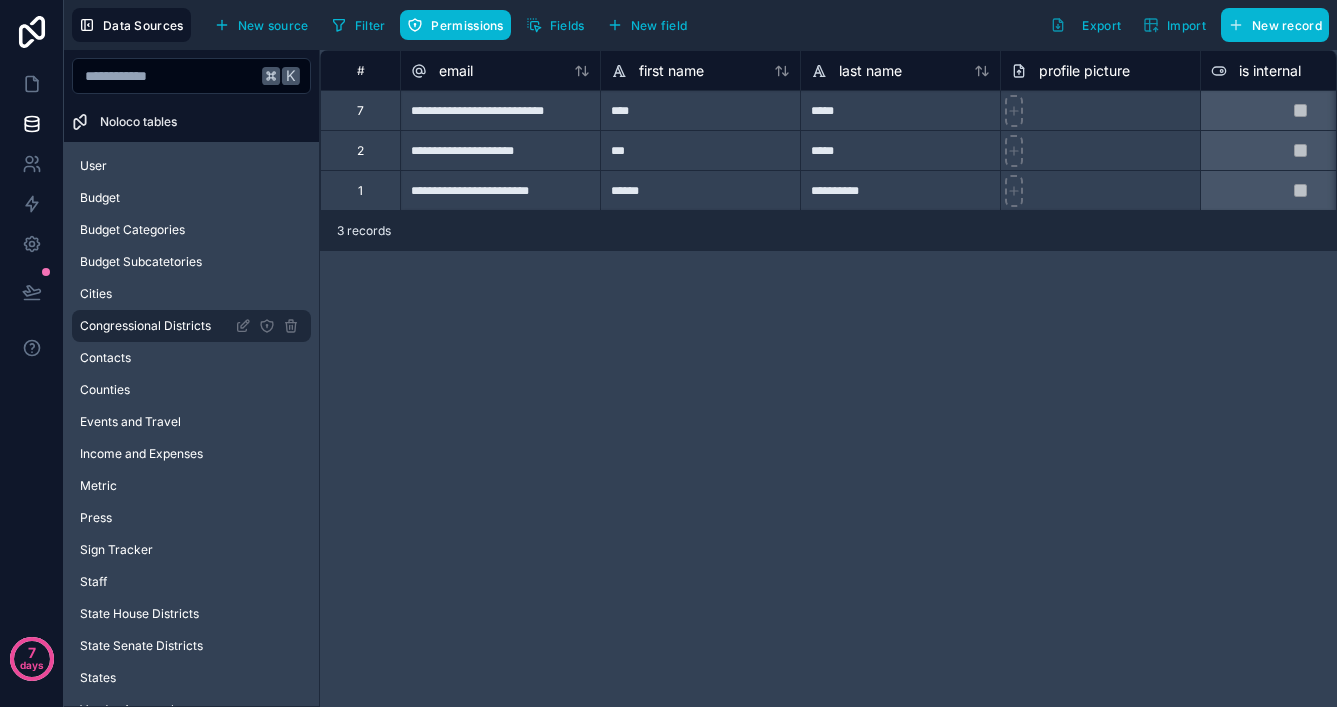 scroll, scrollTop: 92, scrollLeft: 0, axis: vertical 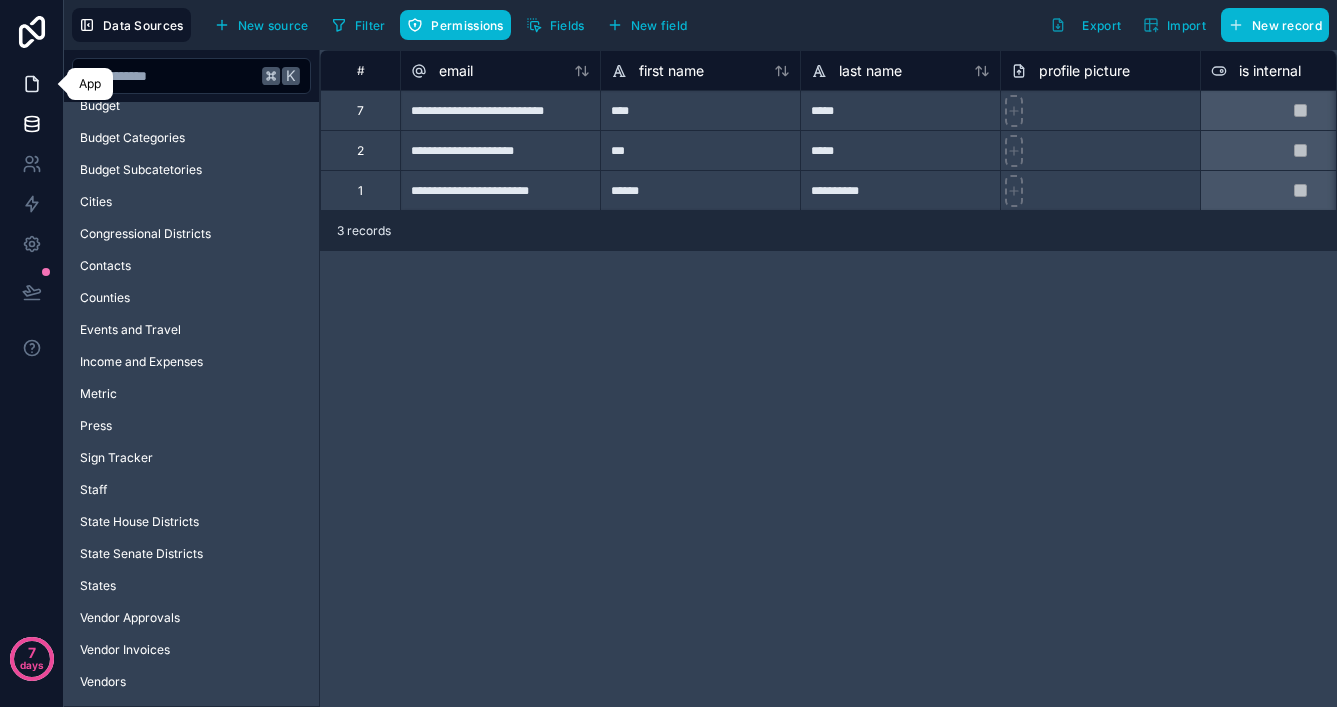 click at bounding box center (31, 84) 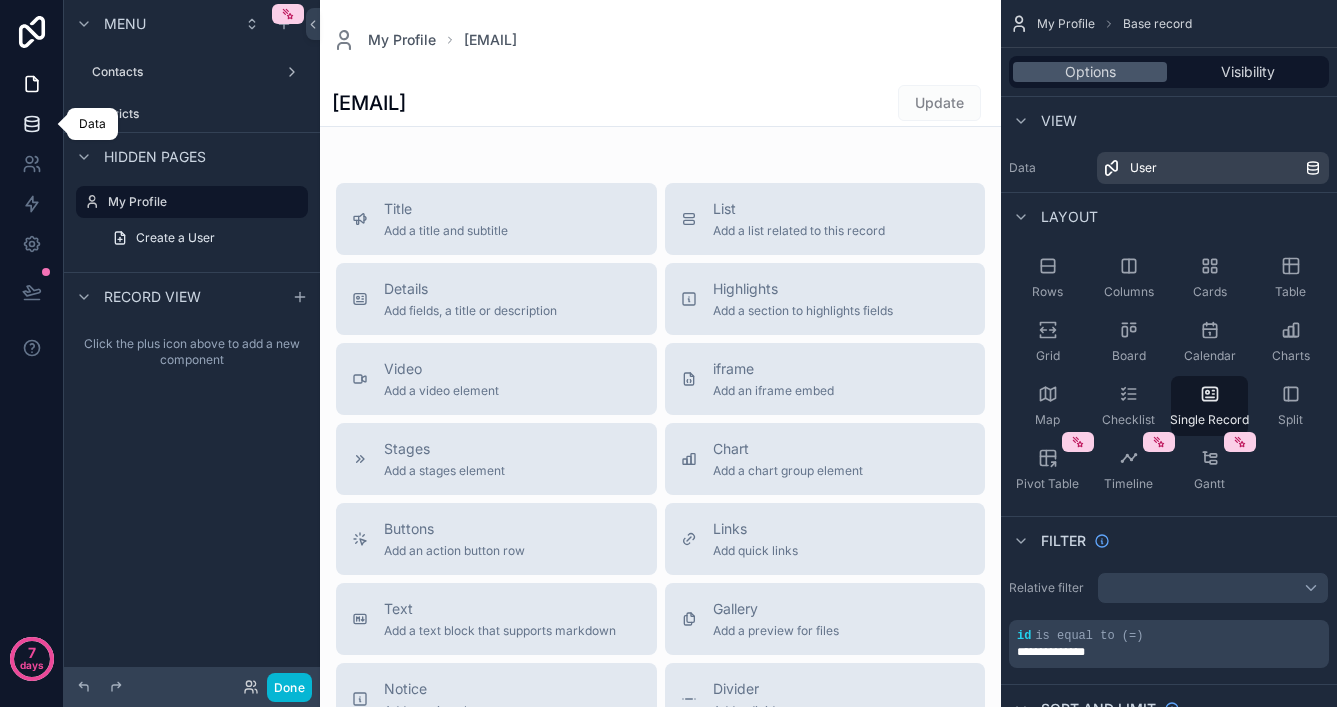click 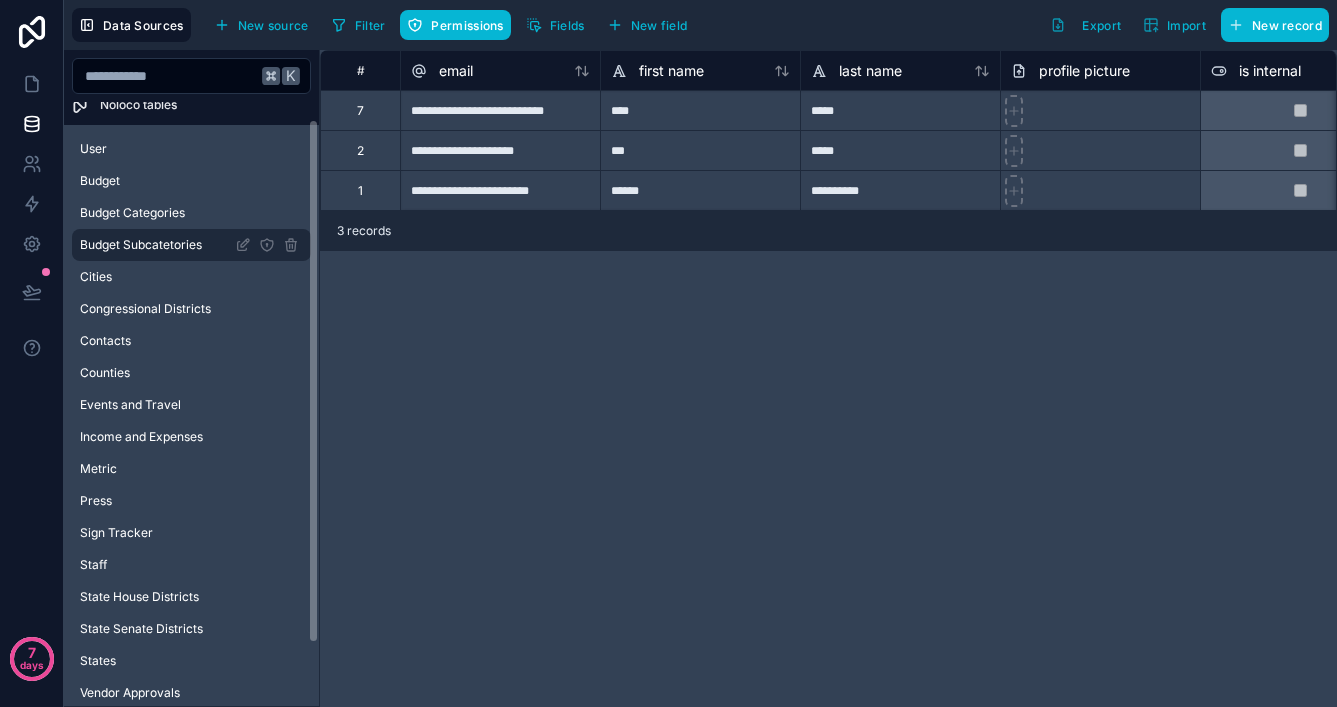 scroll, scrollTop: 2, scrollLeft: 0, axis: vertical 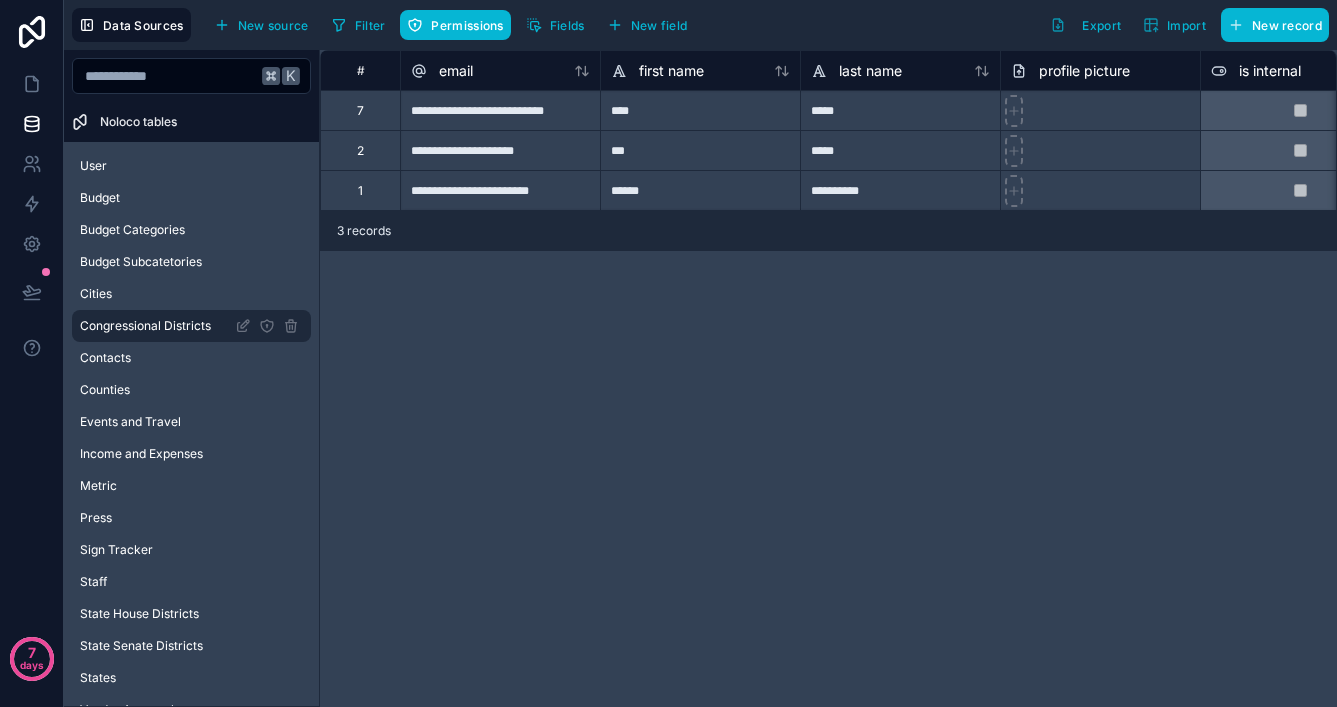 click on "Congressional Districts" at bounding box center [145, 326] 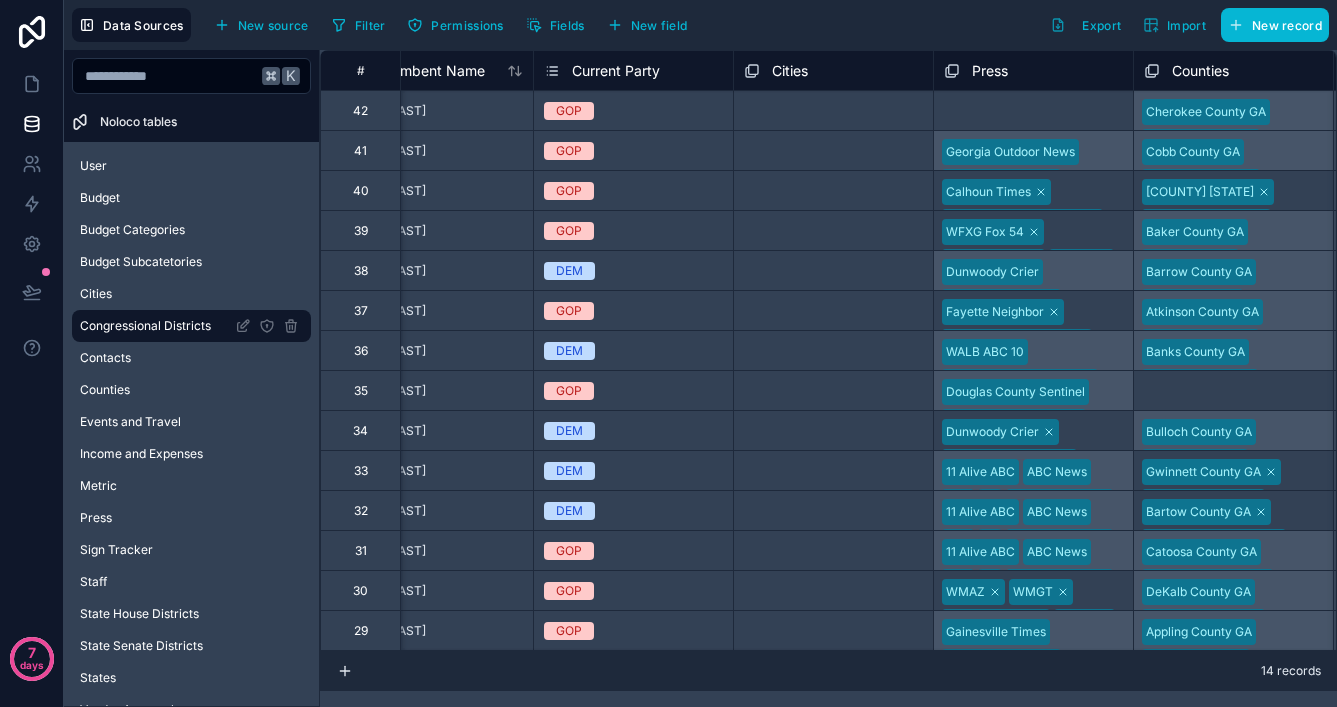 scroll, scrollTop: 0, scrollLeft: 670, axis: horizontal 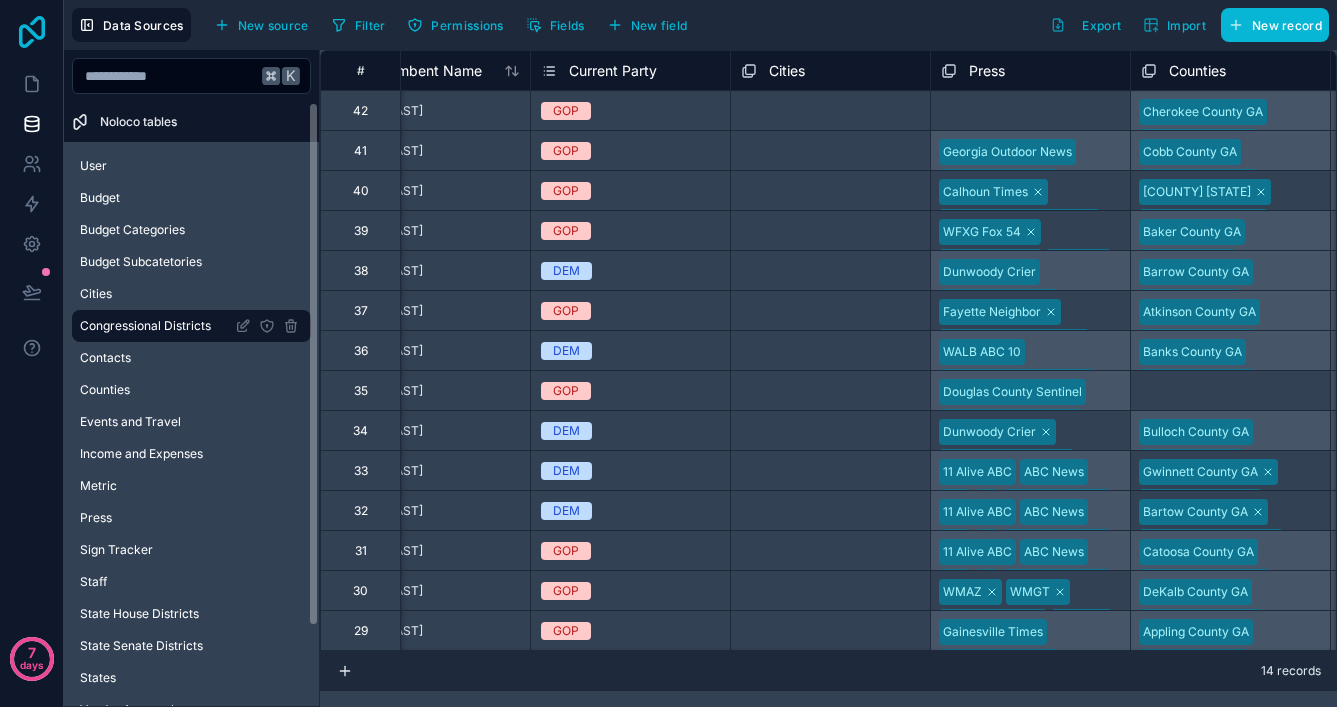 click 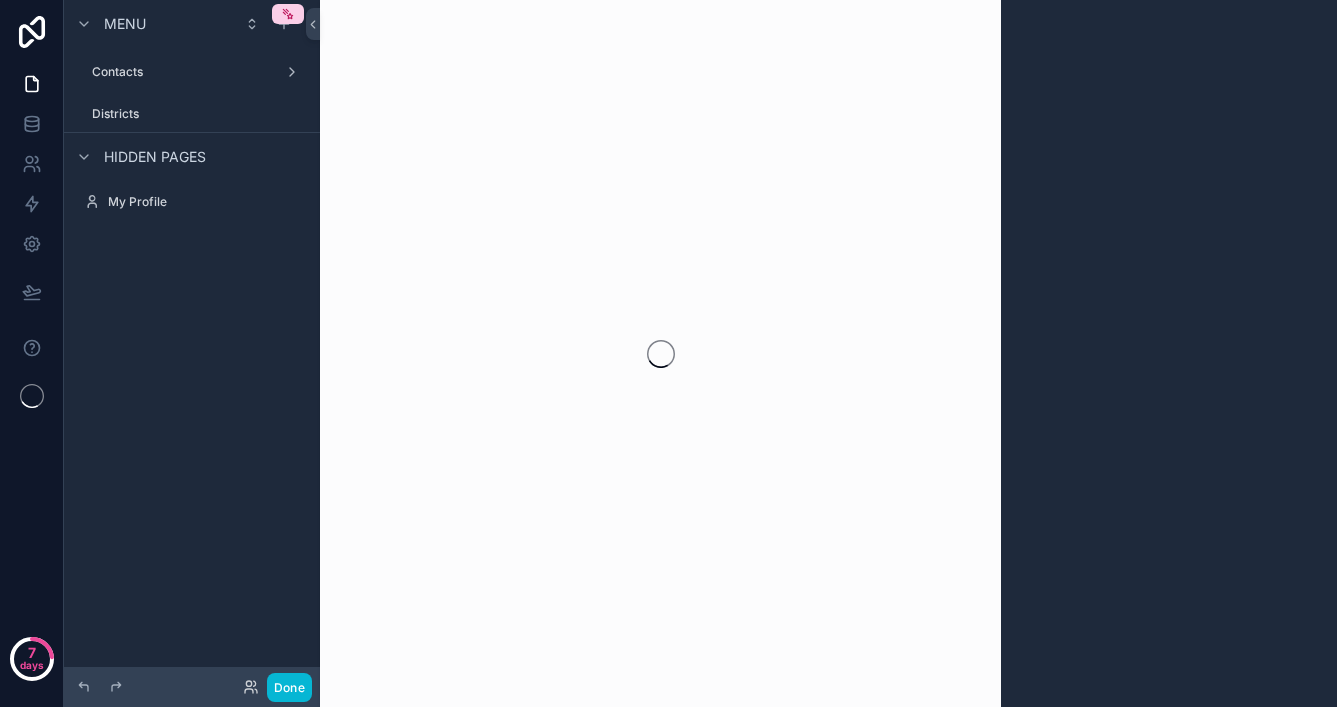scroll, scrollTop: 0, scrollLeft: 0, axis: both 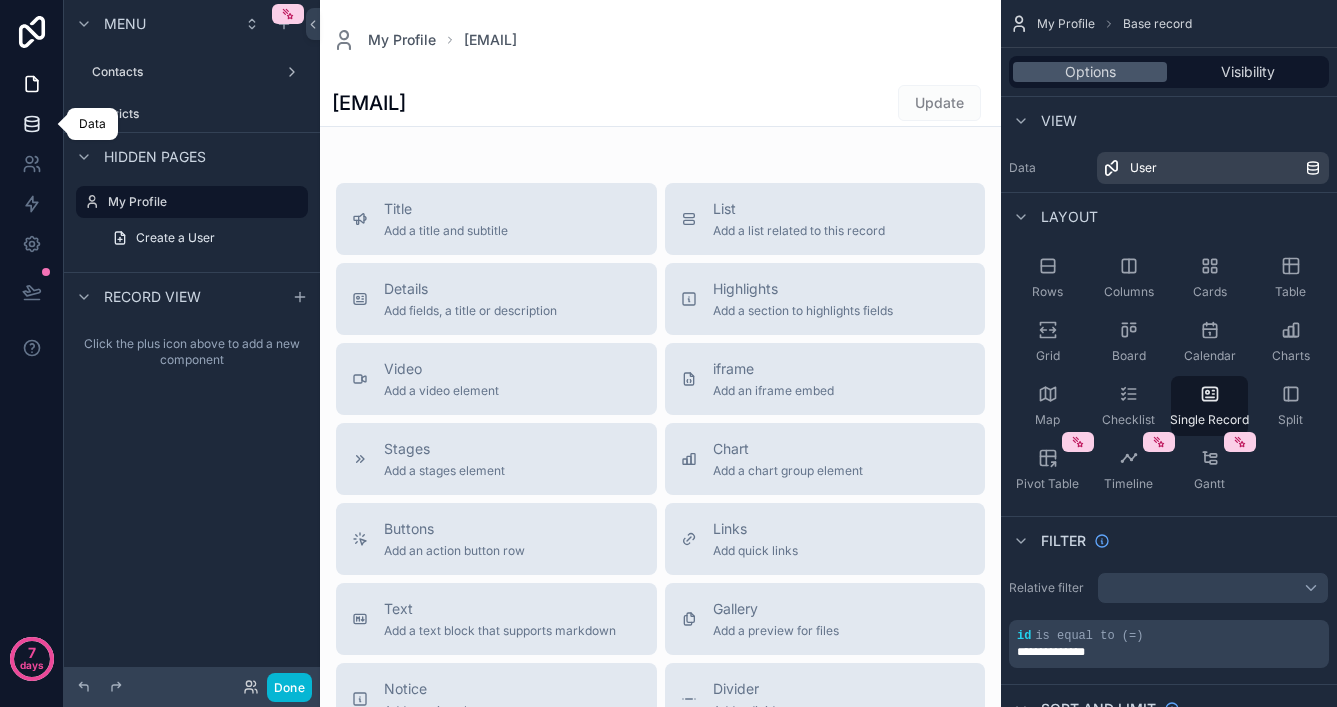 drag, startPoint x: 33, startPoint y: 111, endPoint x: 49, endPoint y: 116, distance: 16.763054 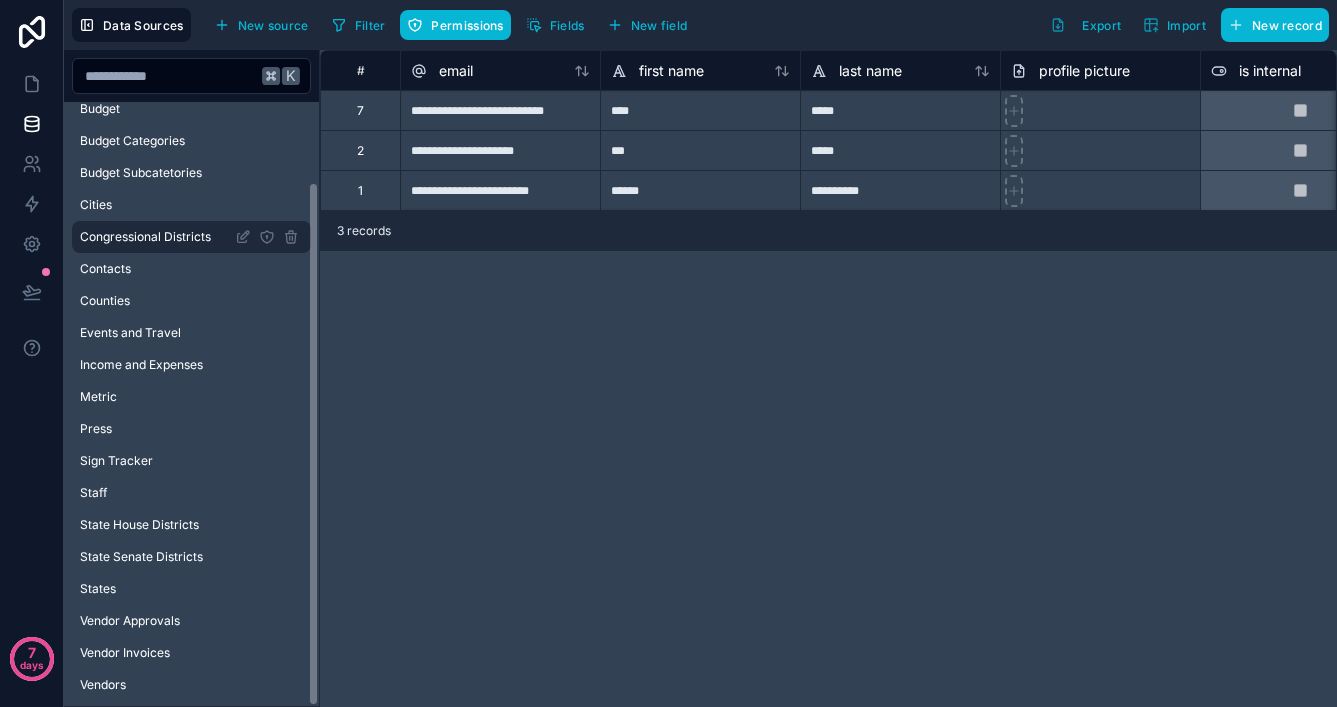 scroll, scrollTop: 92, scrollLeft: 0, axis: vertical 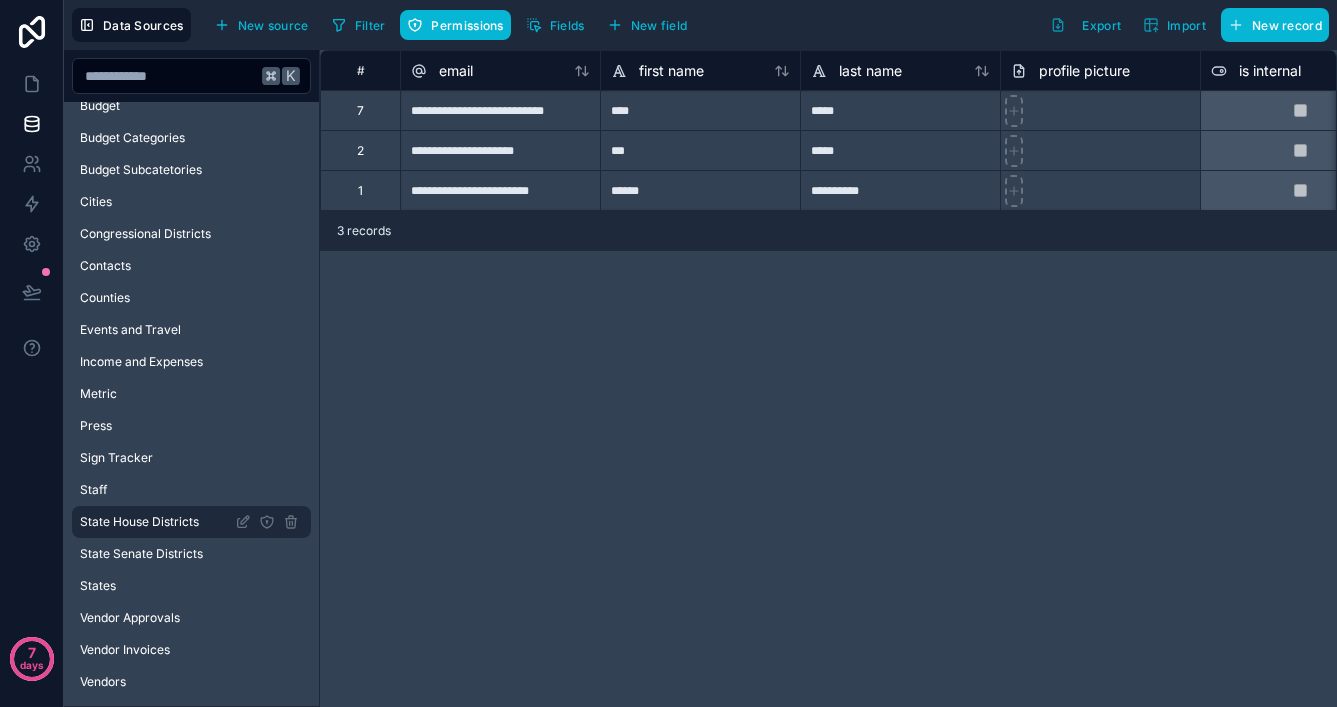 click on "State House Districts" at bounding box center (139, 522) 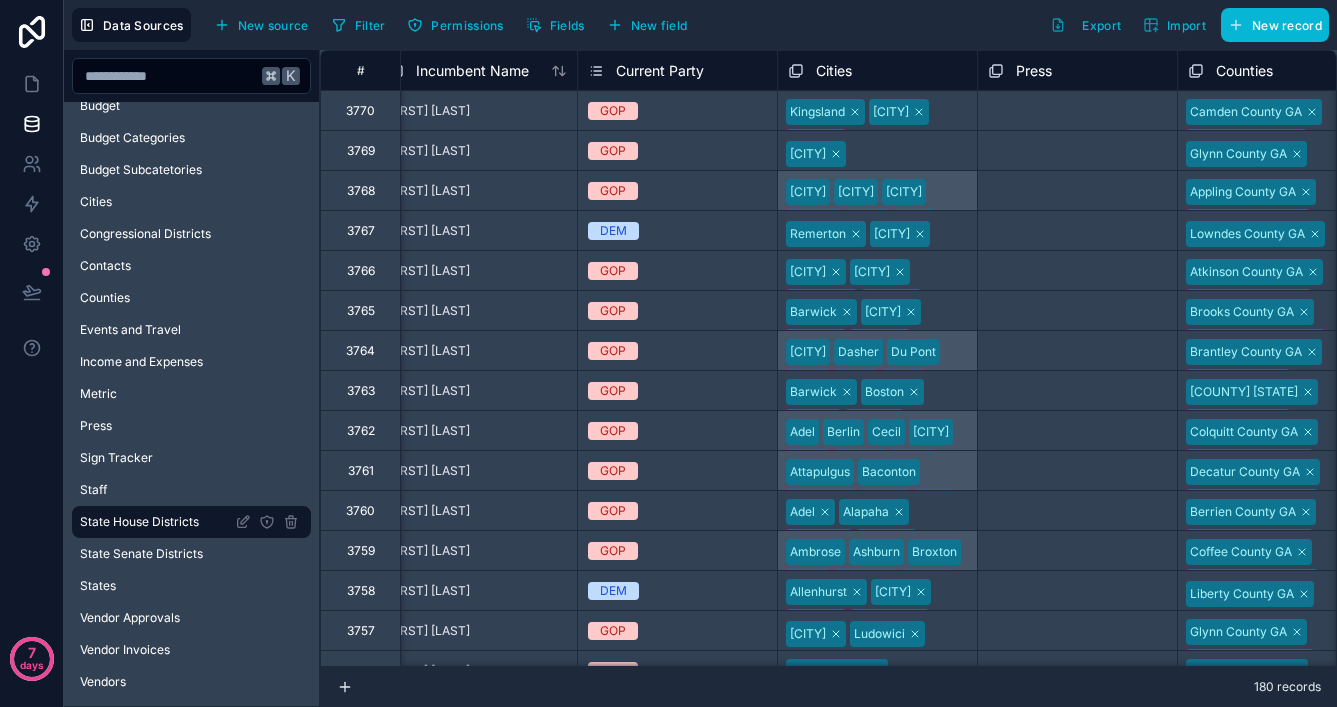 scroll, scrollTop: 0, scrollLeft: 632, axis: horizontal 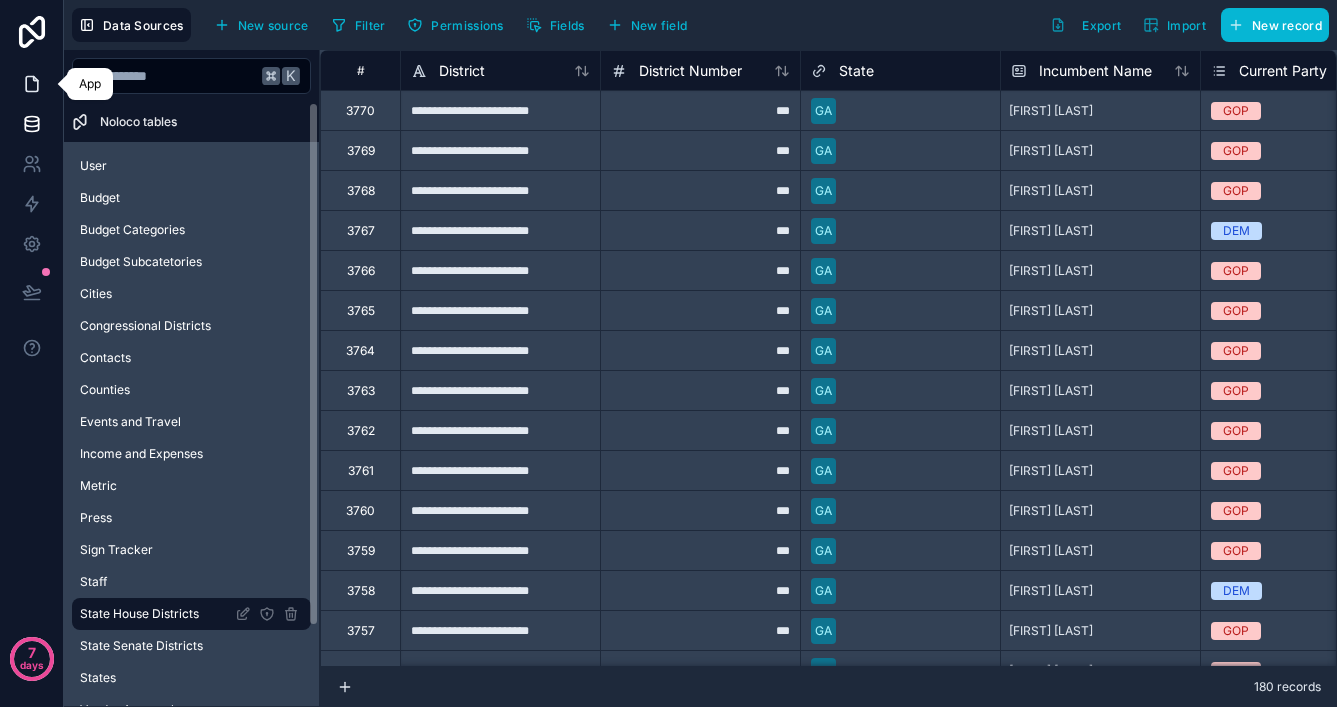 click 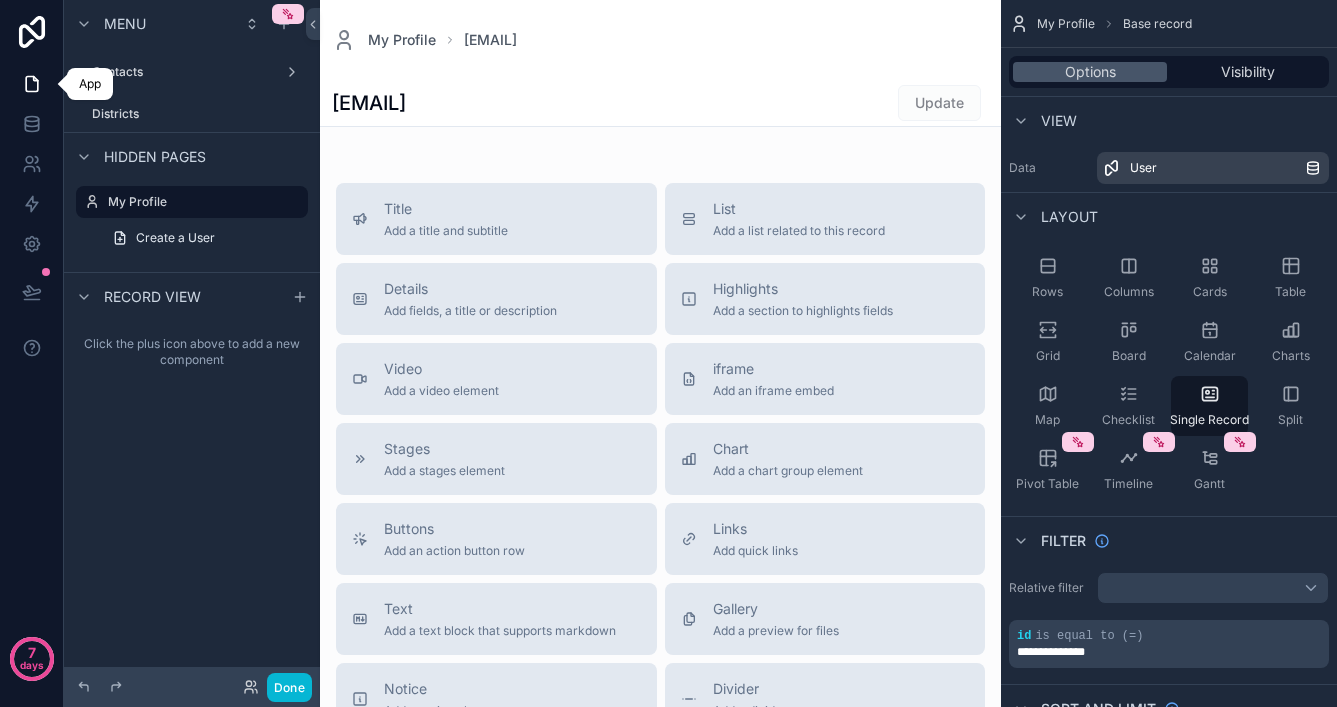 click 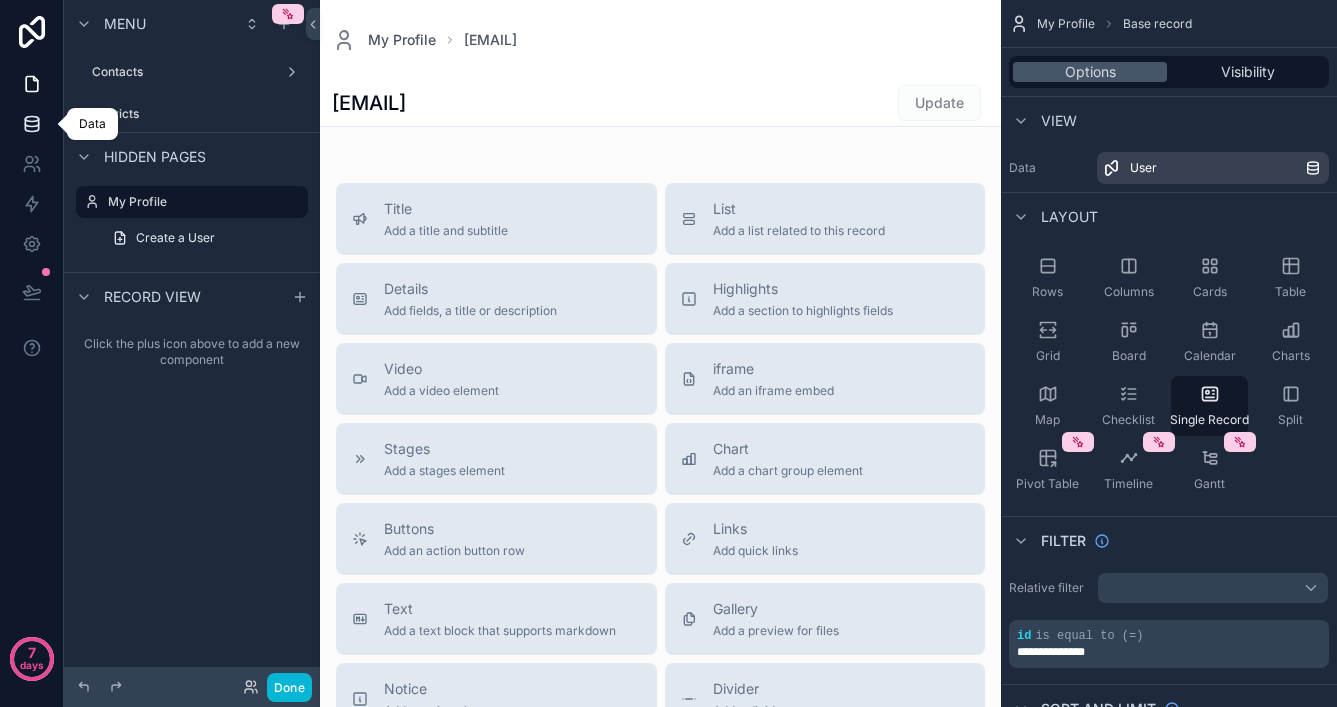 click at bounding box center [31, 124] 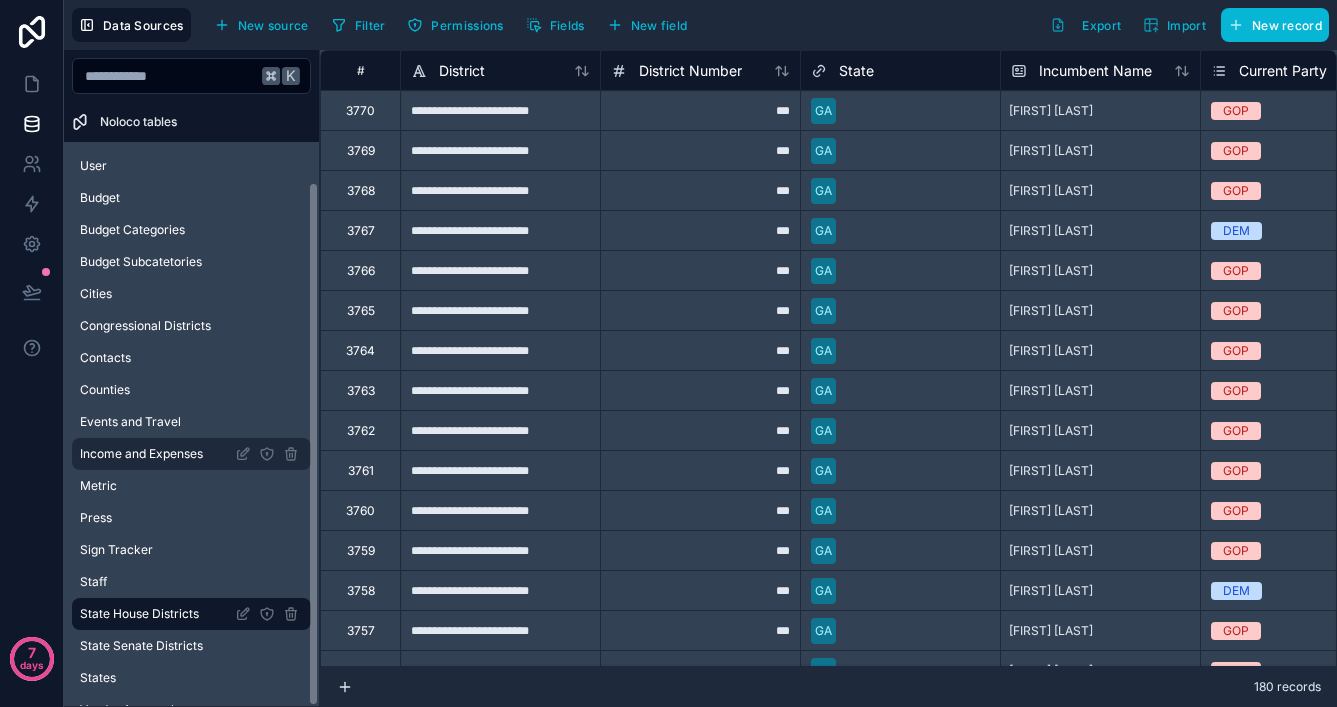 scroll, scrollTop: 92, scrollLeft: 0, axis: vertical 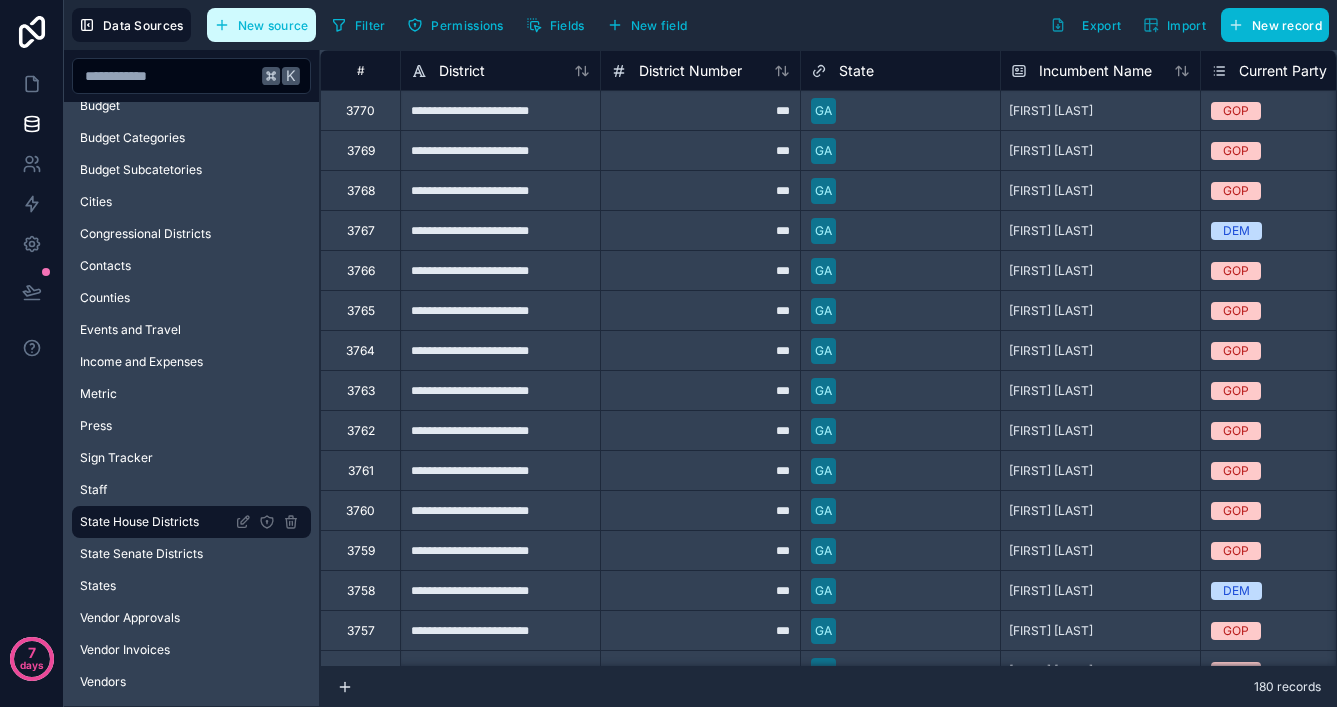 click on "New source" at bounding box center [273, 25] 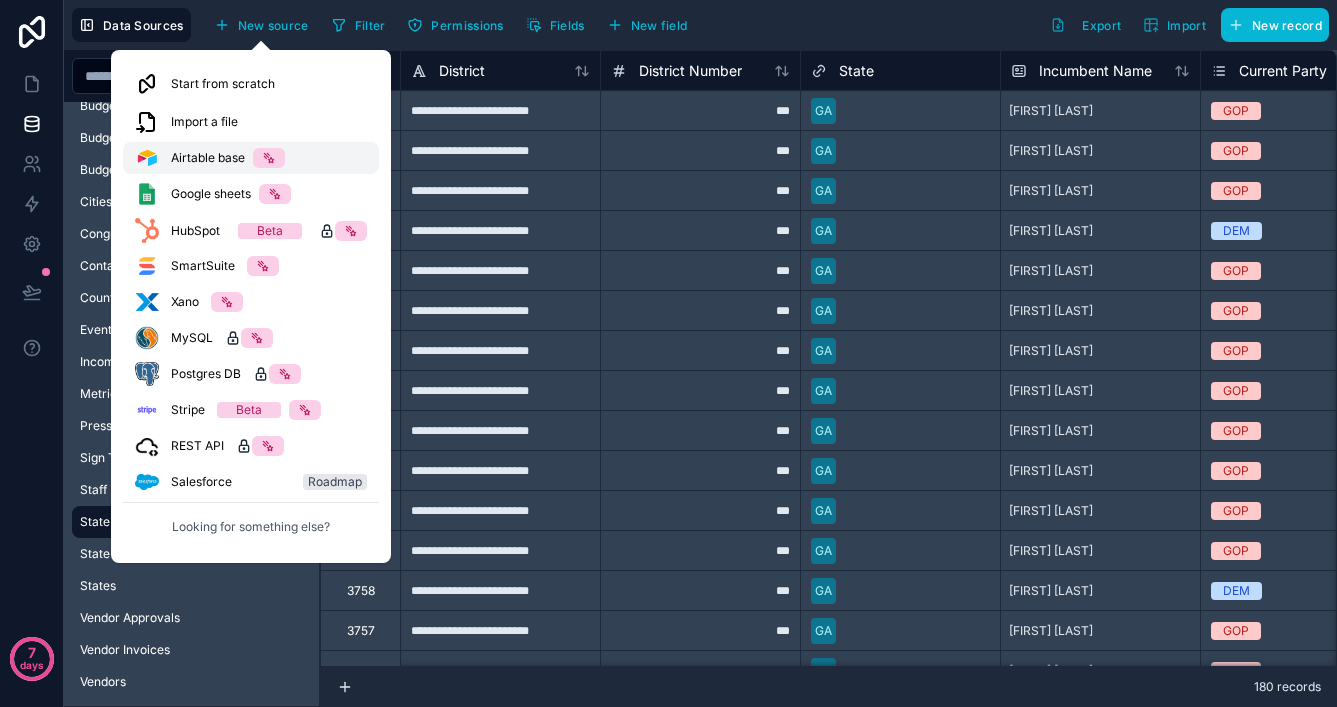 click on "Airtable base" at bounding box center [208, 158] 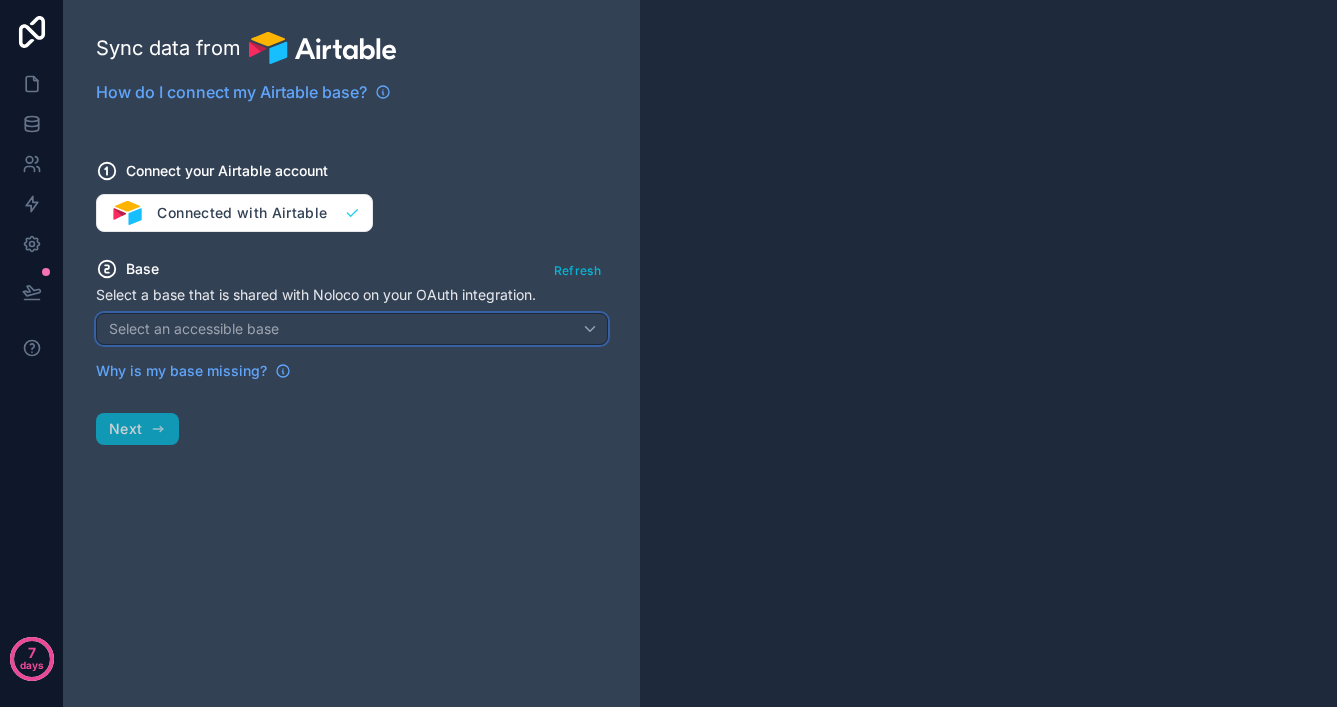 click on "Select an accessible base" at bounding box center (194, 328) 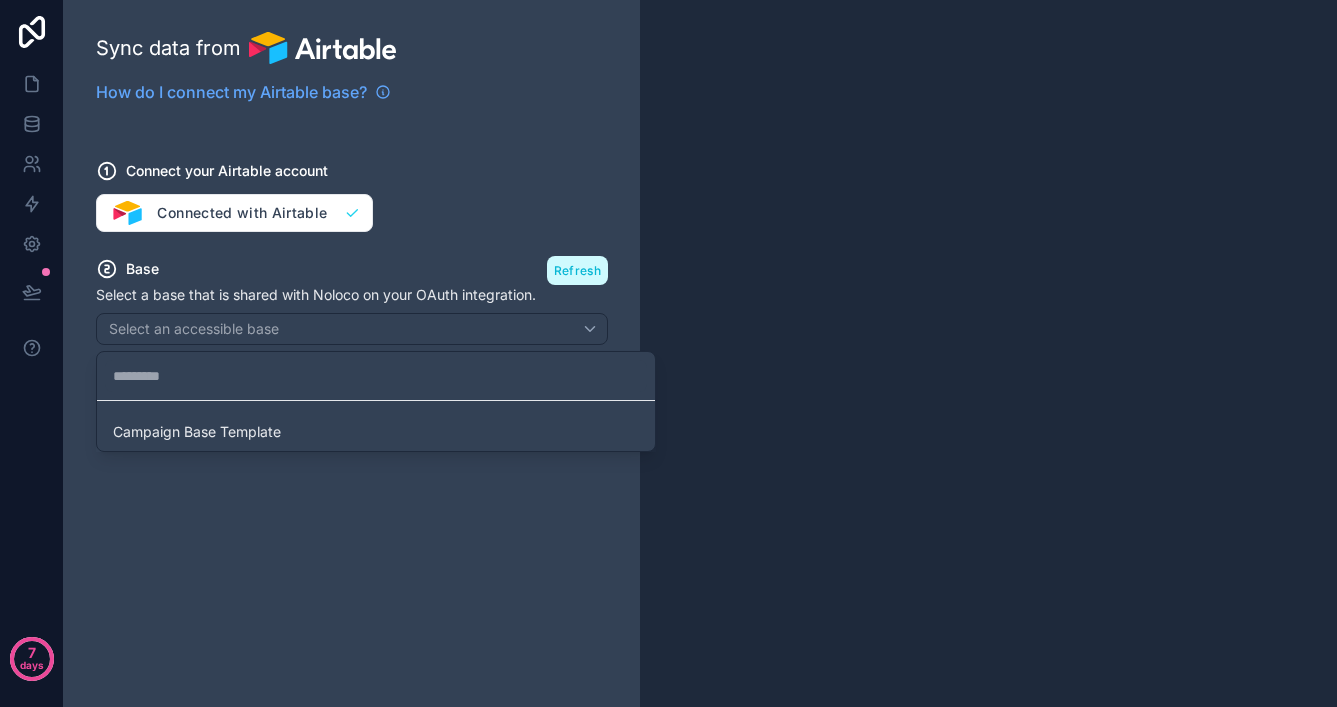 click at bounding box center (668, 353) 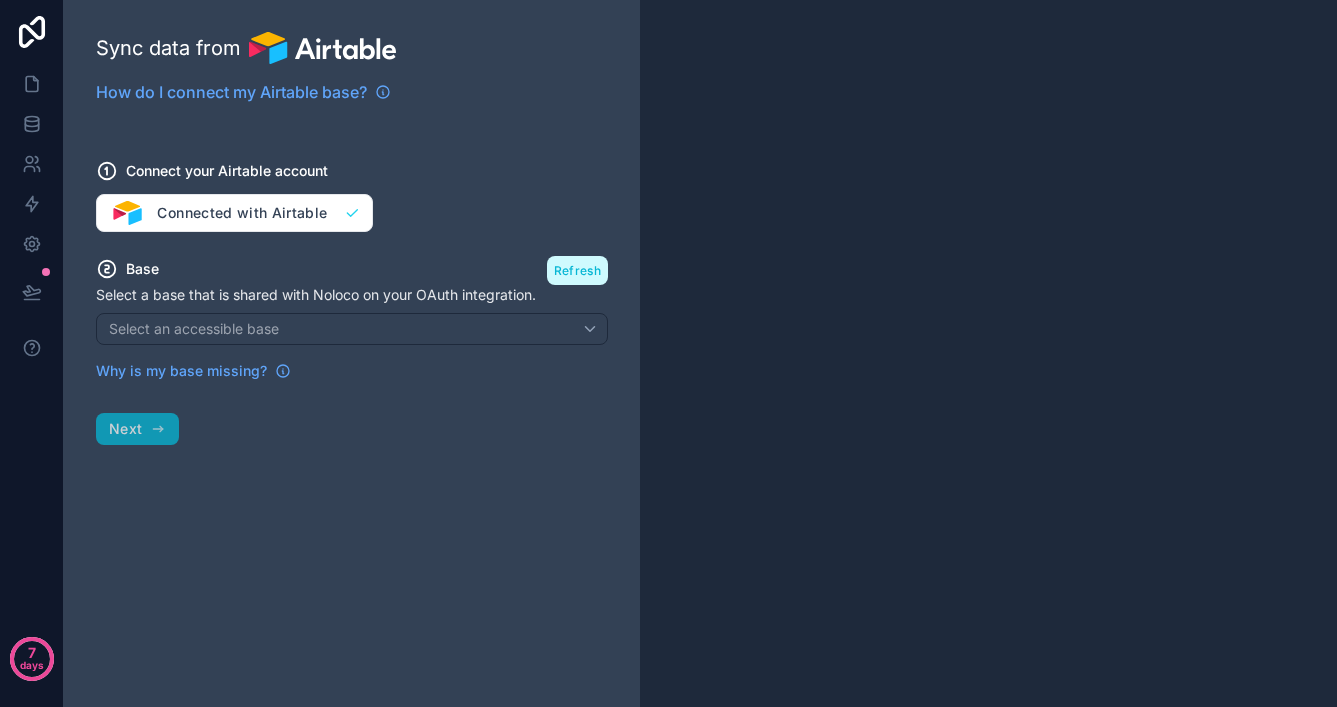 click on "Refresh" at bounding box center [577, 270] 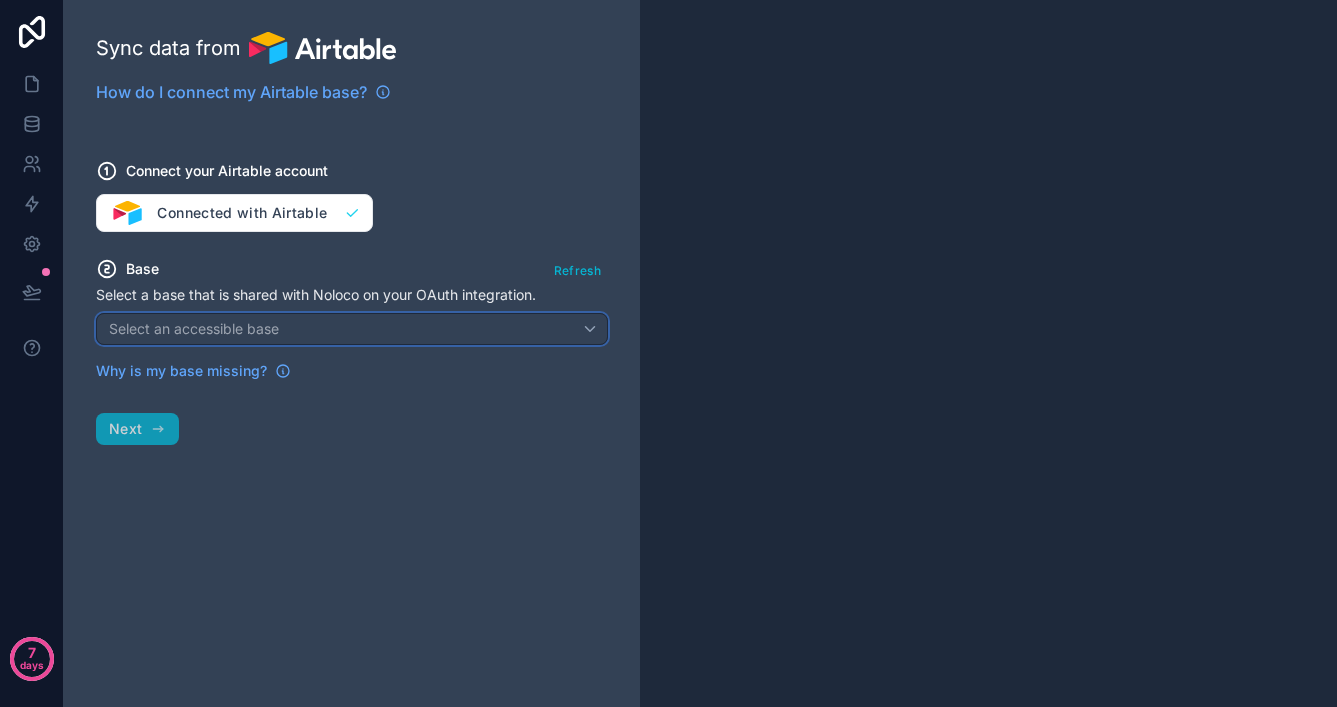 click on "Select an accessible base" at bounding box center (194, 328) 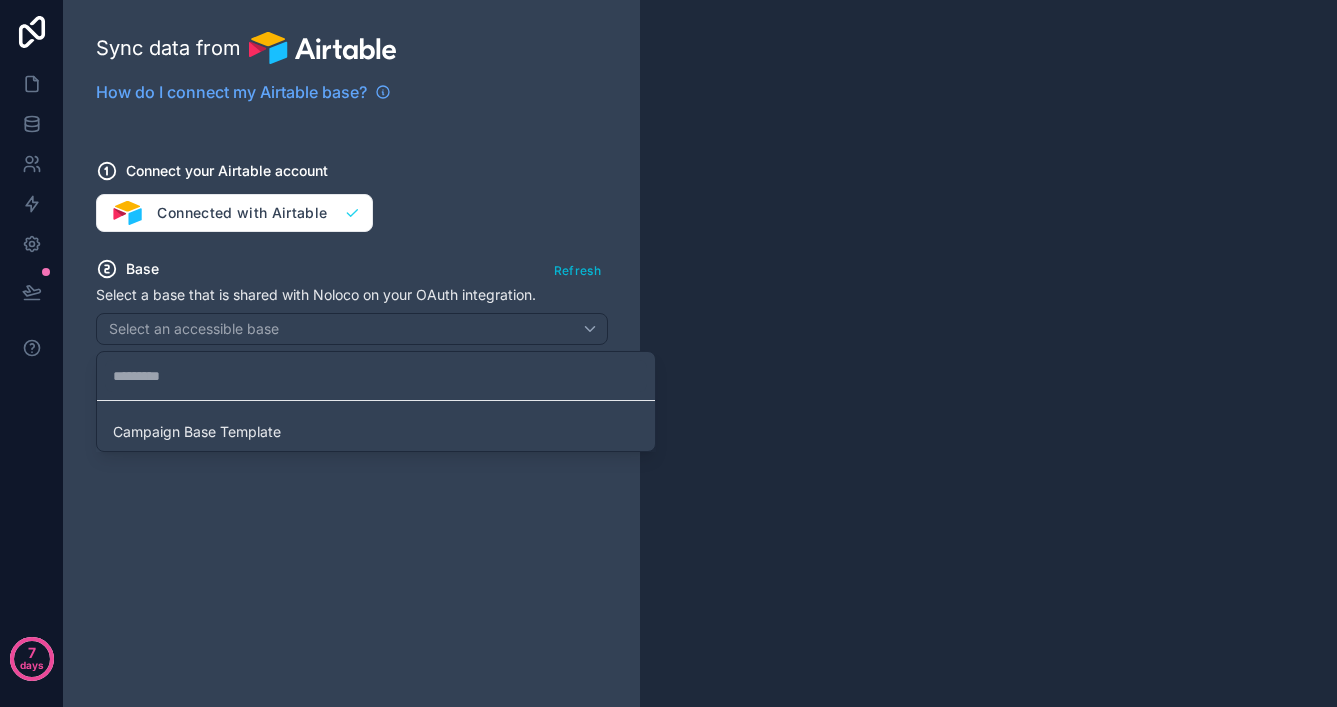click at bounding box center [668, 353] 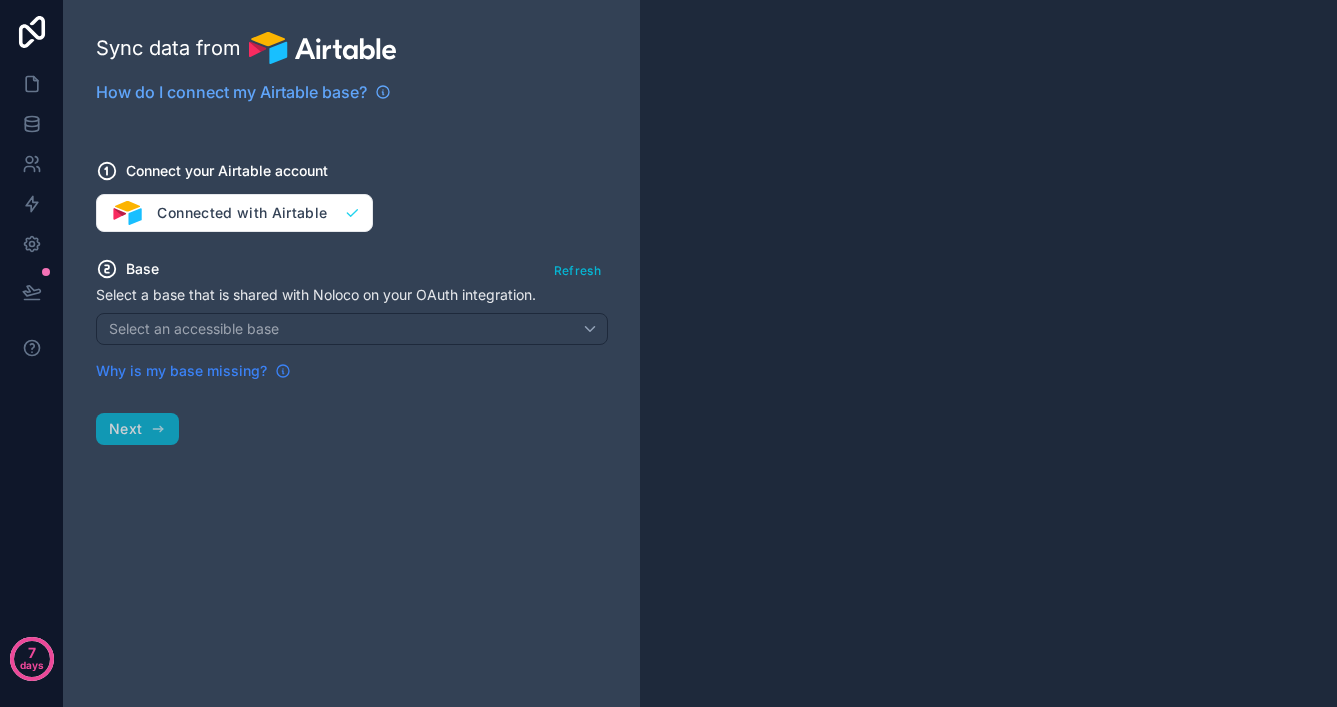 click on "Why is my base missing?" at bounding box center [193, 371] 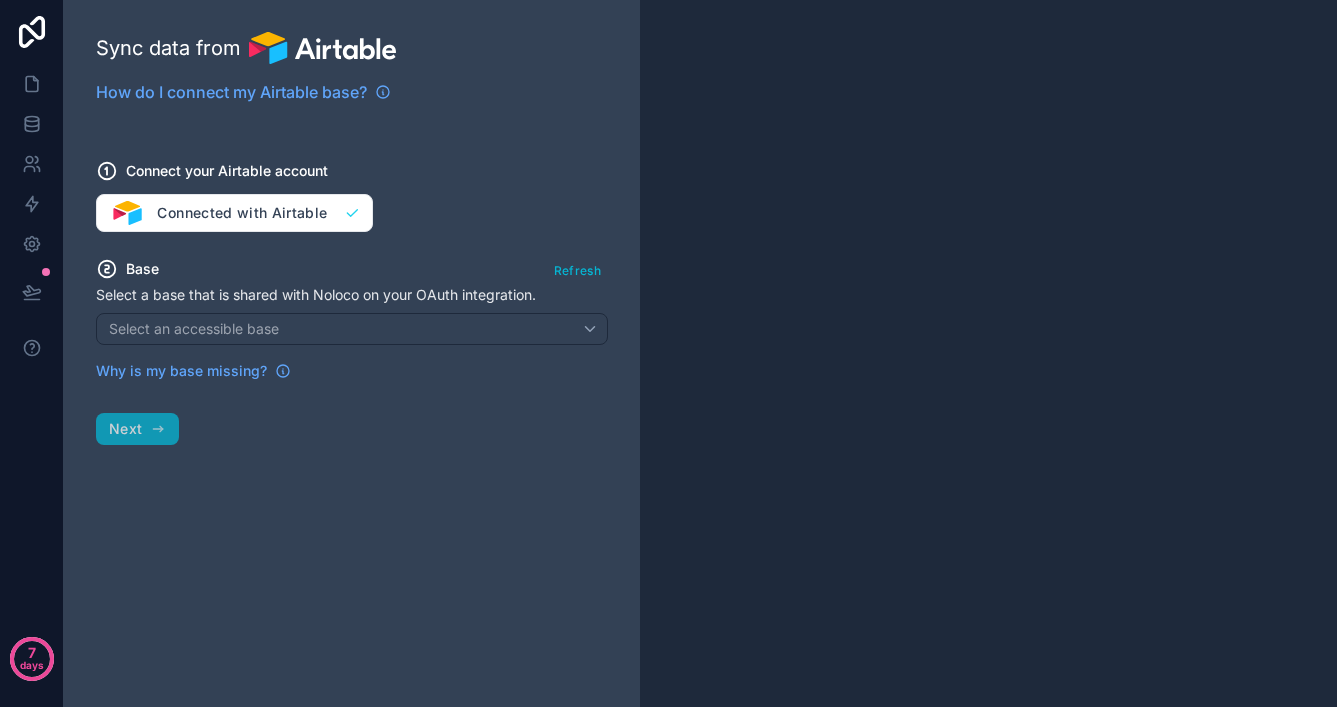 drag, startPoint x: 351, startPoint y: 211, endPoint x: 283, endPoint y: 211, distance: 68 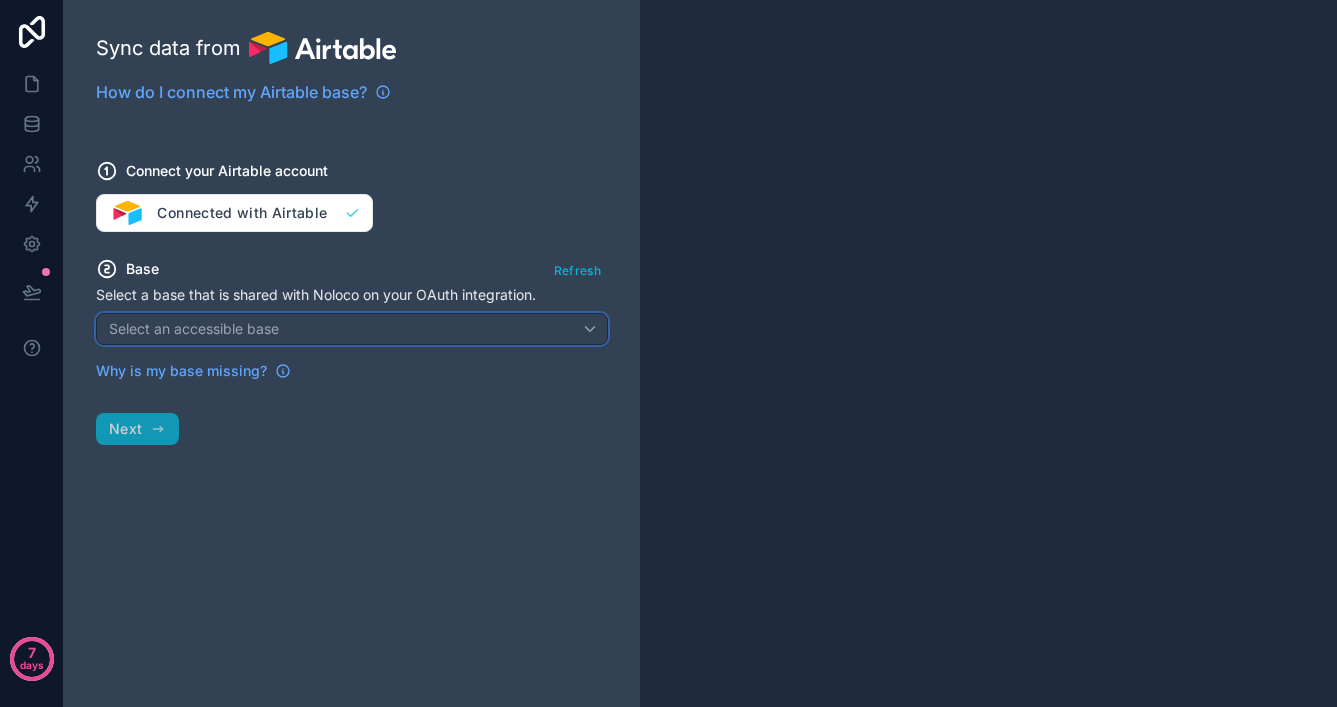 click on "Select an accessible base" at bounding box center (194, 328) 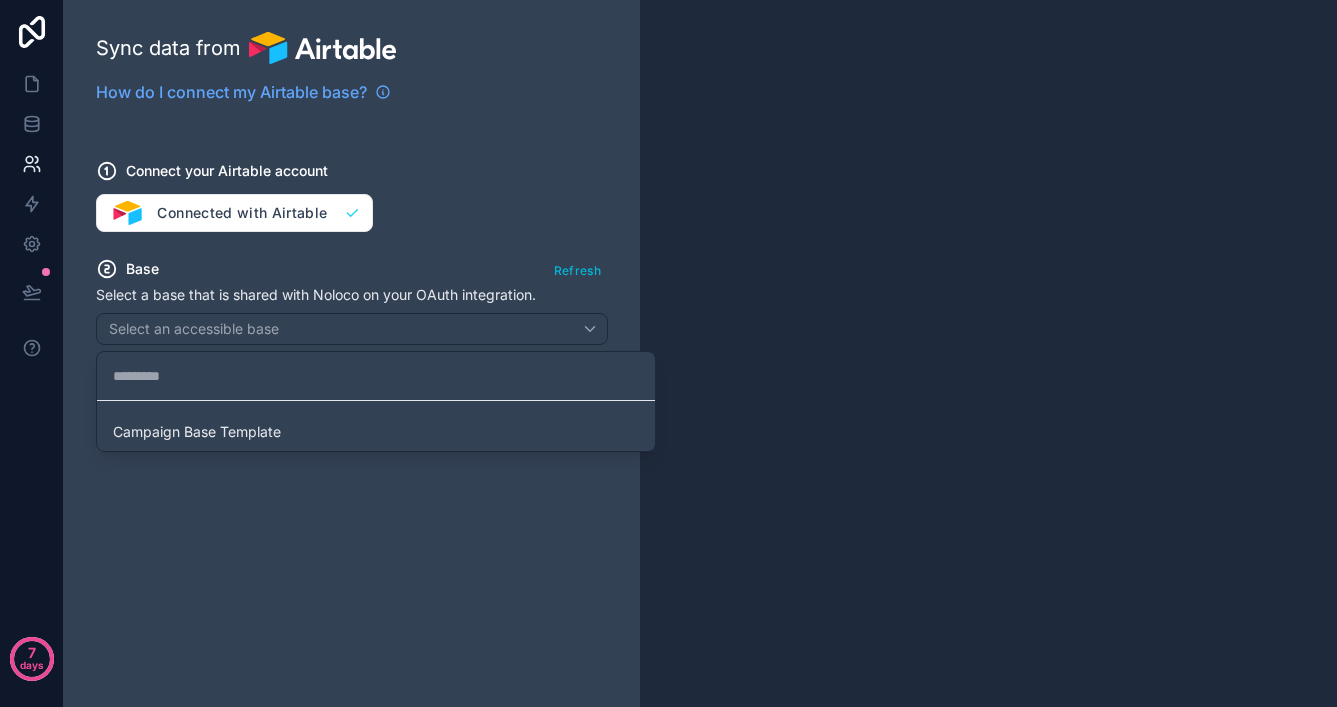 drag, startPoint x: 99, startPoint y: 154, endPoint x: 62, endPoint y: 153, distance: 37.01351 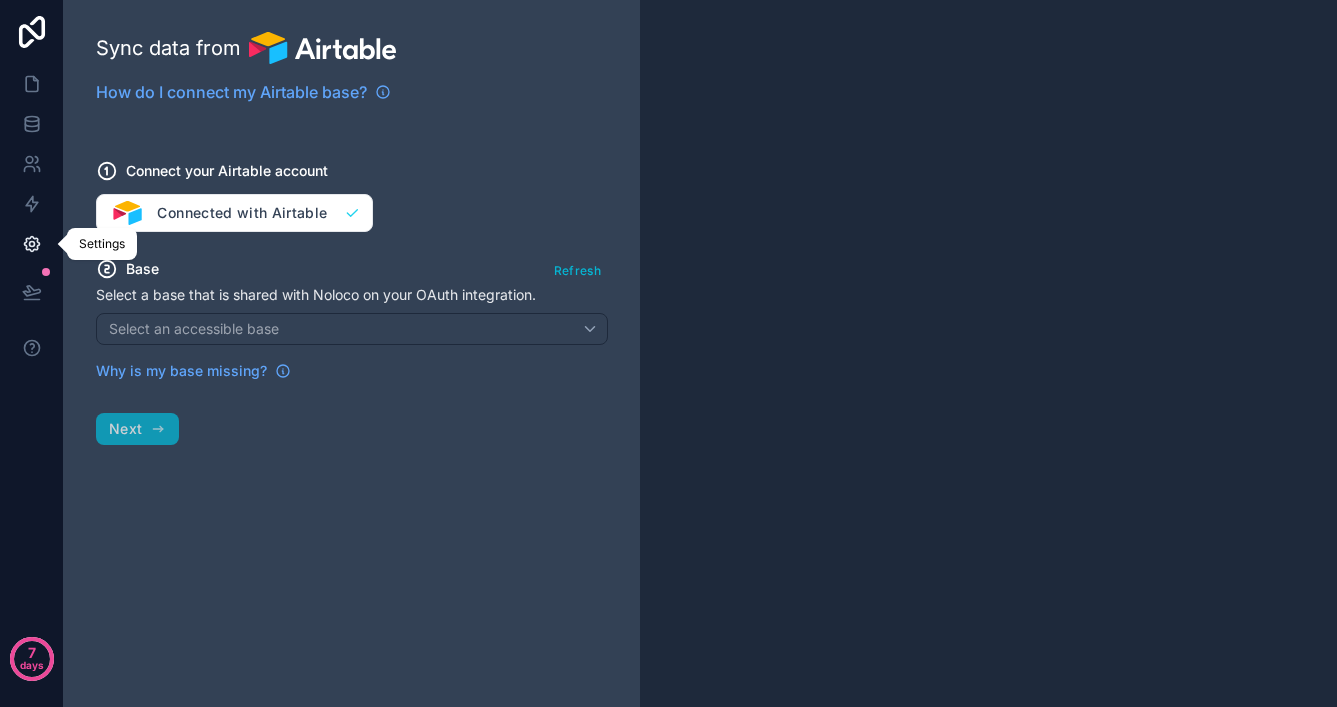 click 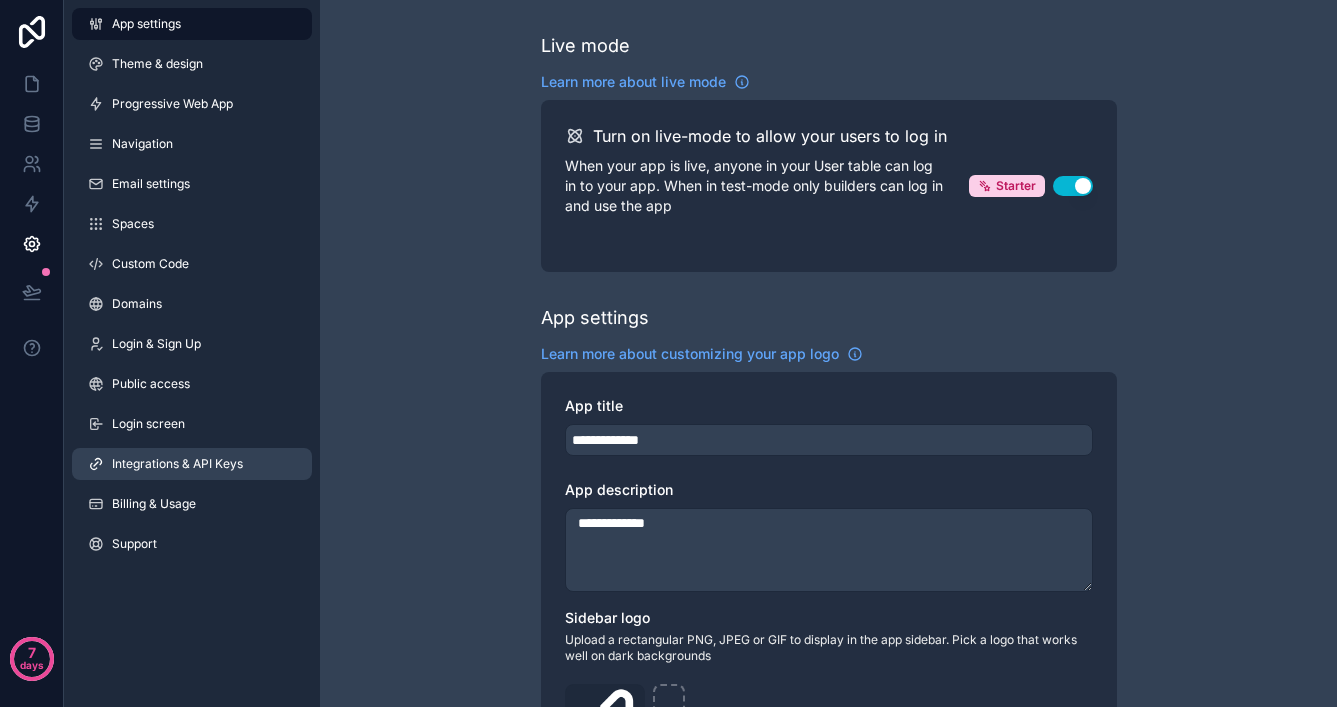 click on "Integrations & API Keys" at bounding box center (192, 464) 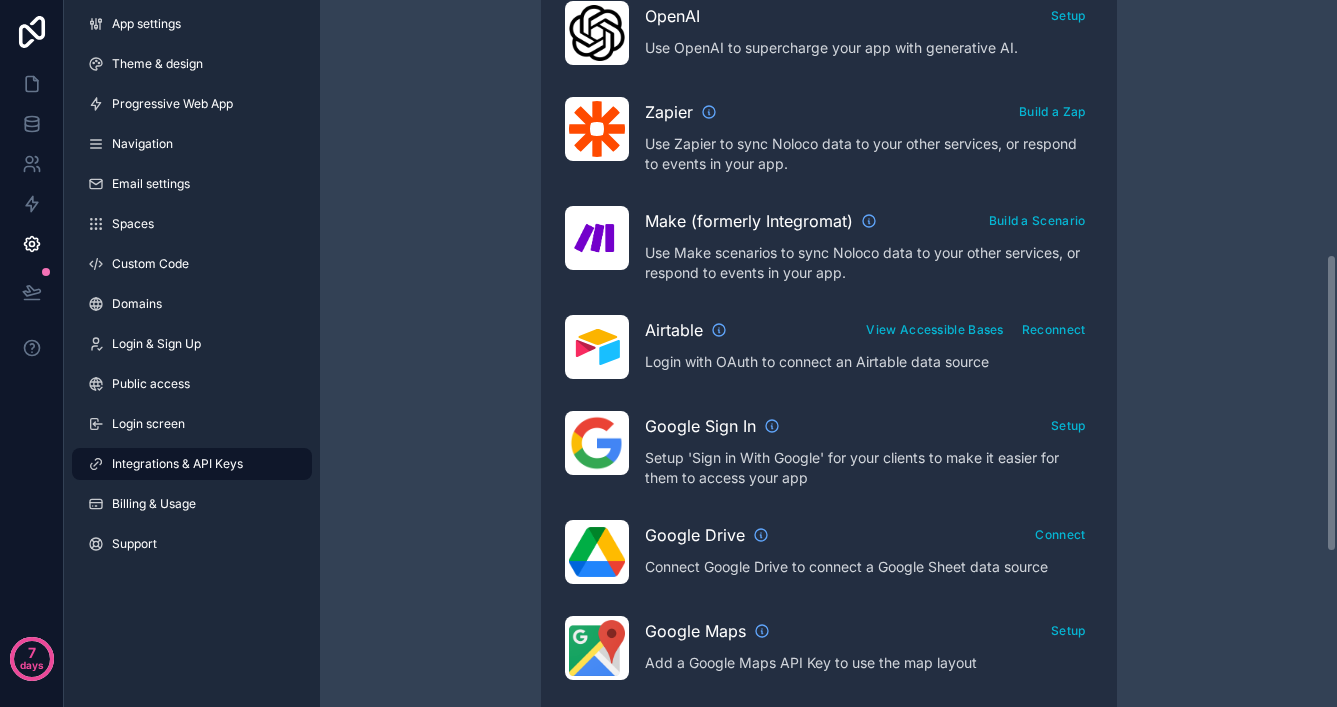 scroll, scrollTop: 651, scrollLeft: 0, axis: vertical 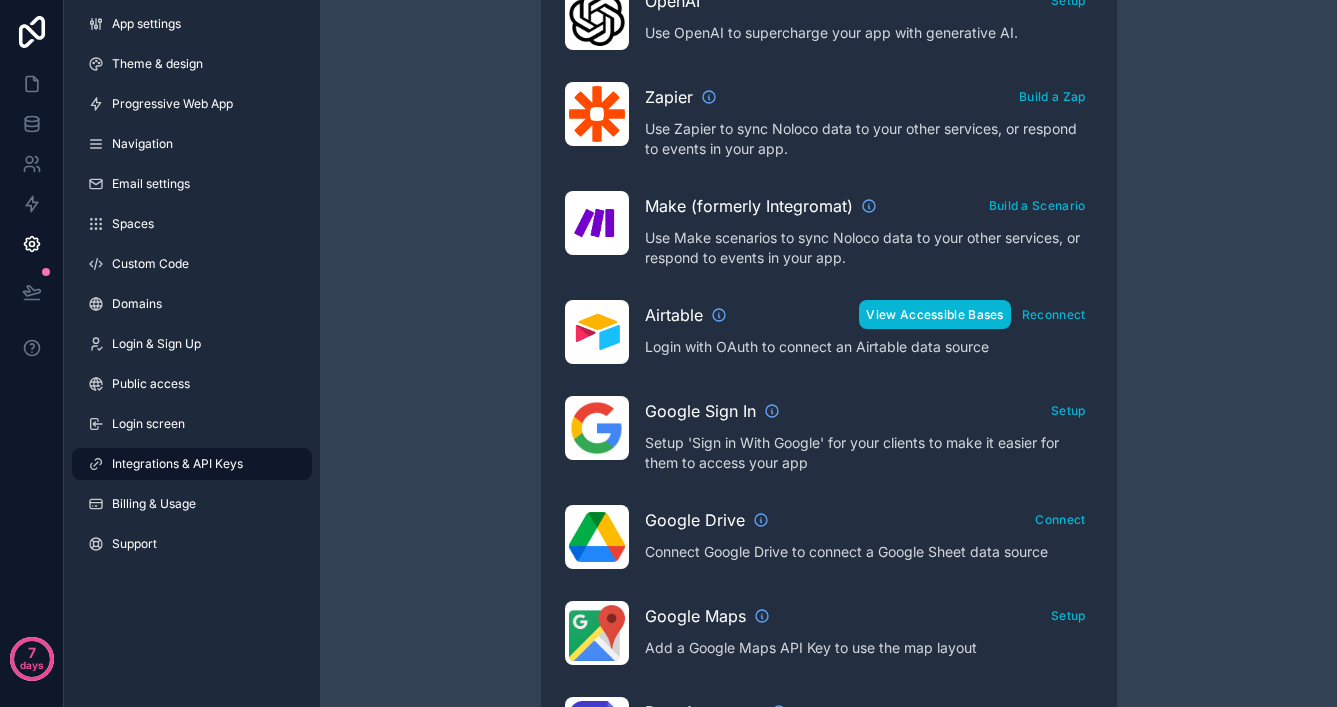 click on "View Accessible Bases" at bounding box center [934, 314] 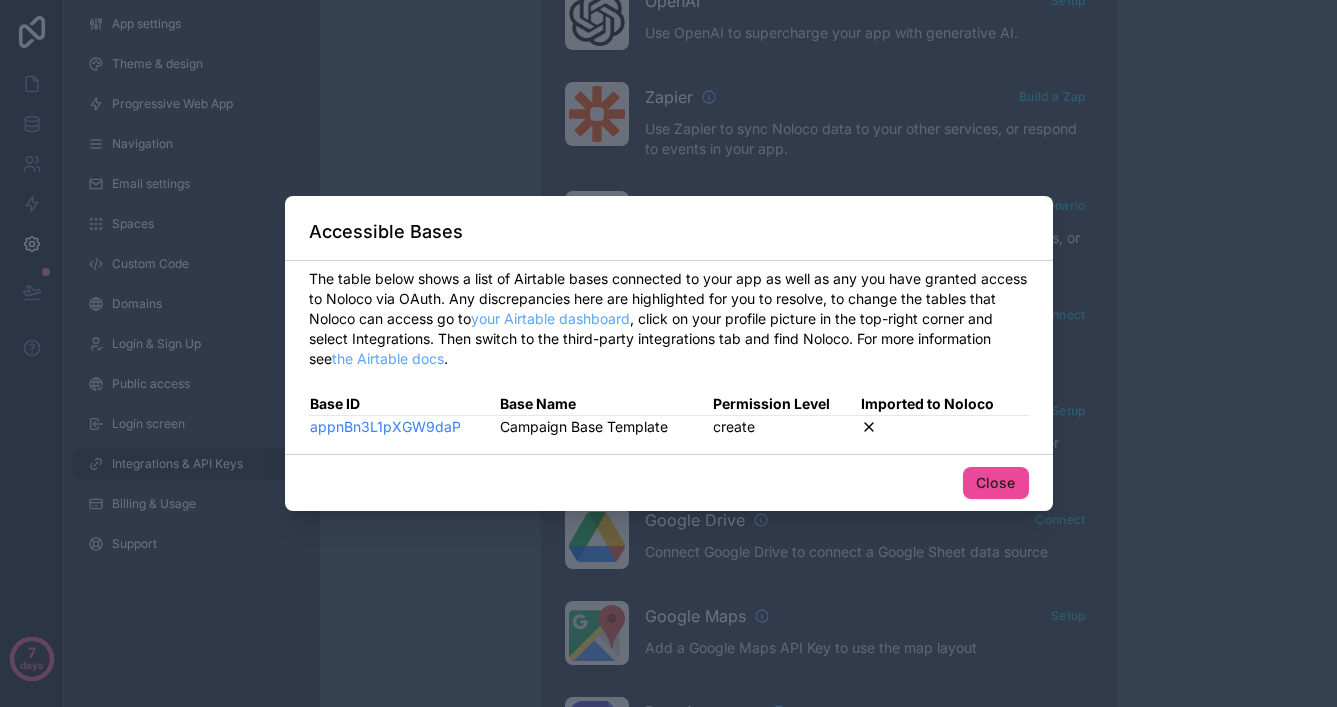 click on "appnBn3L1pXGW9daP" at bounding box center (385, 426) 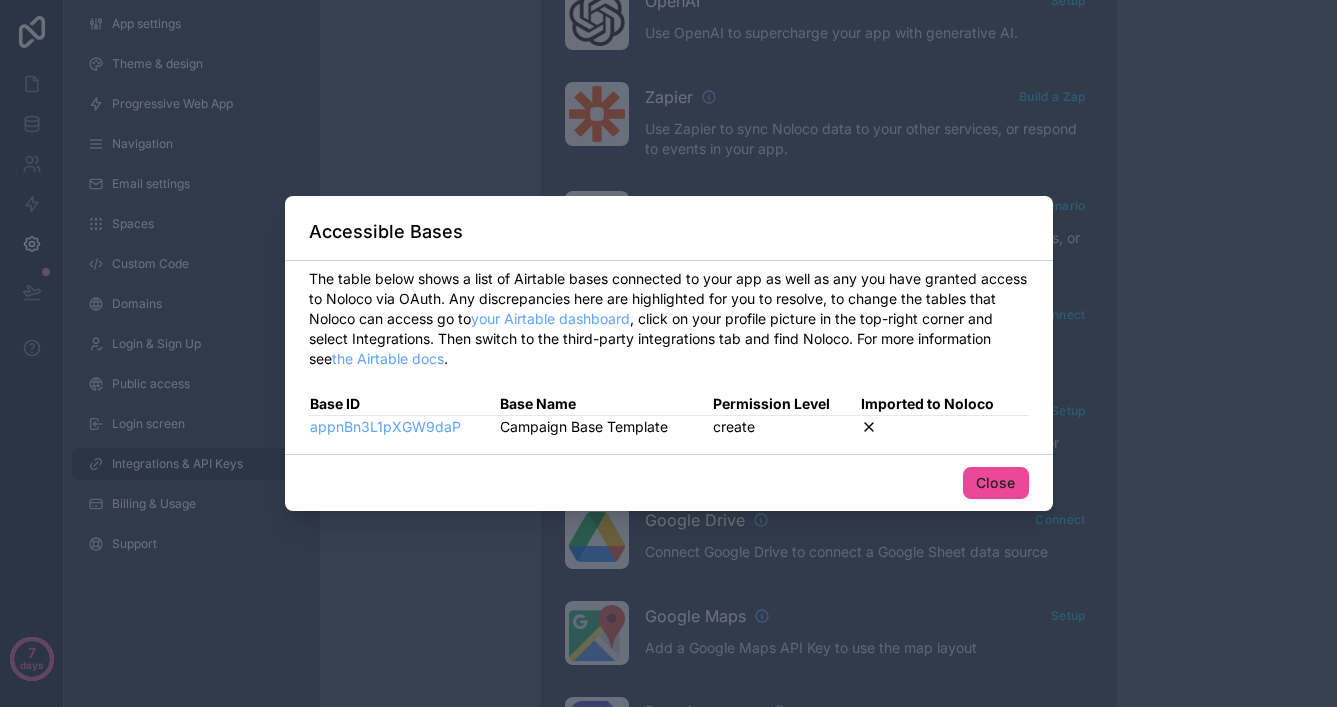 click on "Campaign Base Template" at bounding box center [605, 427] 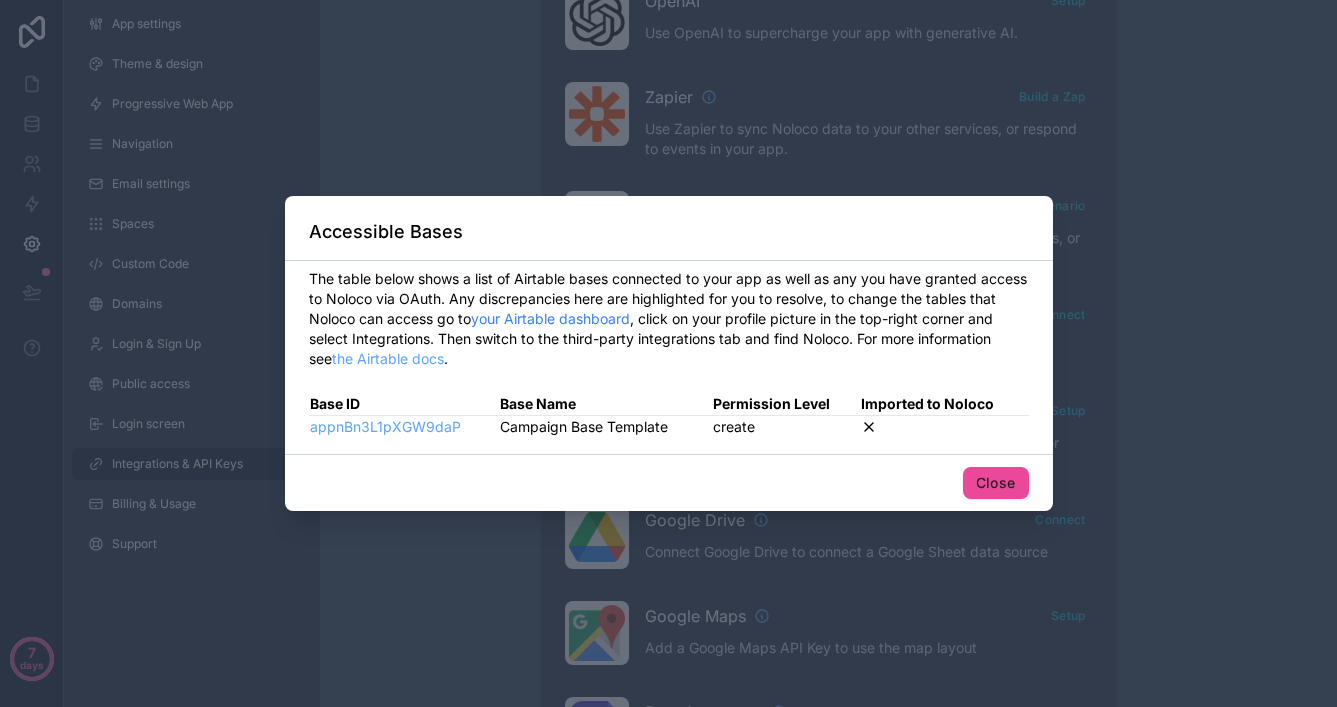 click on "your Airtable dashboard" at bounding box center (550, 318) 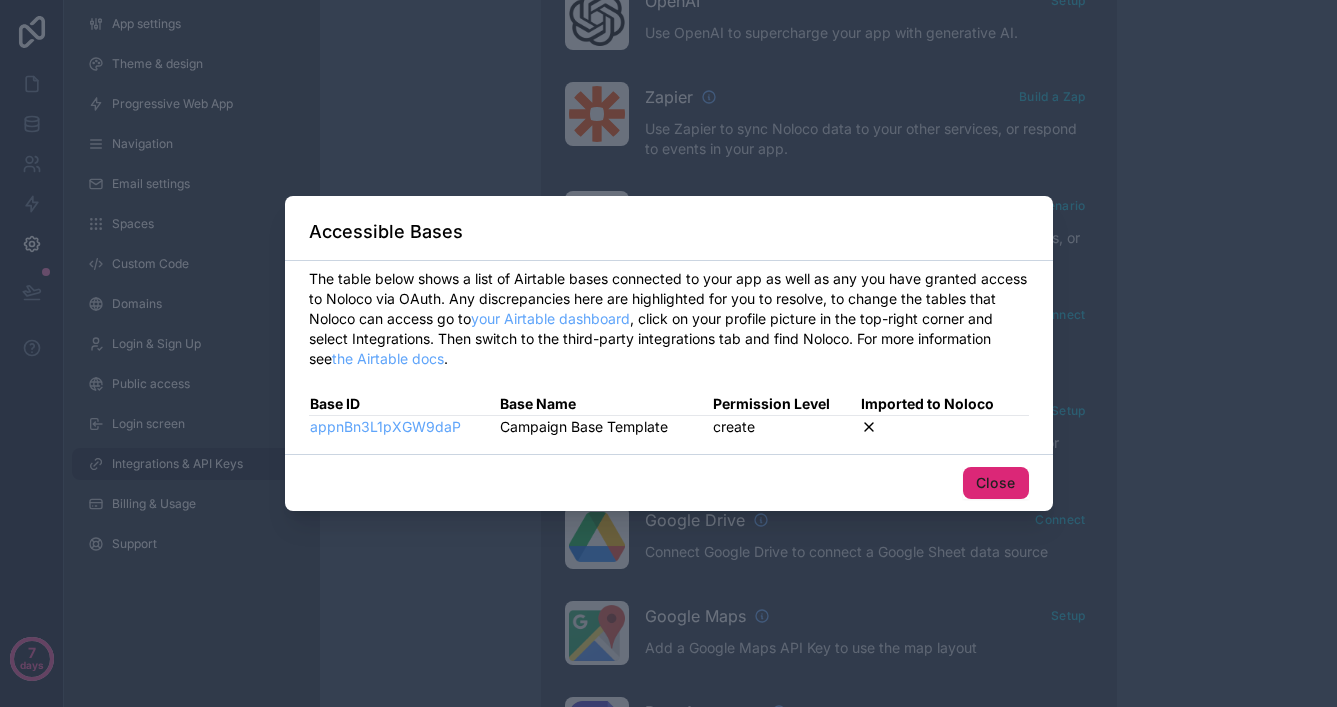 click on "Close" at bounding box center [996, 483] 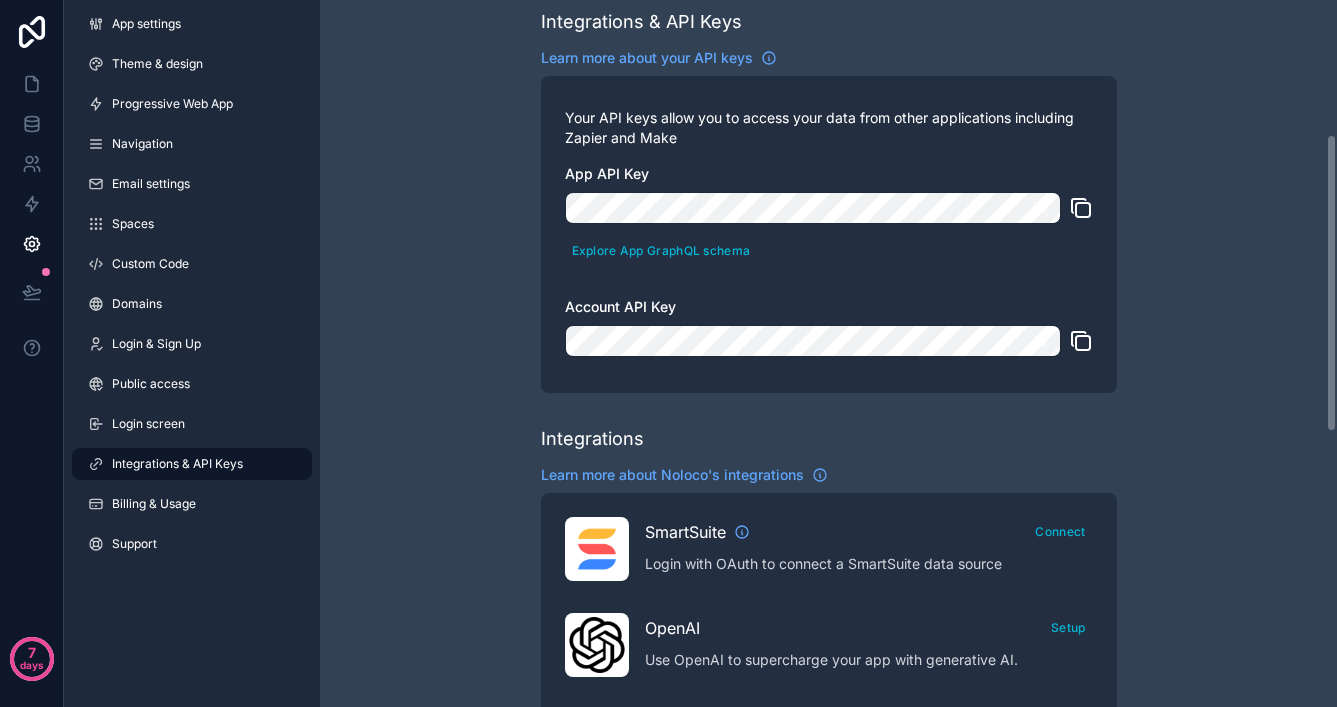 scroll, scrollTop: 0, scrollLeft: 0, axis: both 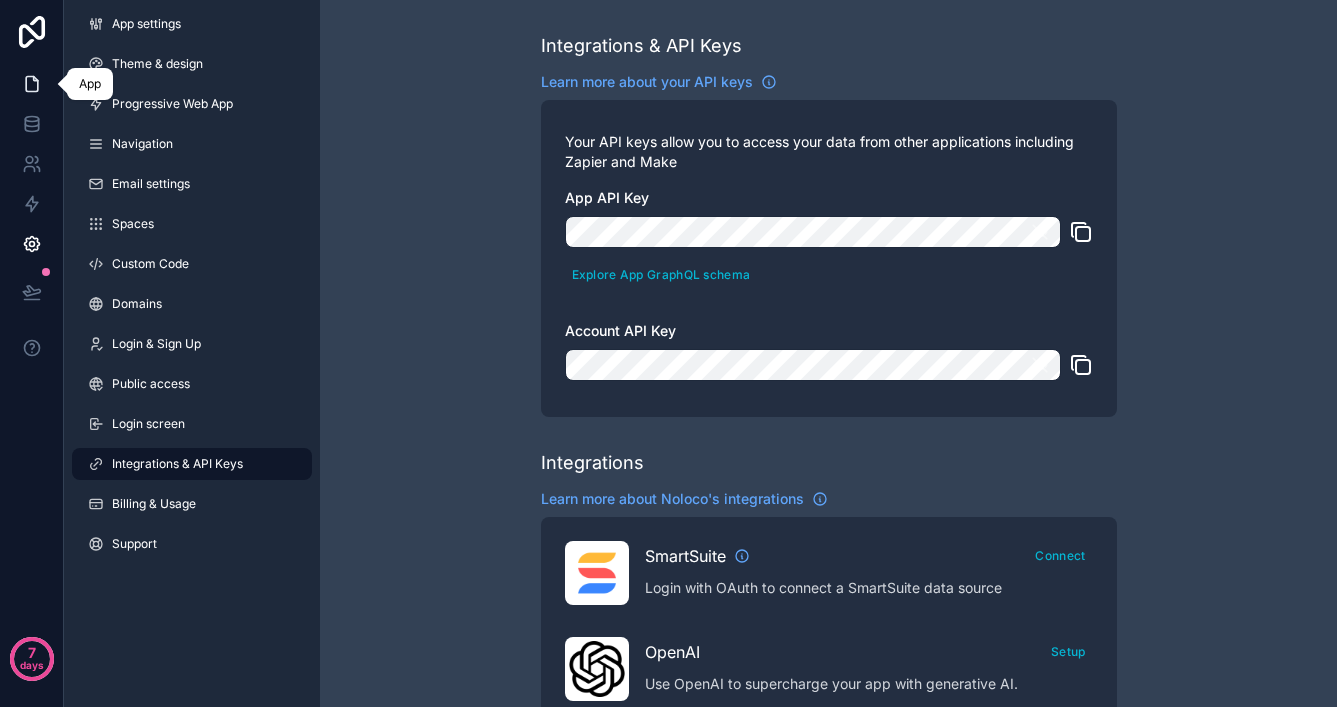 click at bounding box center (31, 84) 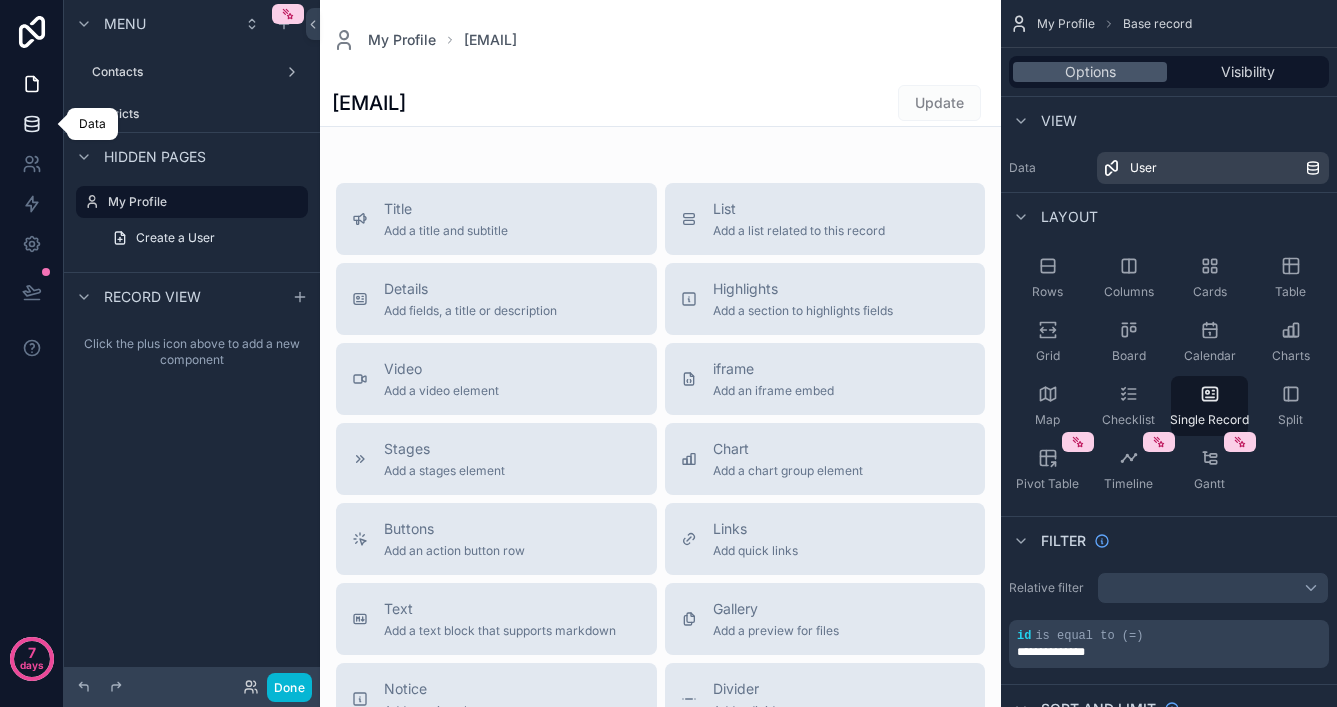 click at bounding box center (31, 124) 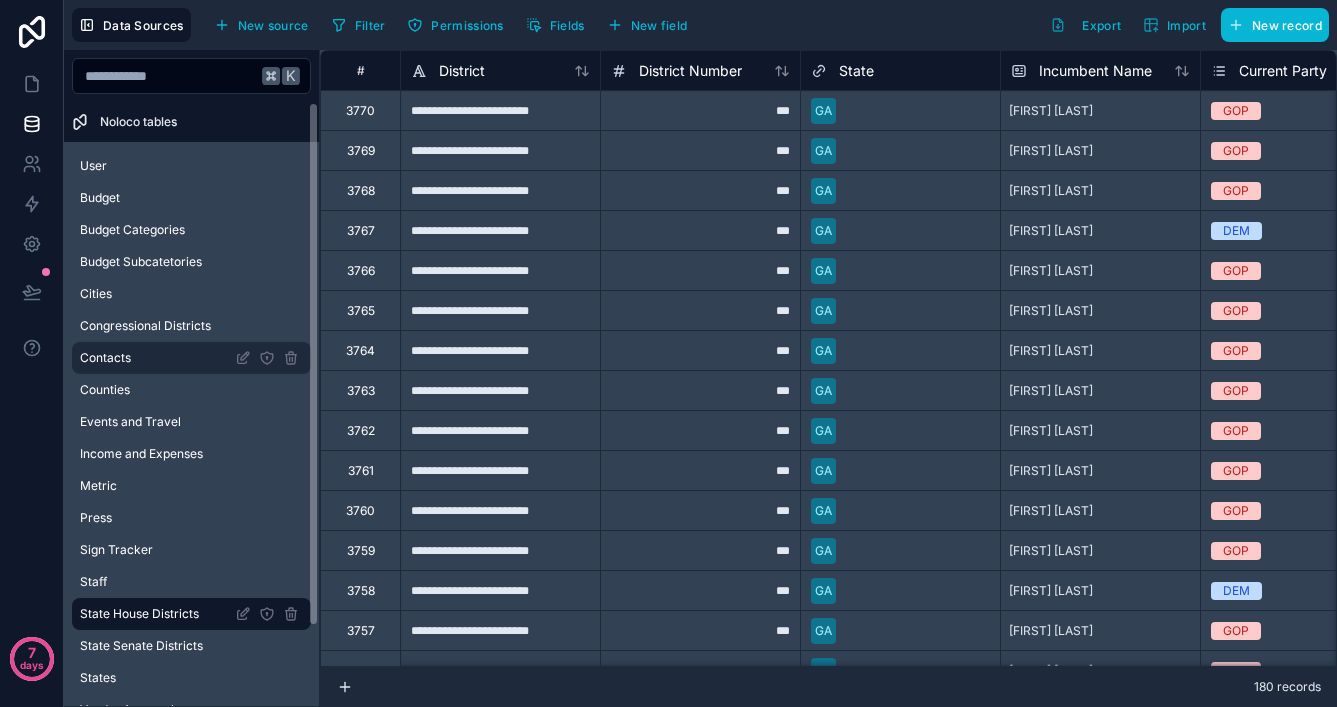scroll, scrollTop: 92, scrollLeft: 0, axis: vertical 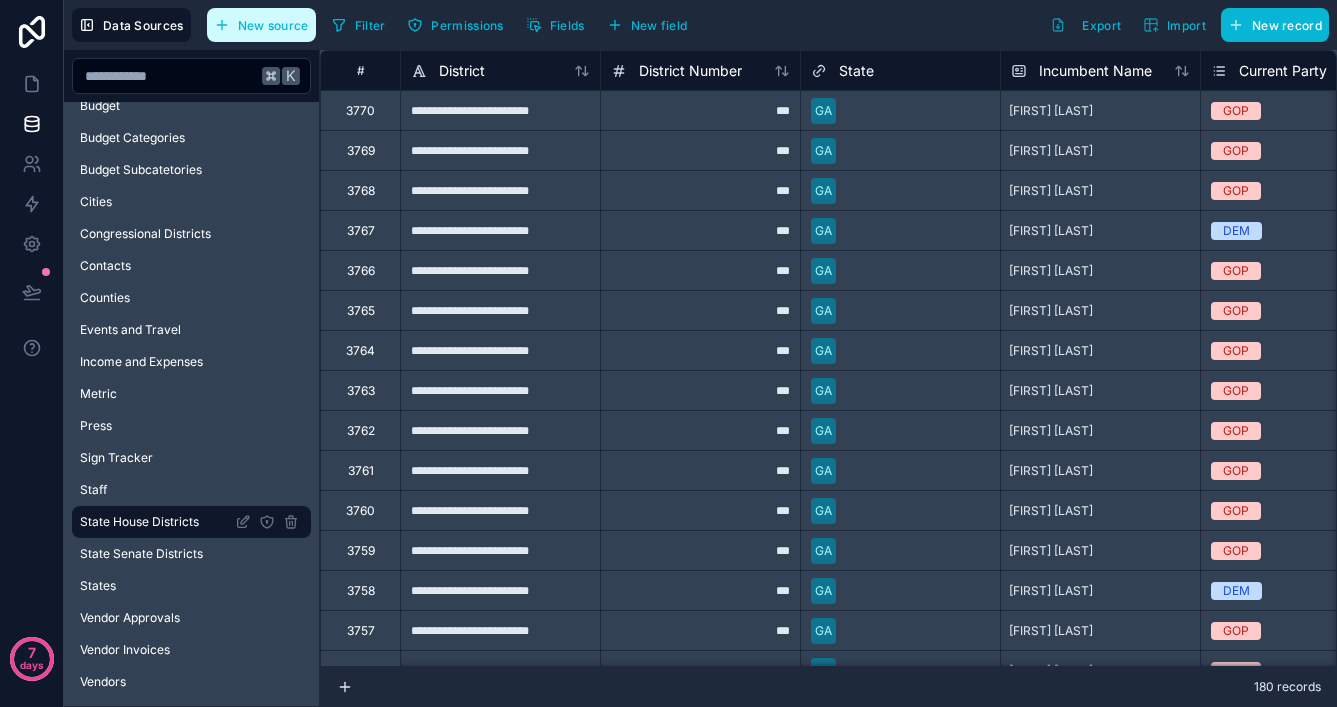 click on "New source" at bounding box center (273, 25) 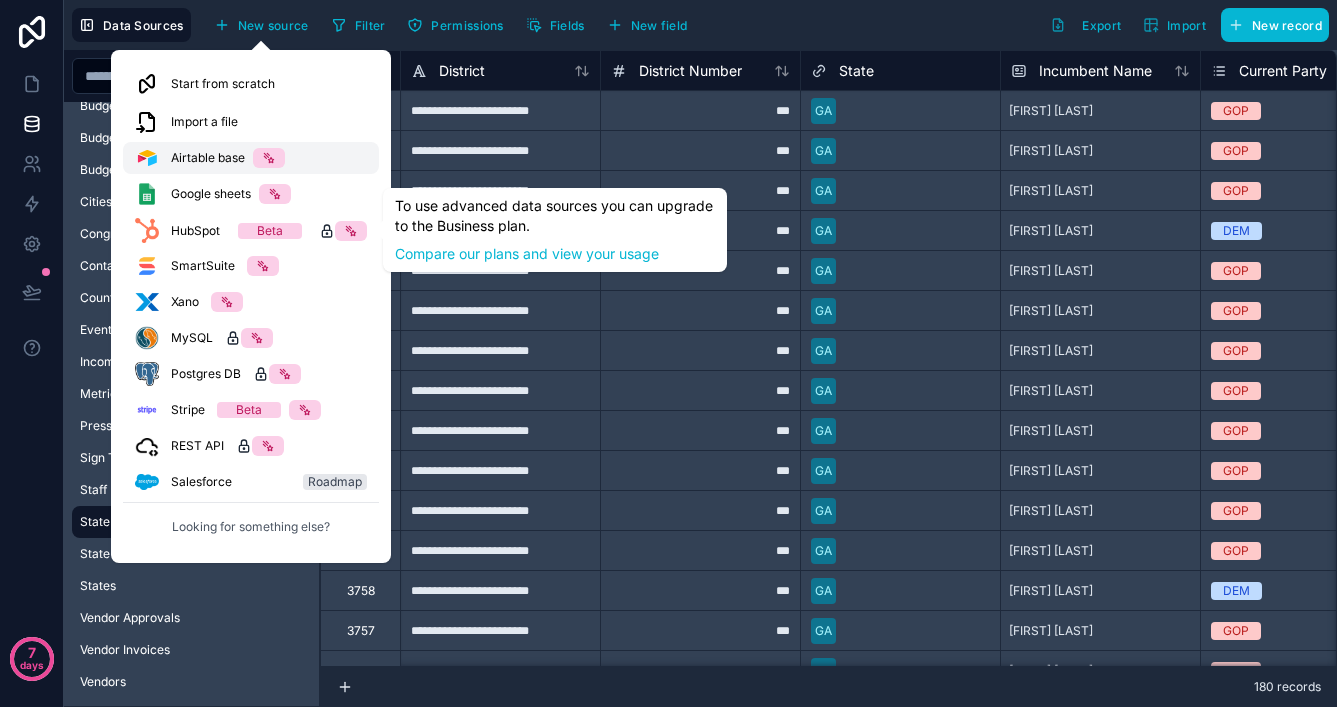 click on "Airtable base" at bounding box center [208, 158] 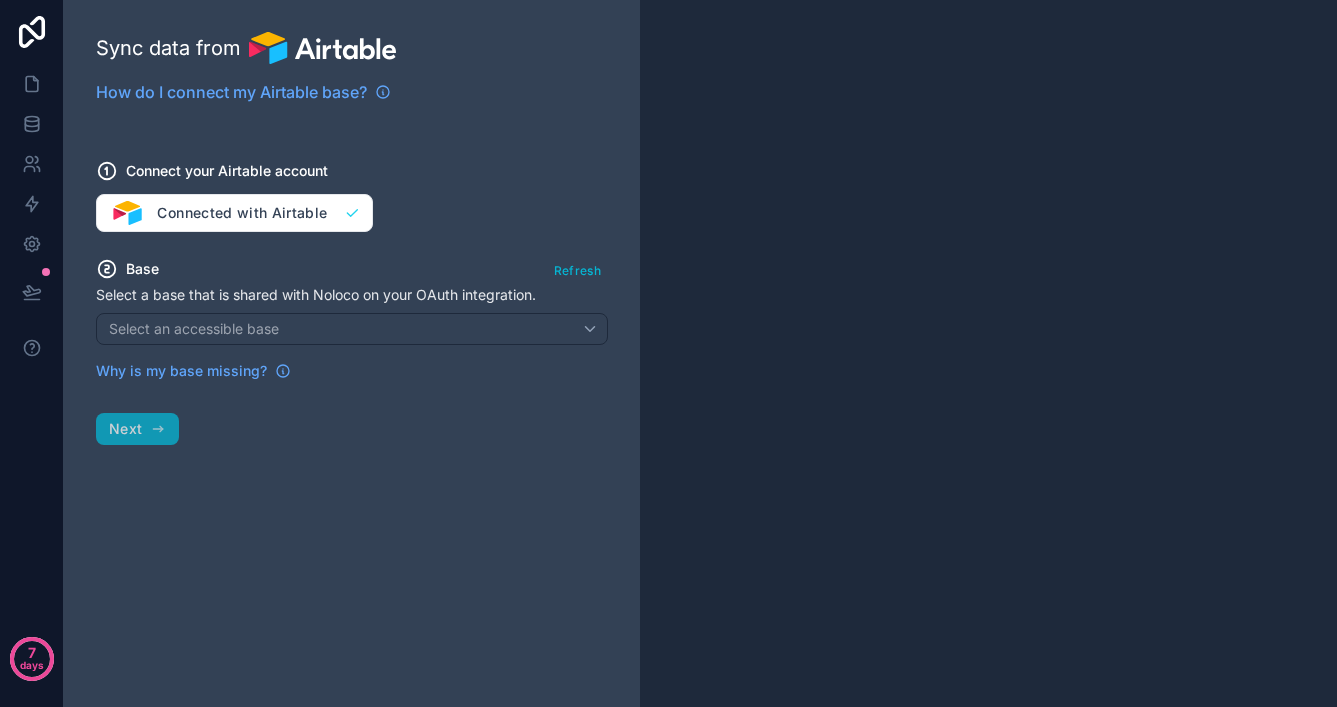 click on "Connect your Airtable account Connected with Airtable" at bounding box center [352, 184] 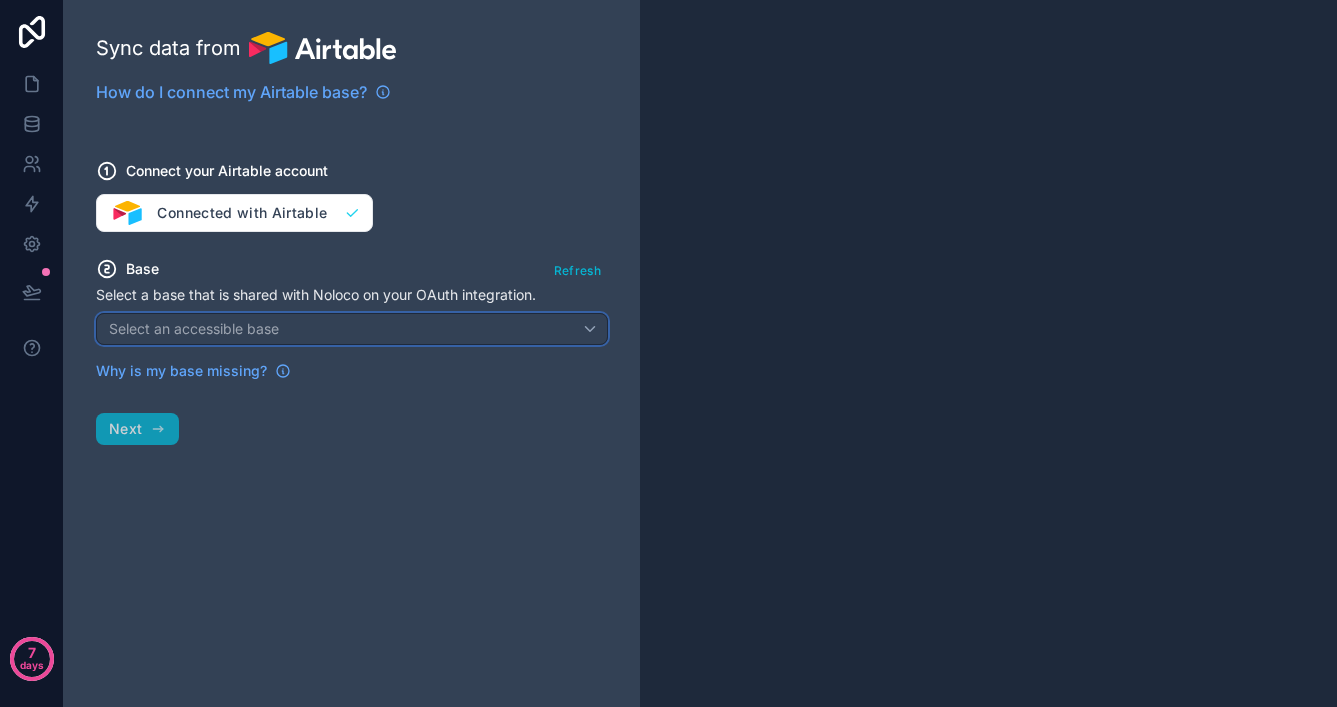 click on "Select an accessible base" at bounding box center (352, 329) 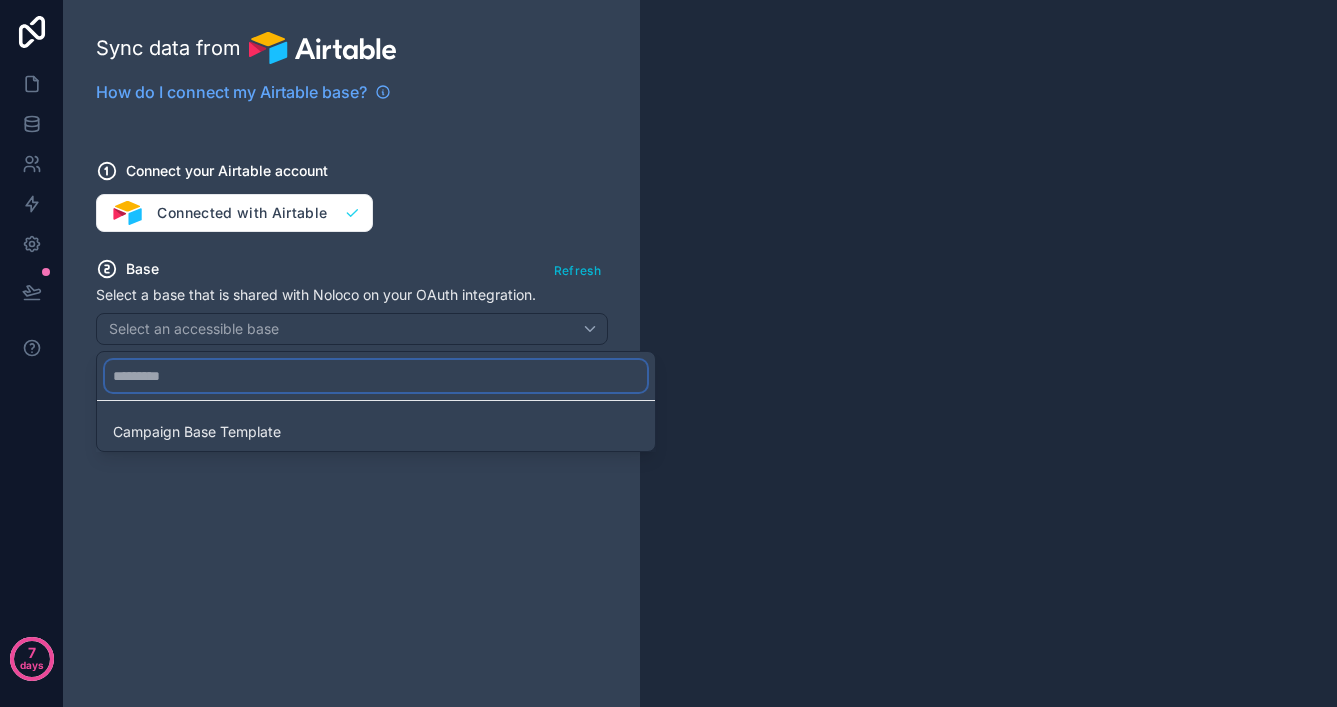 click at bounding box center [376, 376] 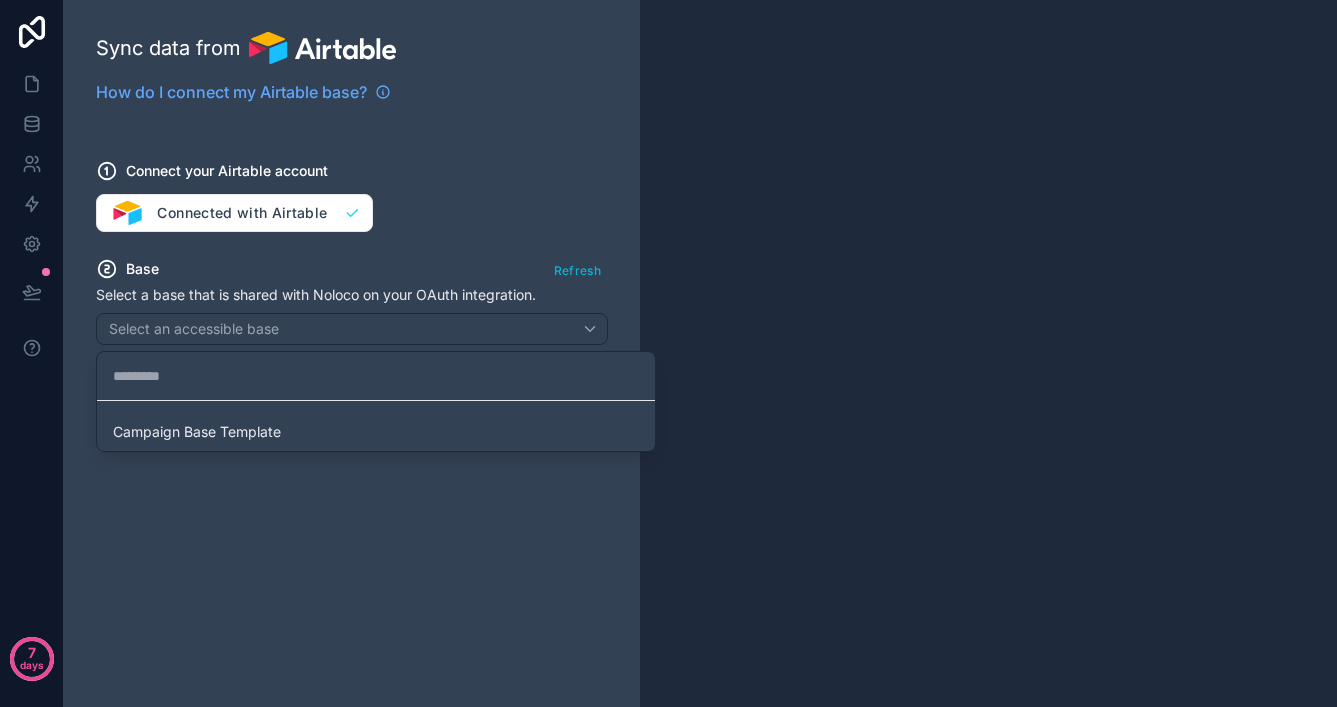 click at bounding box center [668, 353] 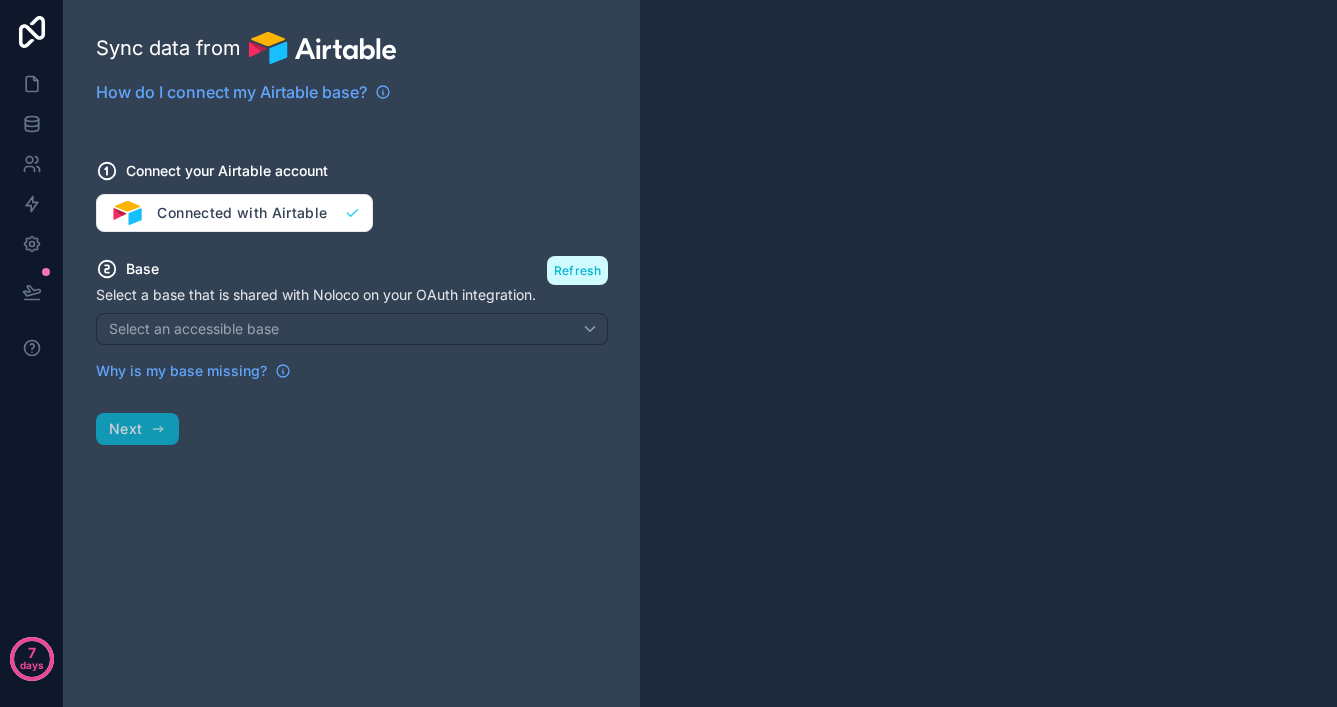 click on "Refresh" at bounding box center [577, 270] 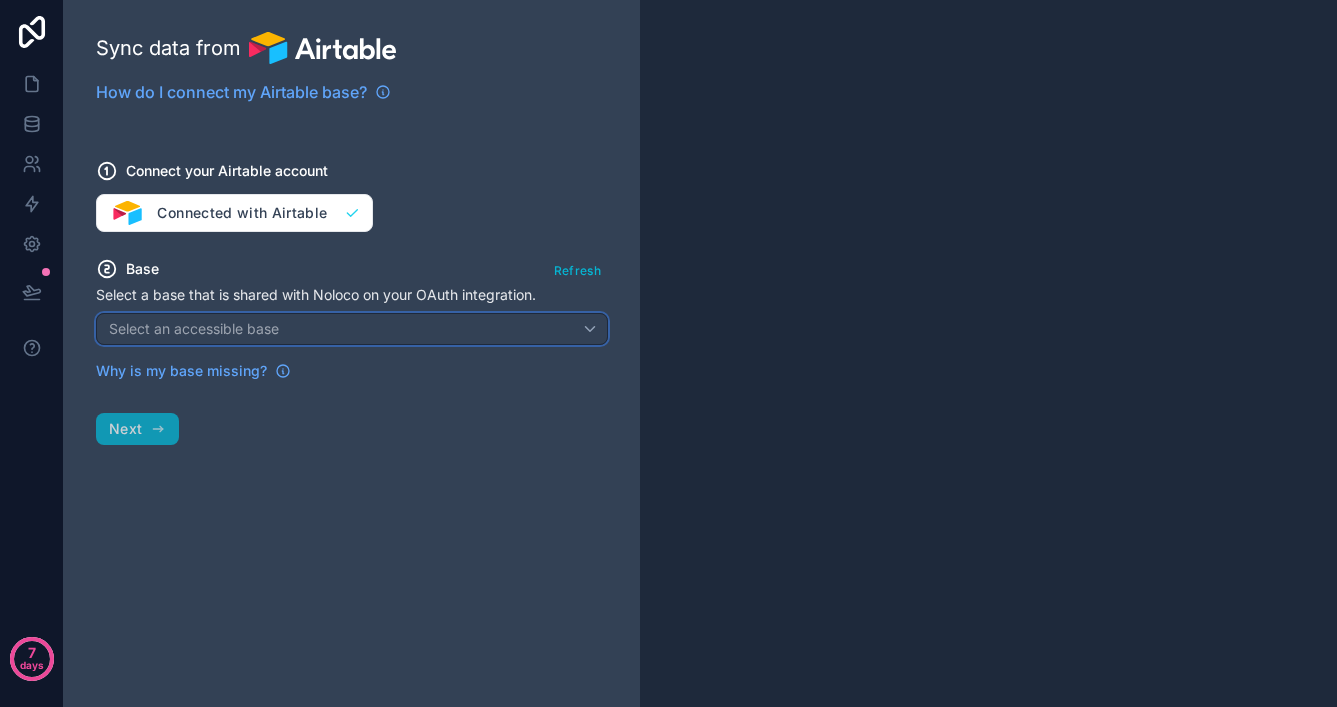 click on "Select an accessible base" at bounding box center [352, 329] 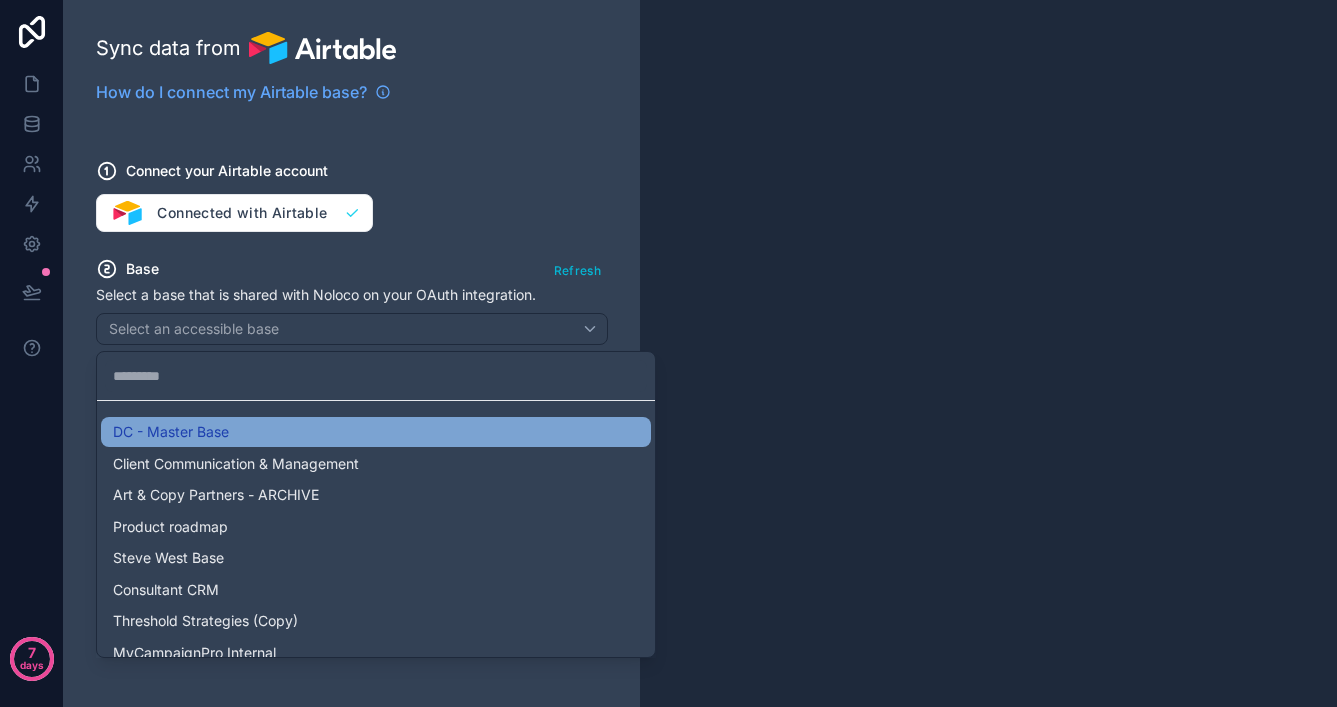 click on "DC - Master Base" at bounding box center (376, 432) 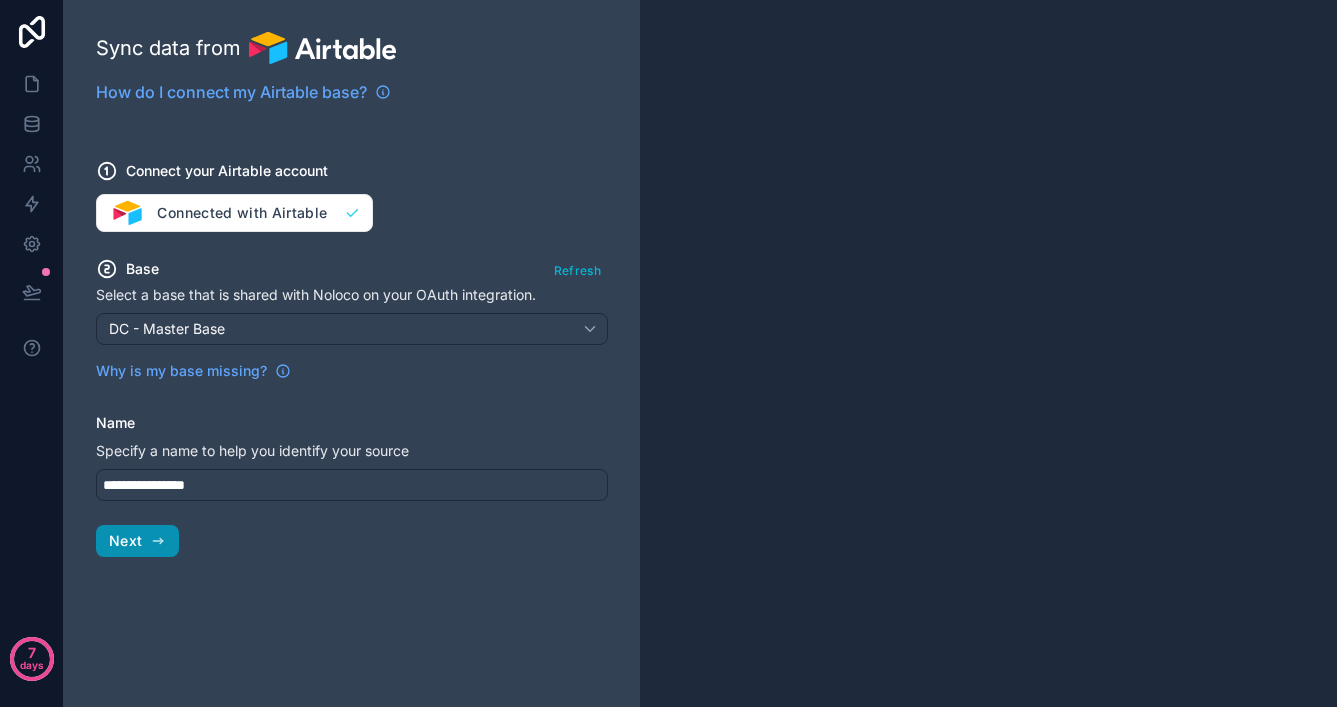 drag, startPoint x: 148, startPoint y: 541, endPoint x: 177, endPoint y: 536, distance: 29.427877 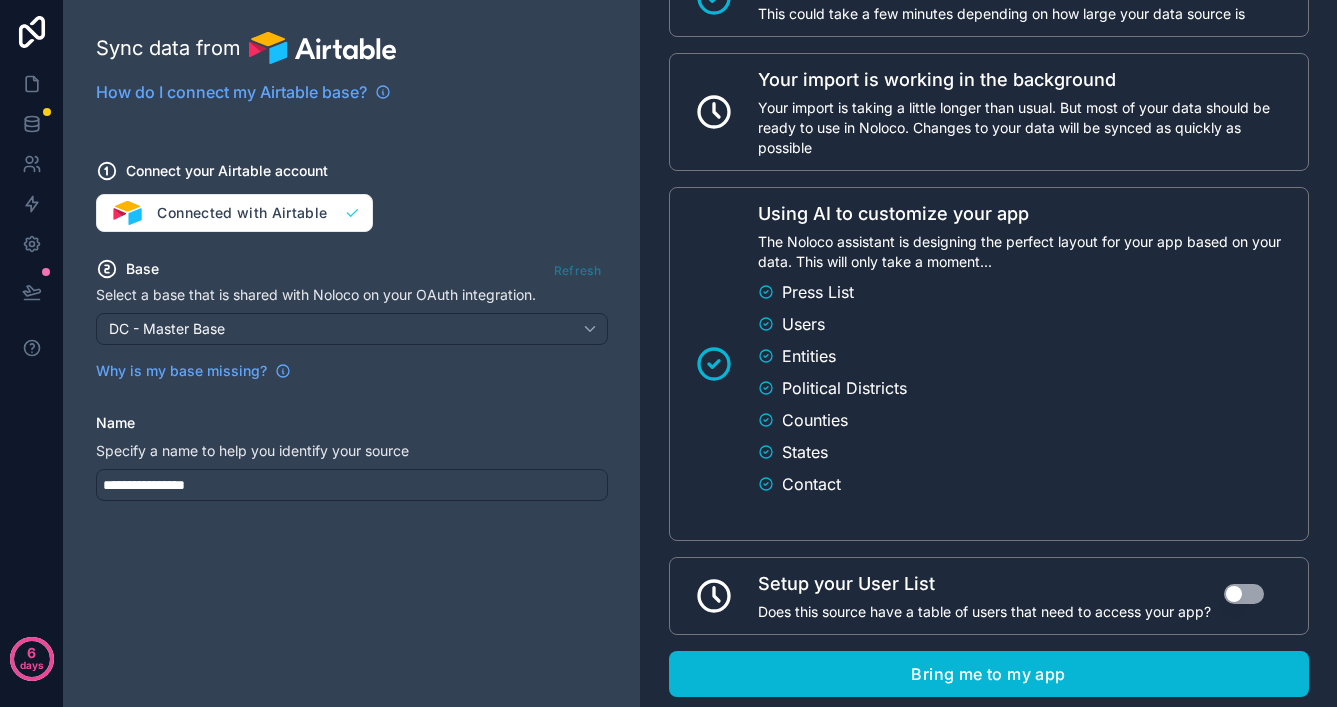 scroll, scrollTop: 347, scrollLeft: 0, axis: vertical 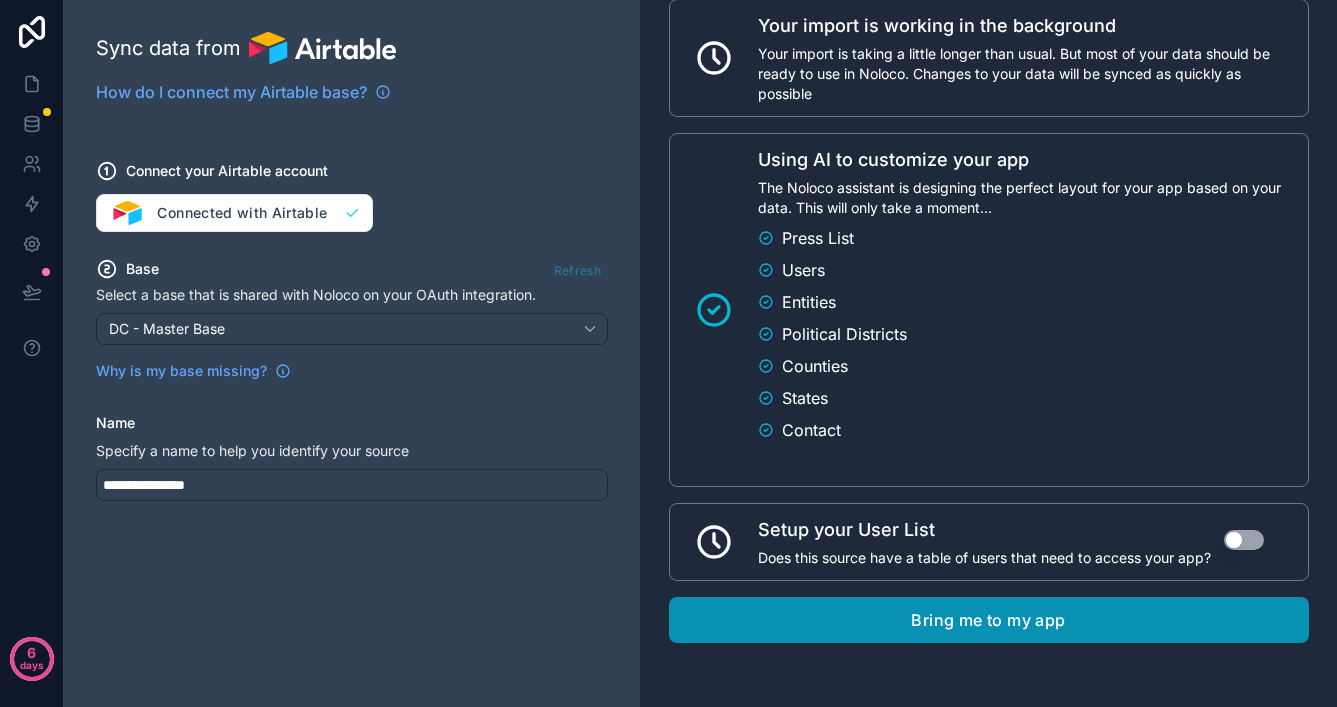 click on "Bring me to my app" at bounding box center (989, 620) 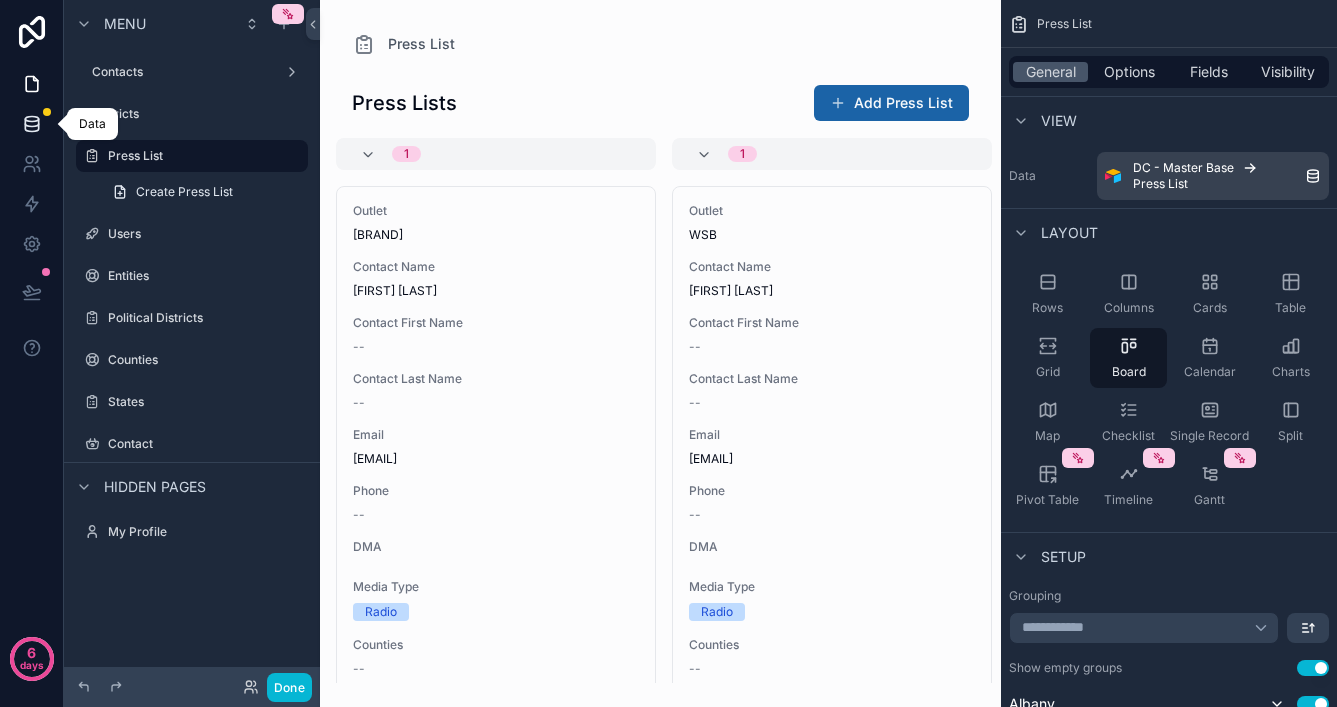 click 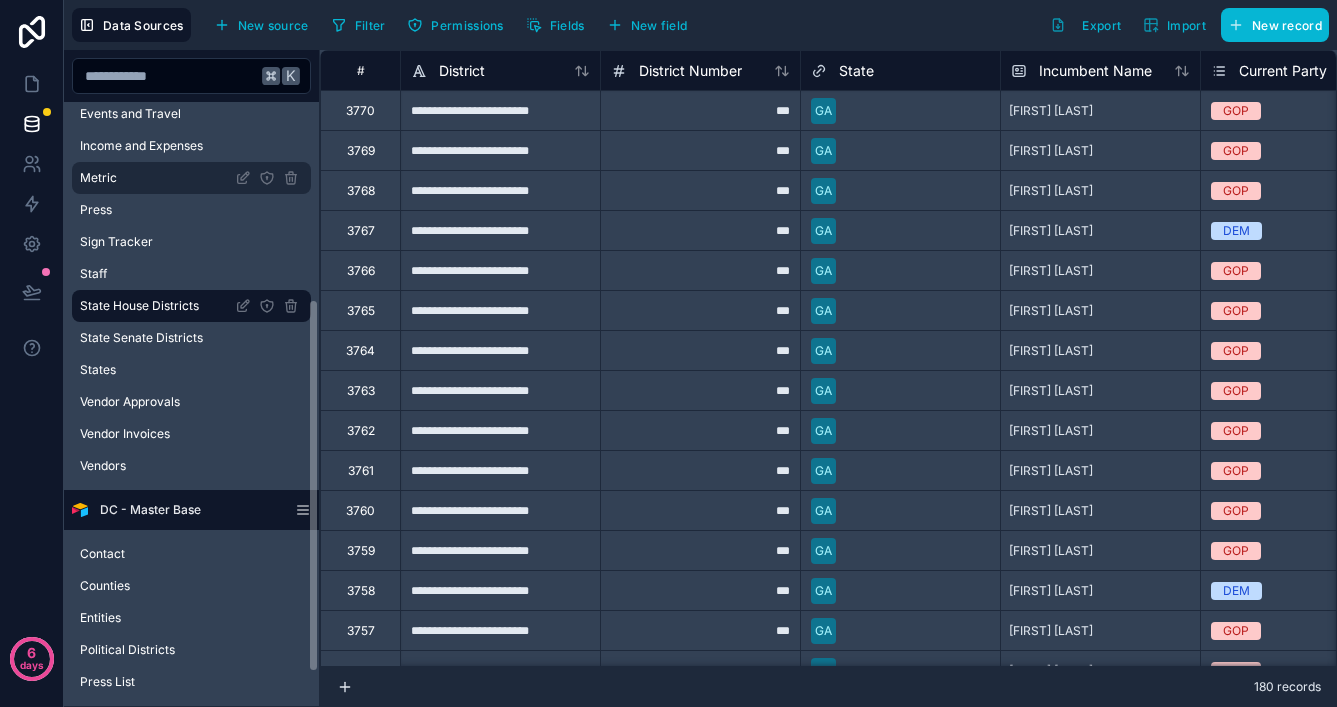 scroll, scrollTop: 372, scrollLeft: 0, axis: vertical 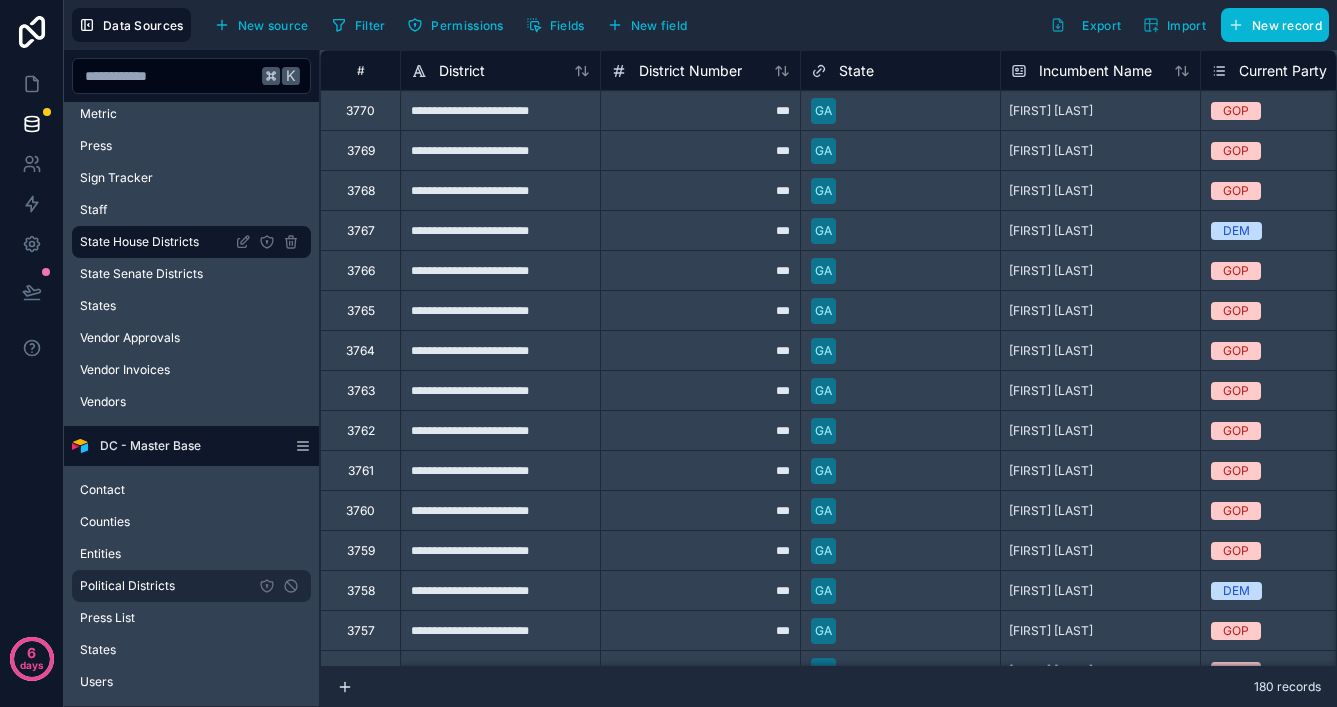 click on "Political Districts" at bounding box center [191, 586] 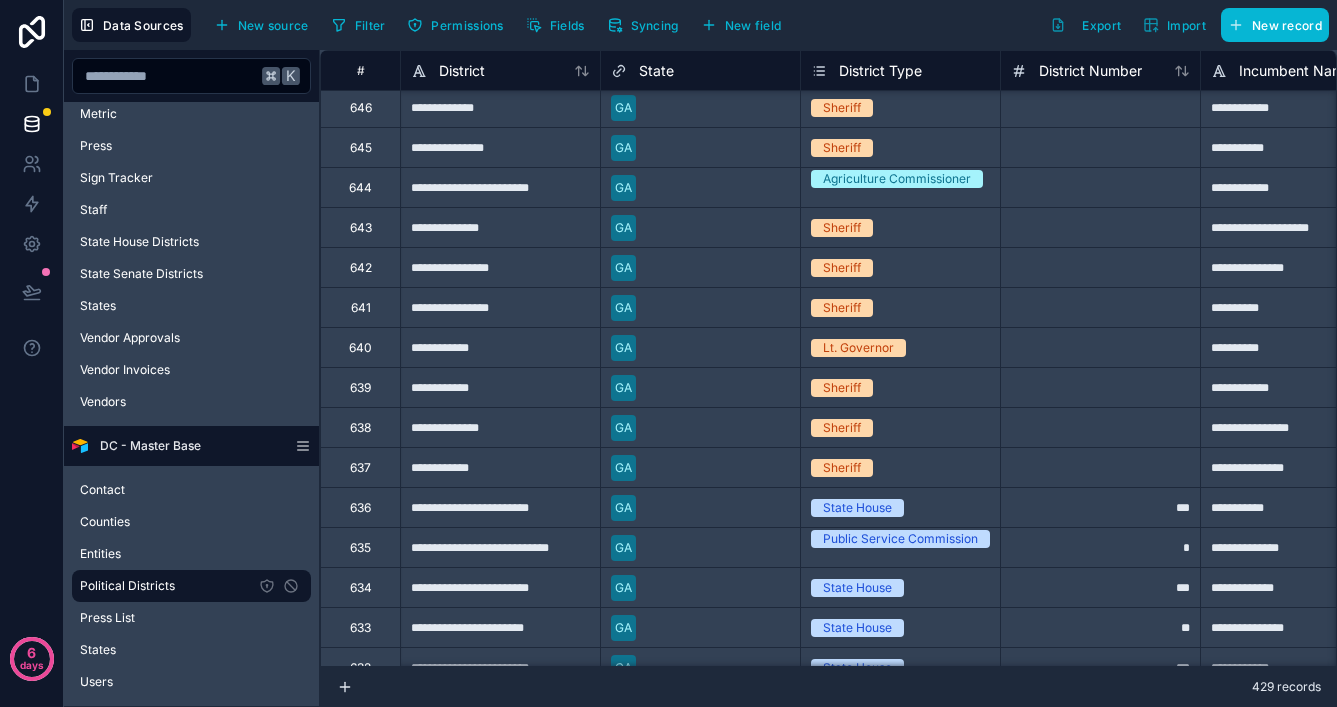 scroll, scrollTop: 0, scrollLeft: 0, axis: both 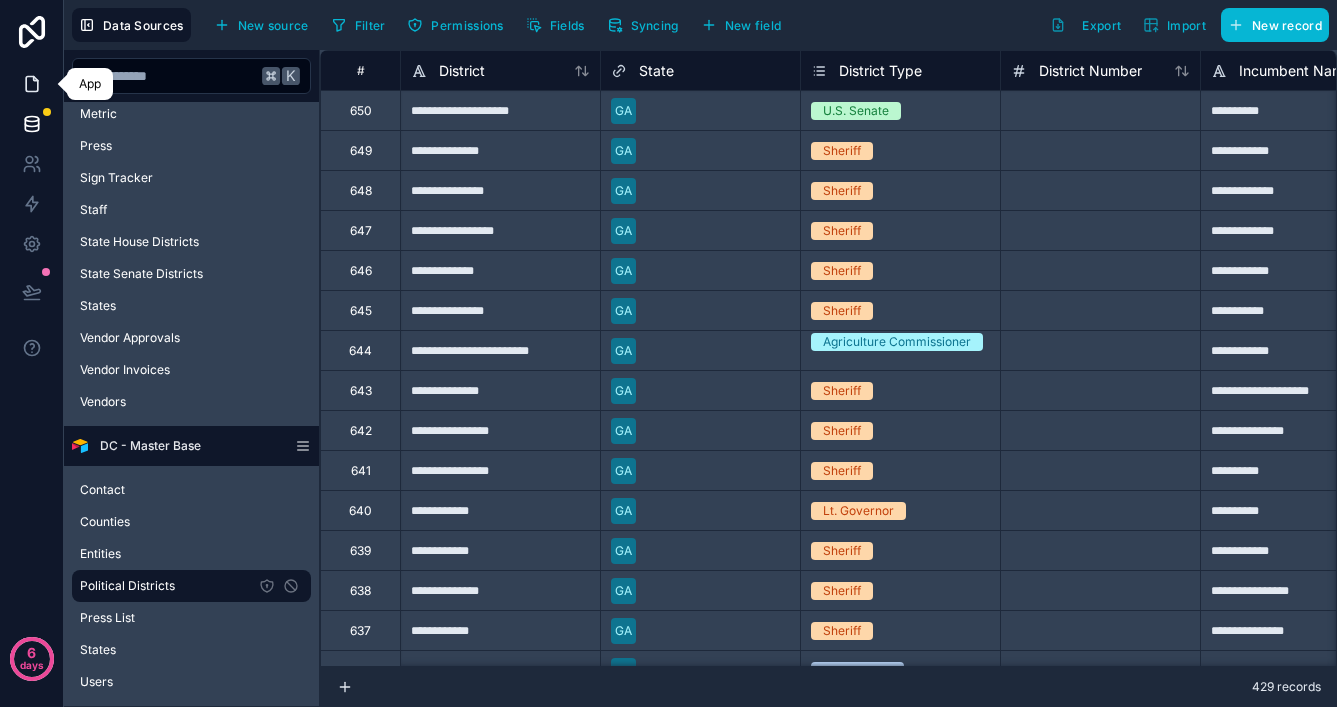 click 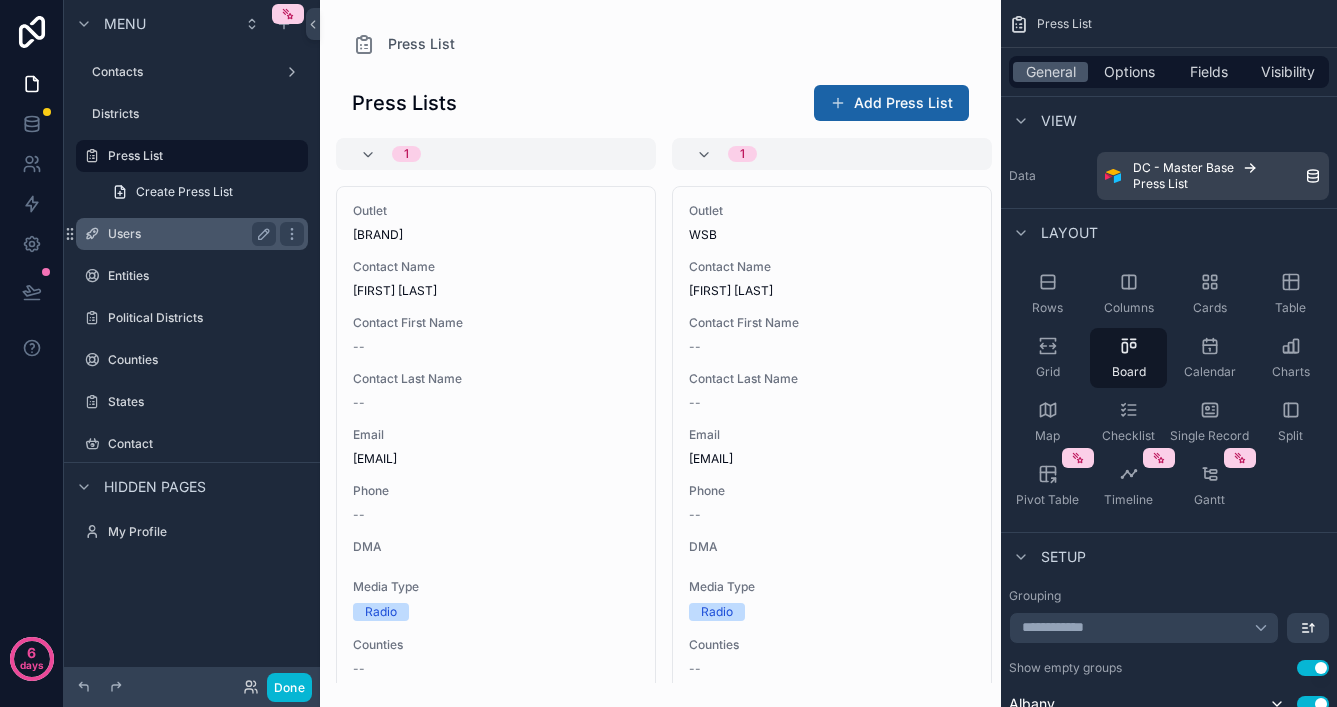 click on "Users" at bounding box center [192, 234] 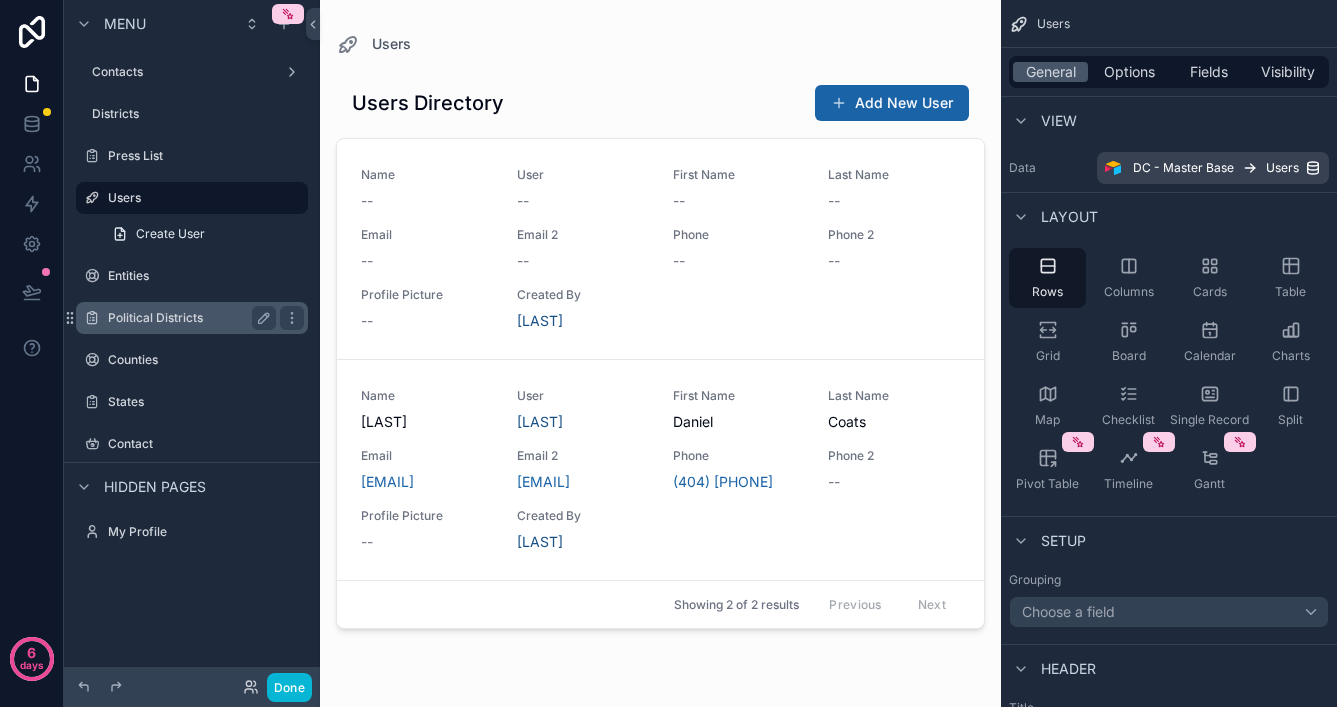 click on "Political Districts" at bounding box center [188, 318] 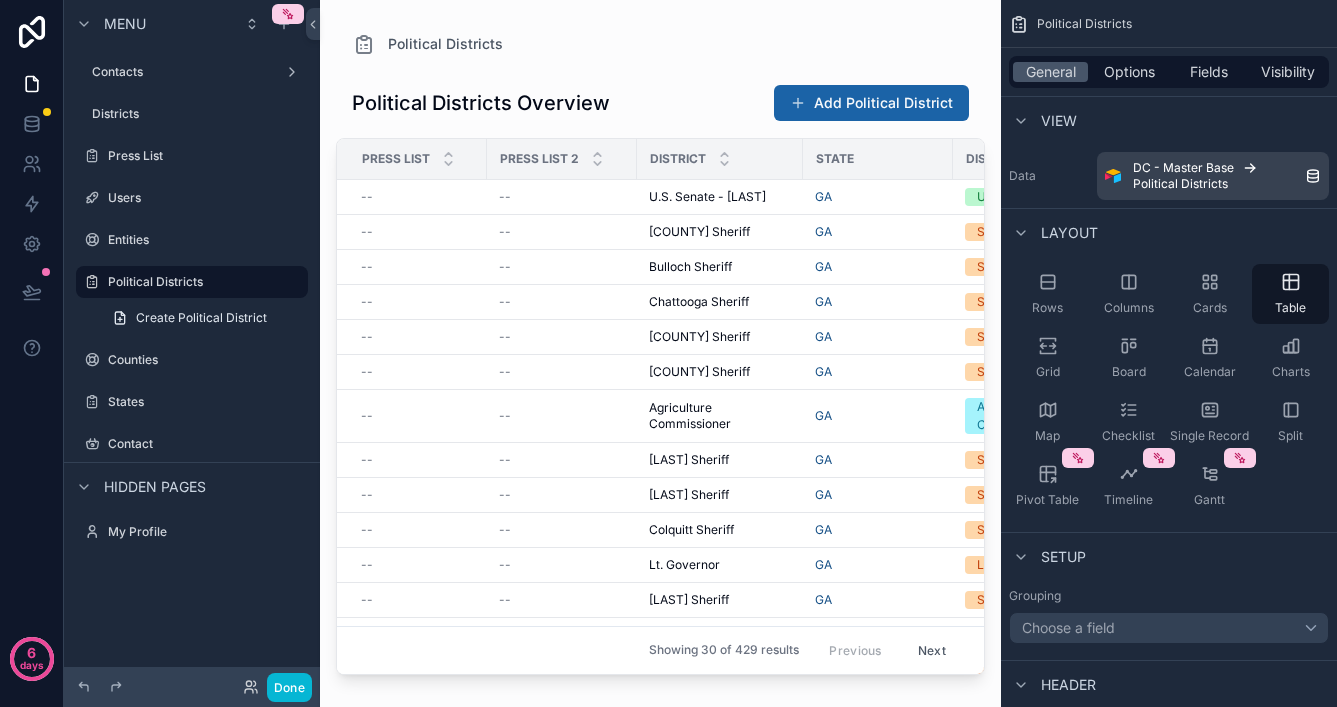 click at bounding box center (660, 341) 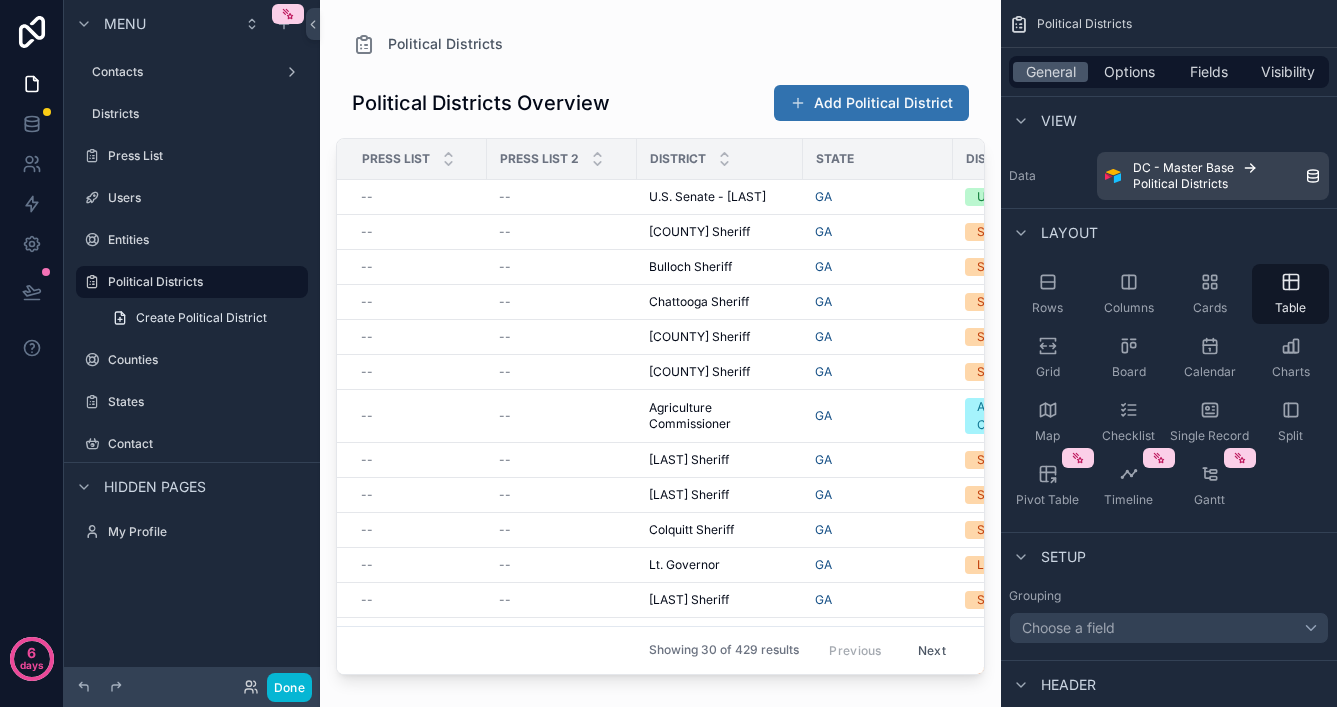click on "Add Political District" at bounding box center [871, 103] 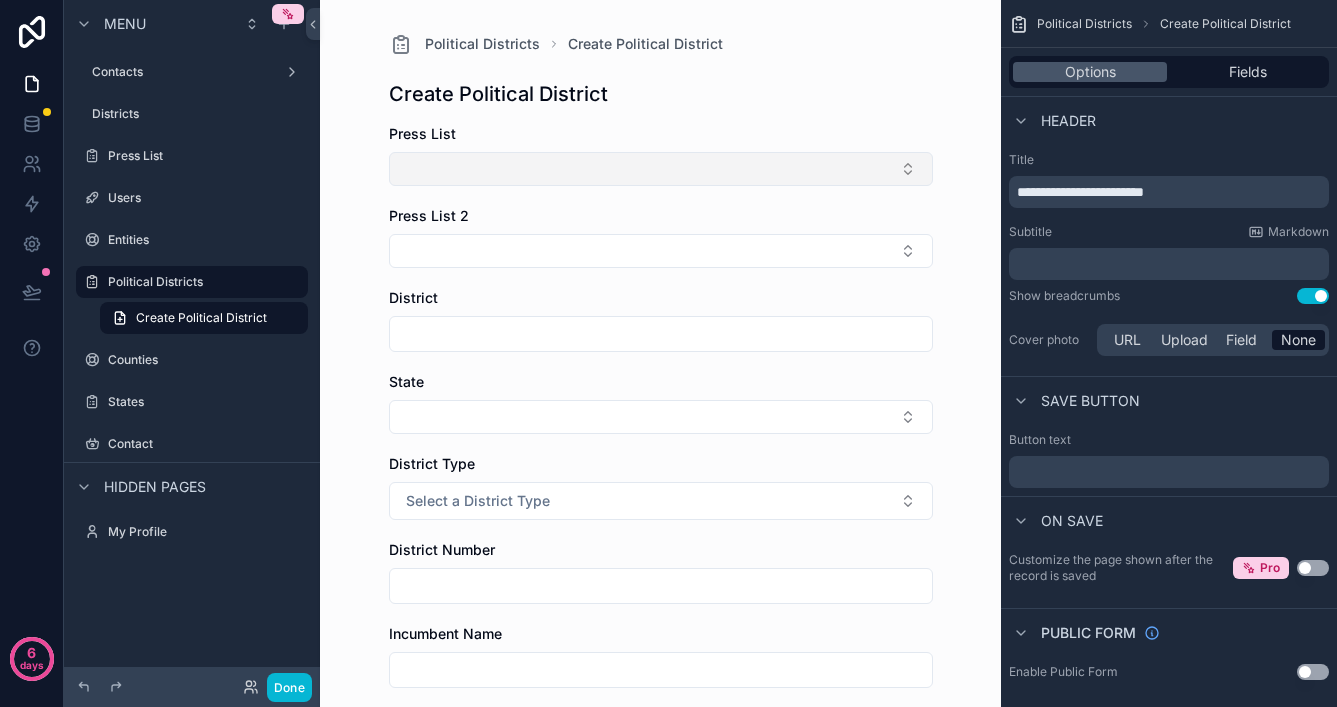 click at bounding box center [661, 169] 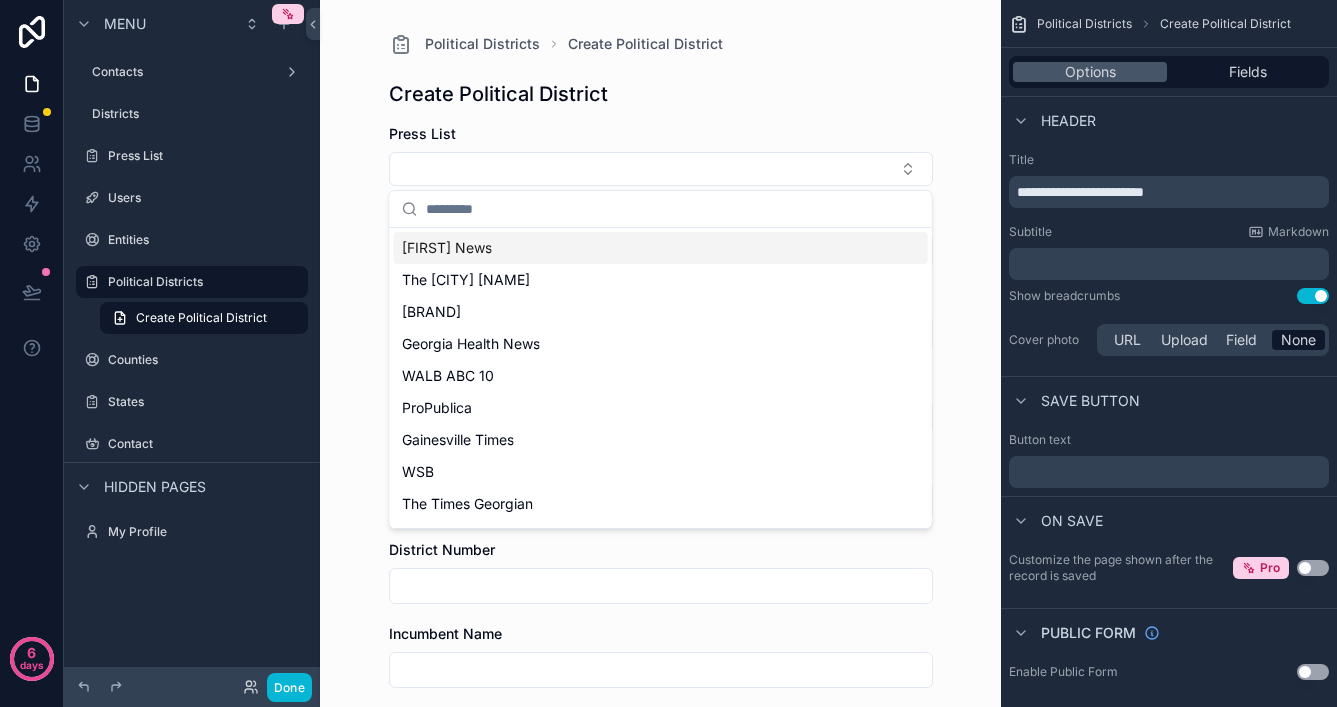 click on "Political Districts Create Political District Create Political District Press List Press List 2 District State District Type Select a District Type District Number Incumbent Name Current Party Select a Current Party Congressional District Overlap Congressional District Overlap reverse Save" at bounding box center [661, 567] 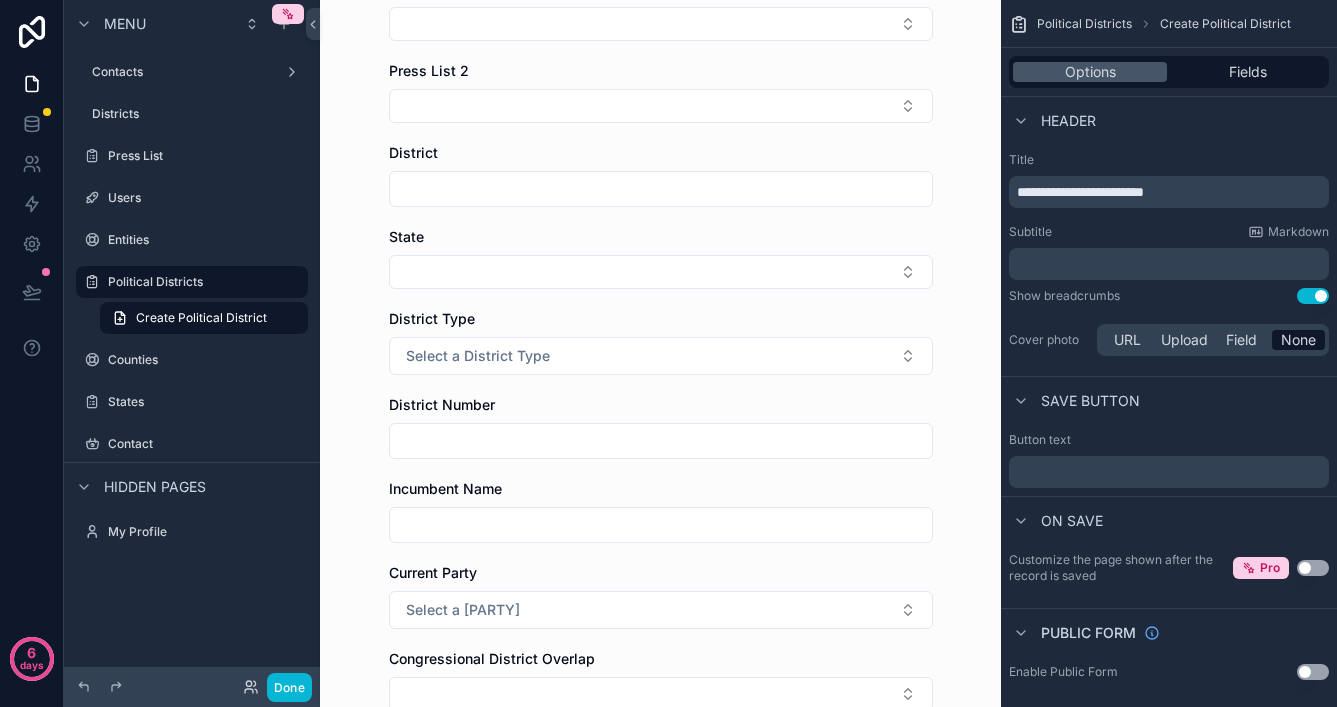 scroll, scrollTop: 148, scrollLeft: 0, axis: vertical 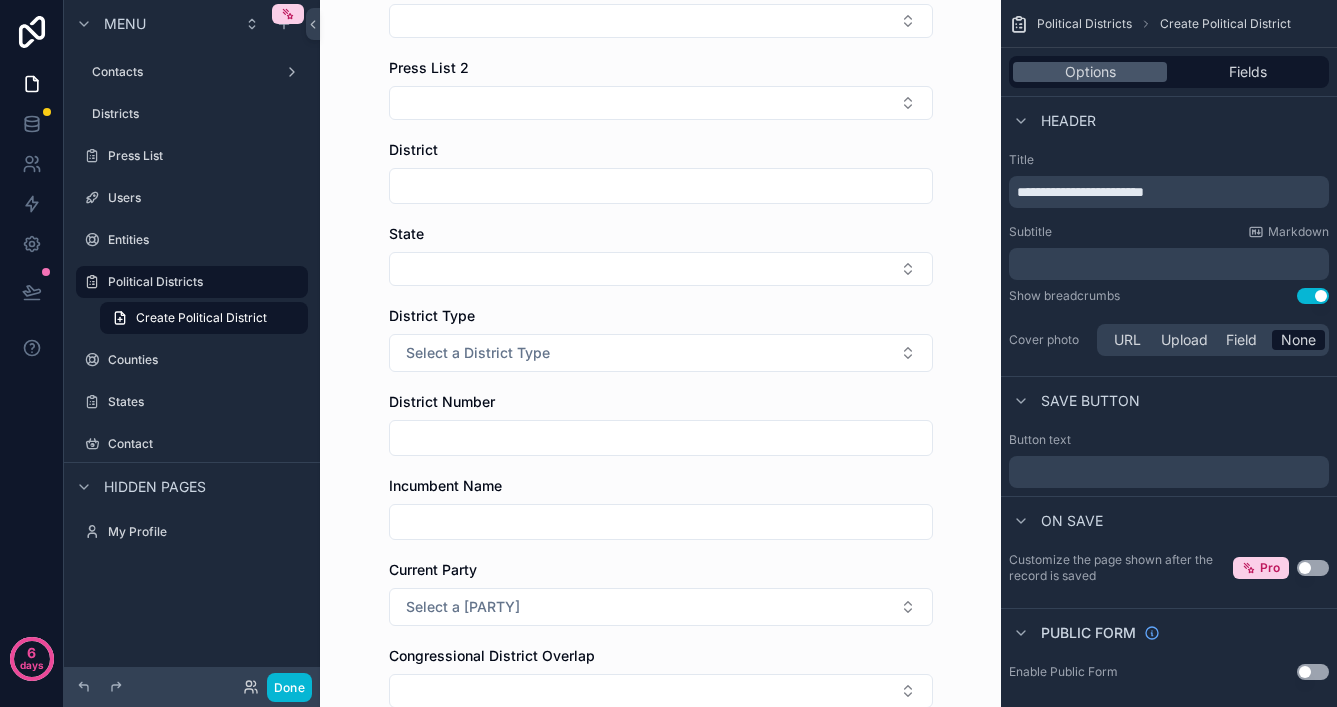 click at bounding box center [661, 186] 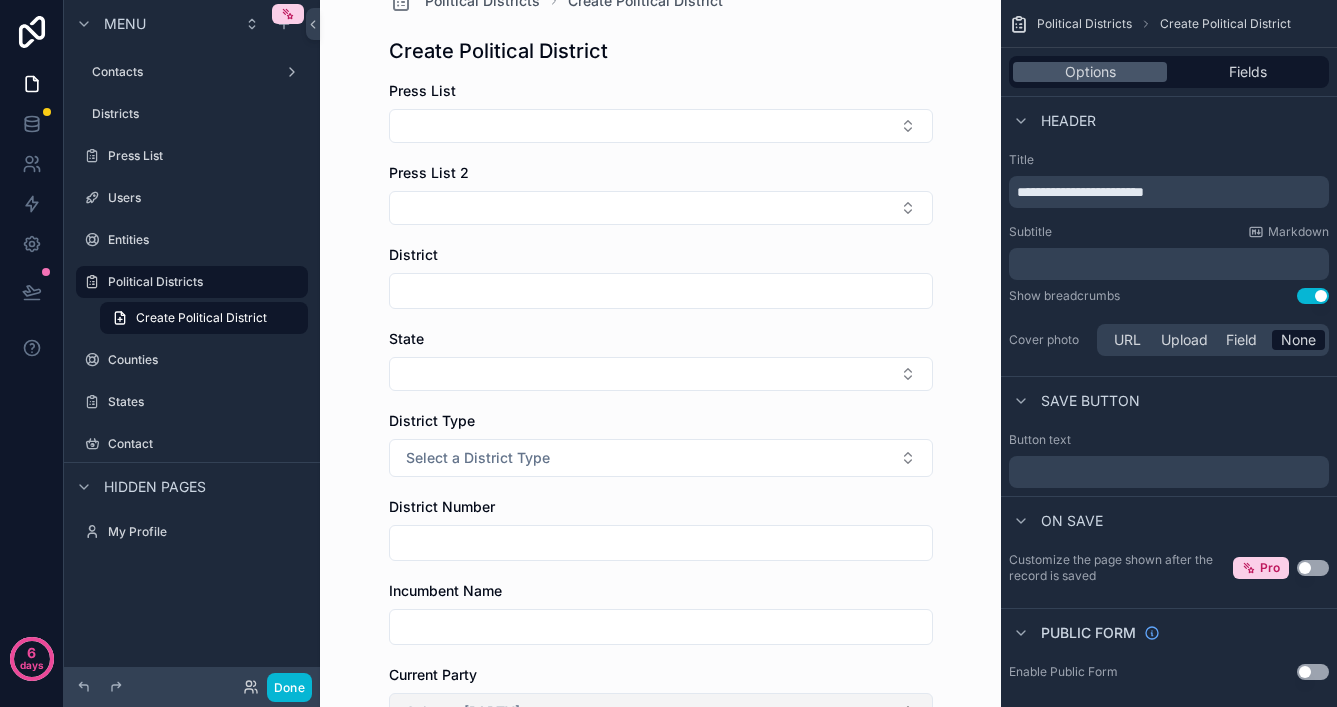 scroll, scrollTop: 12, scrollLeft: 0, axis: vertical 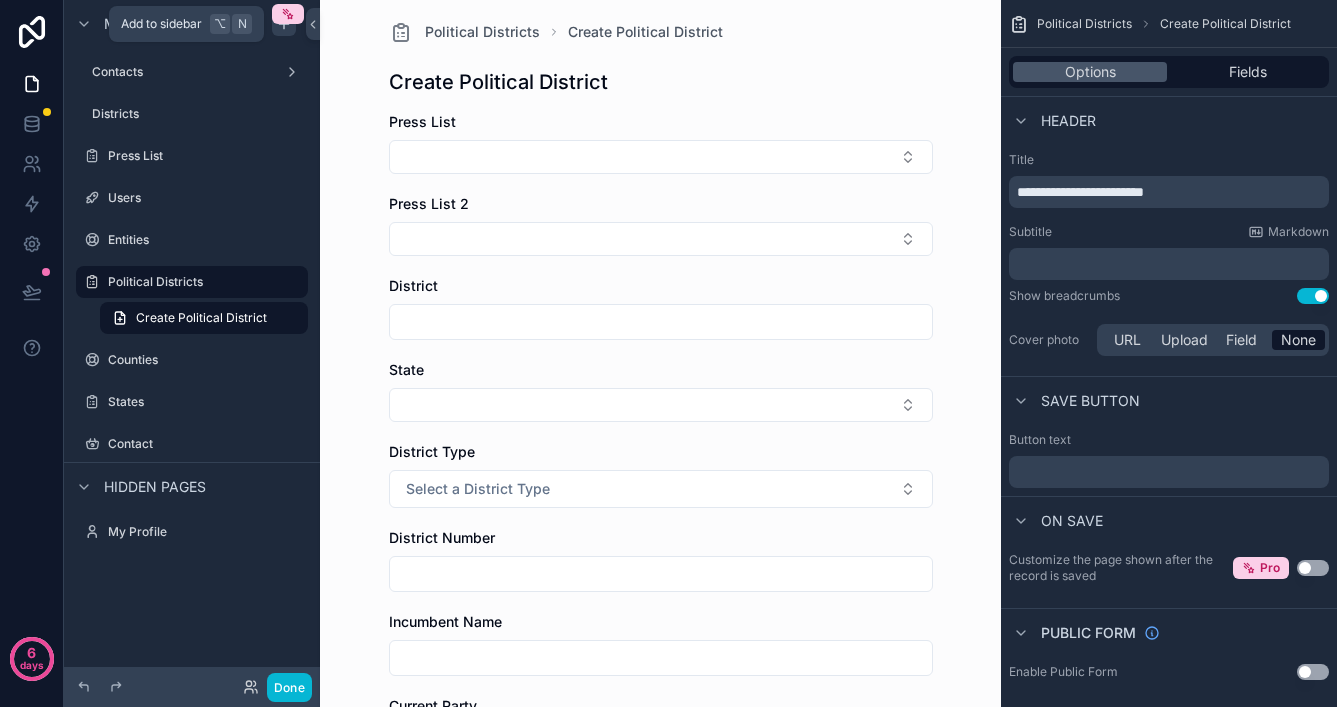 click 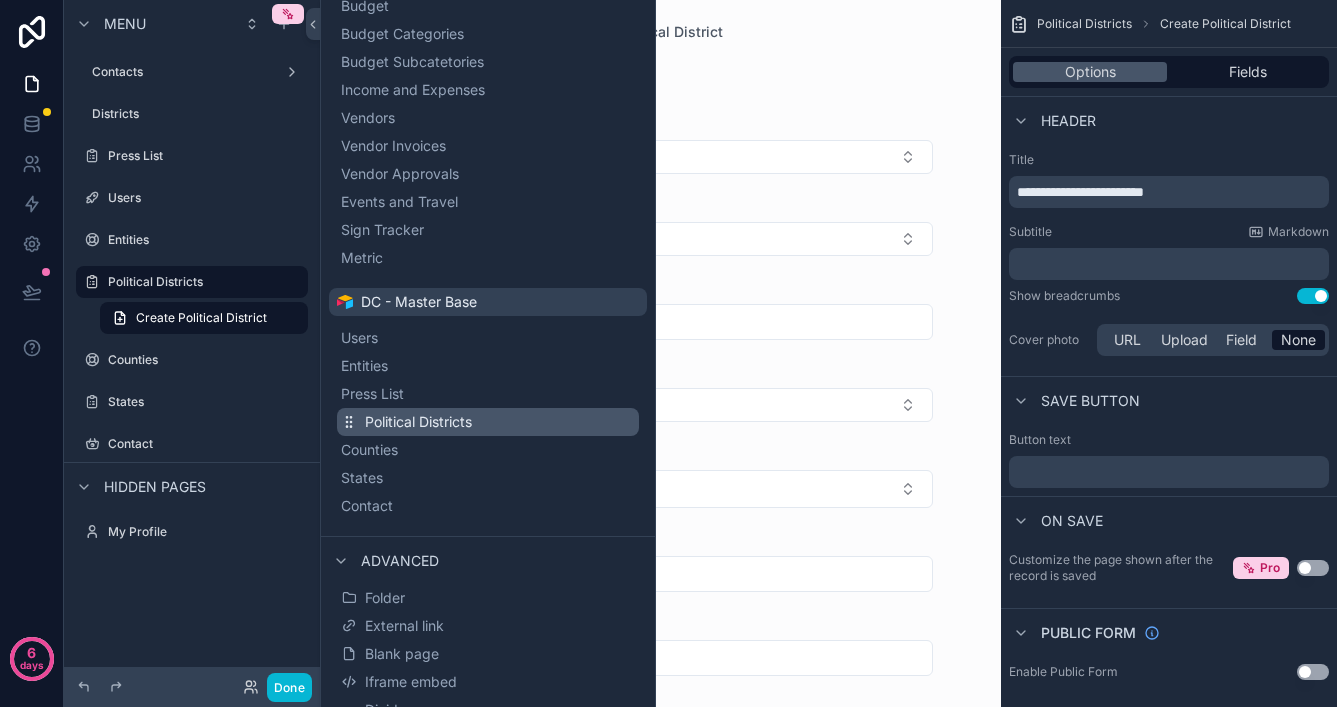 scroll, scrollTop: 445, scrollLeft: 0, axis: vertical 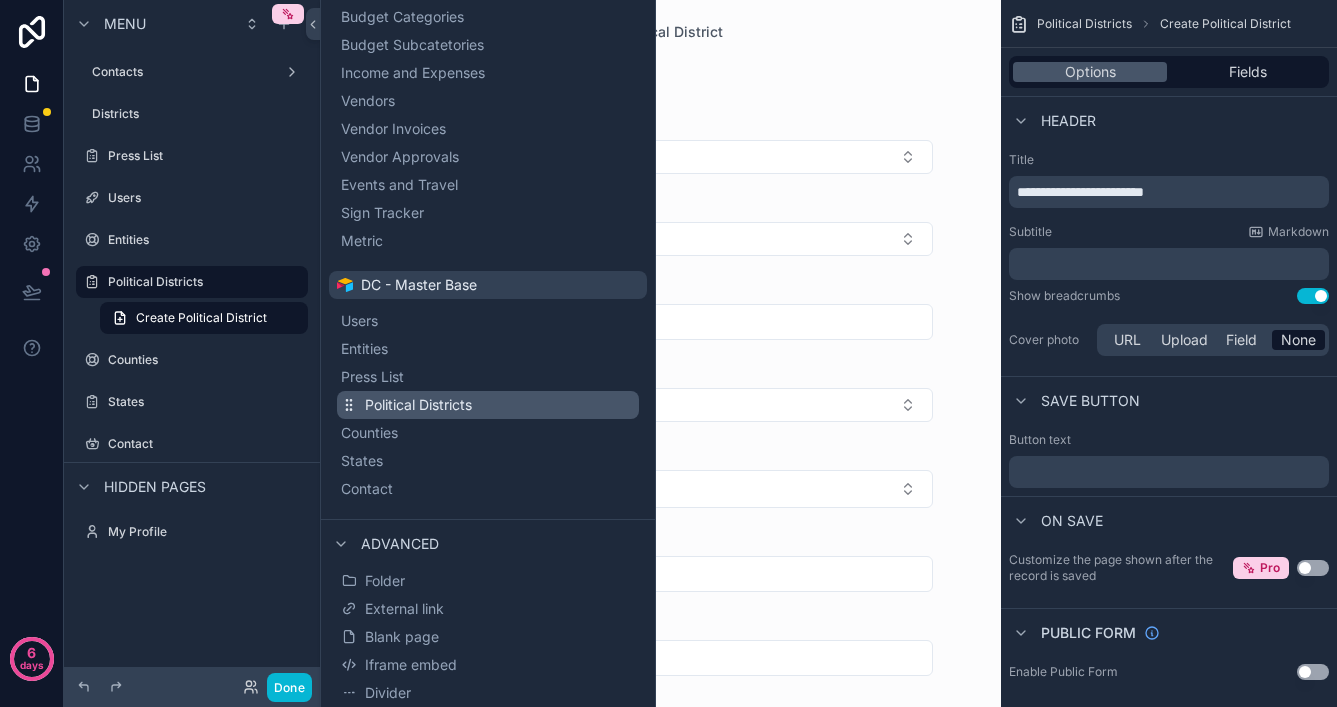 click on "Political Districts" at bounding box center (418, 405) 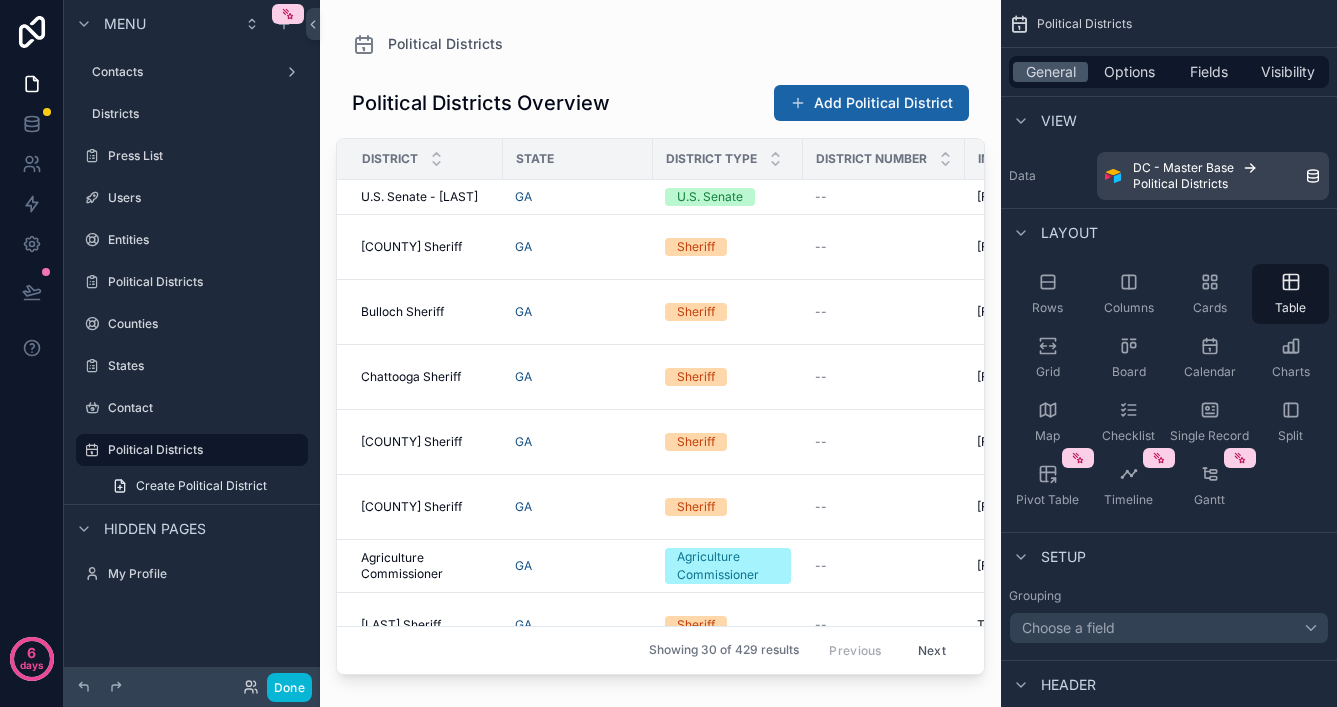 click on "District Type" at bounding box center [711, 159] 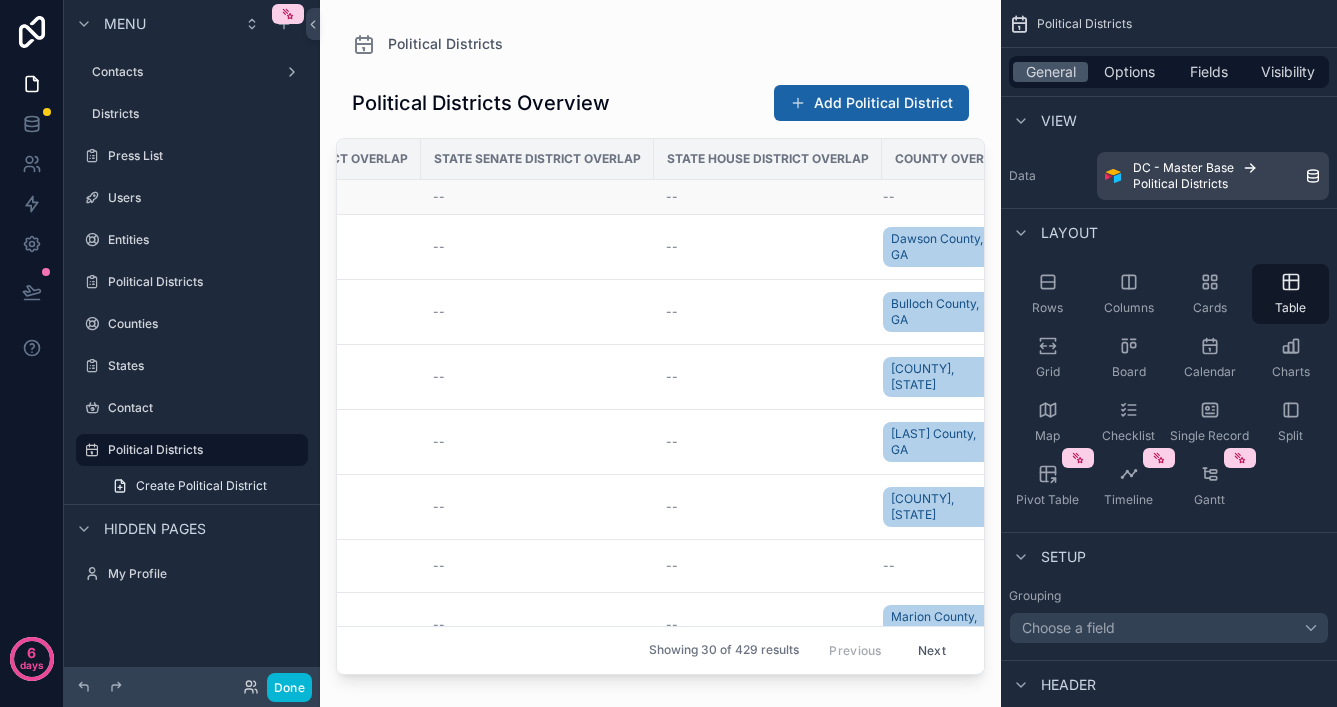 scroll, scrollTop: 0, scrollLeft: 1157, axis: horizontal 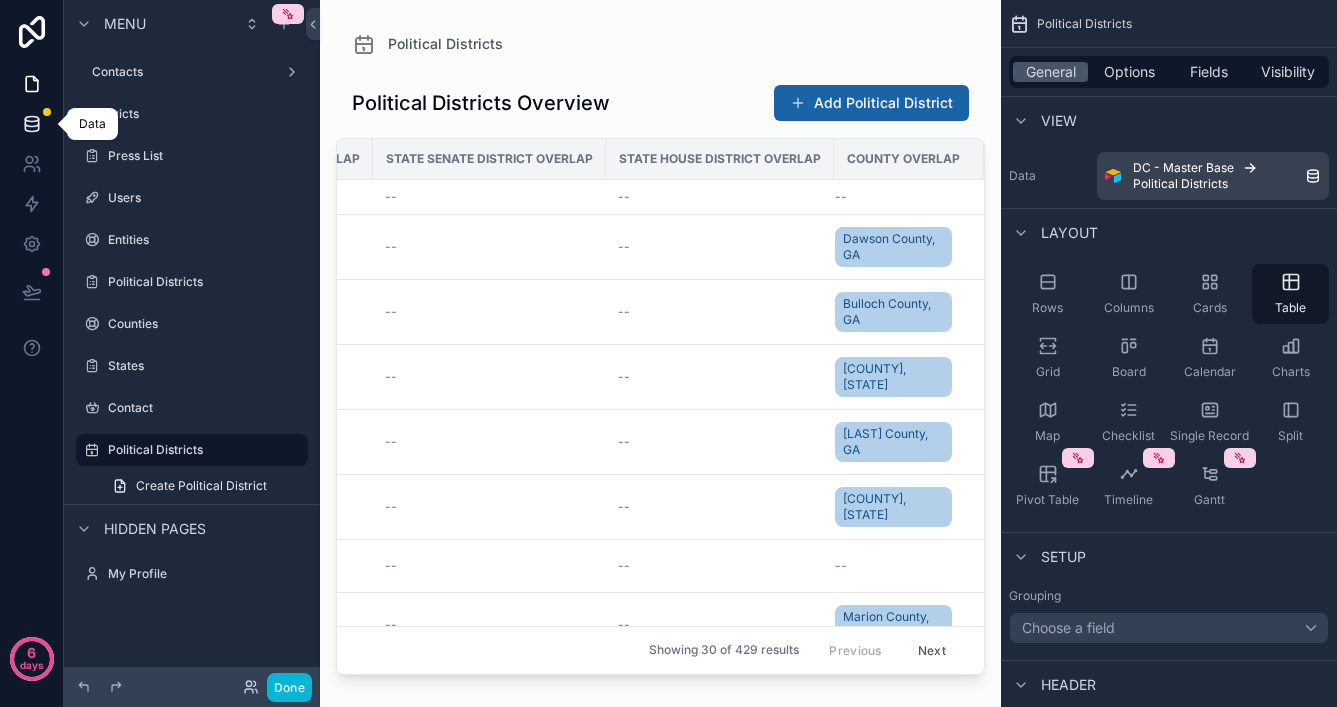 click 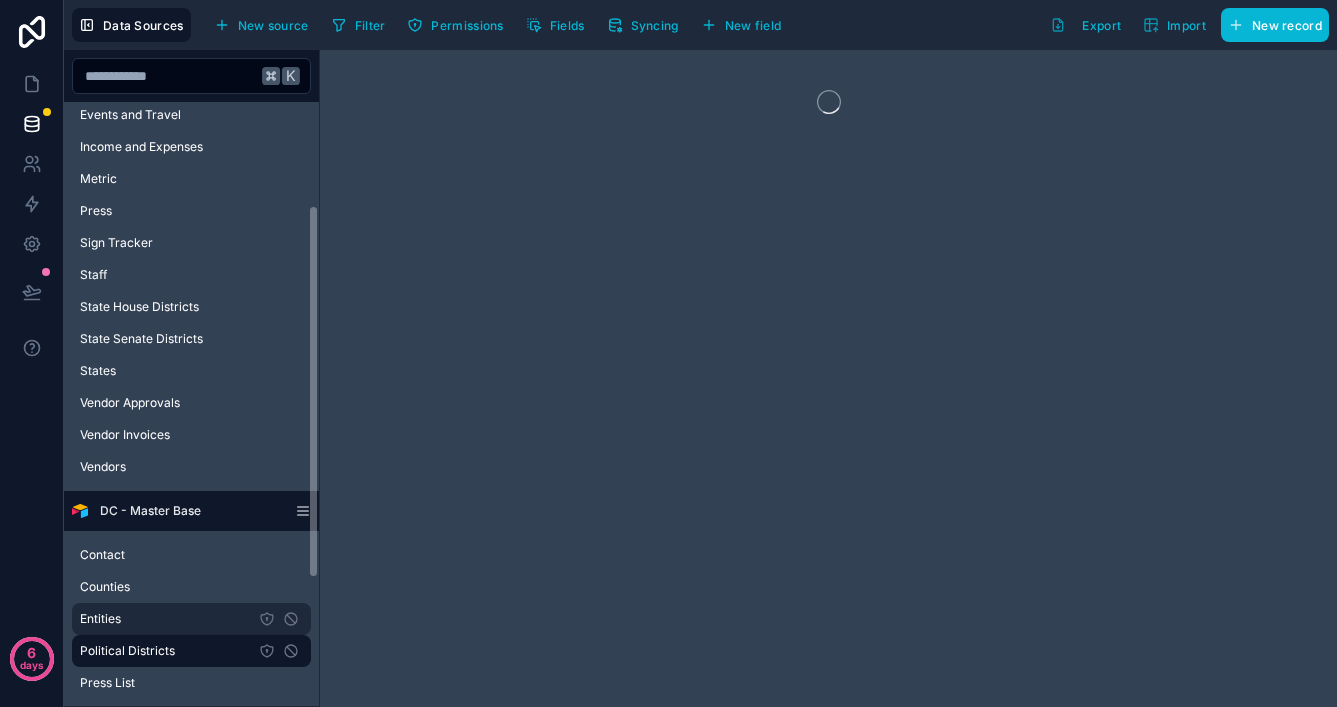 scroll, scrollTop: 372, scrollLeft: 0, axis: vertical 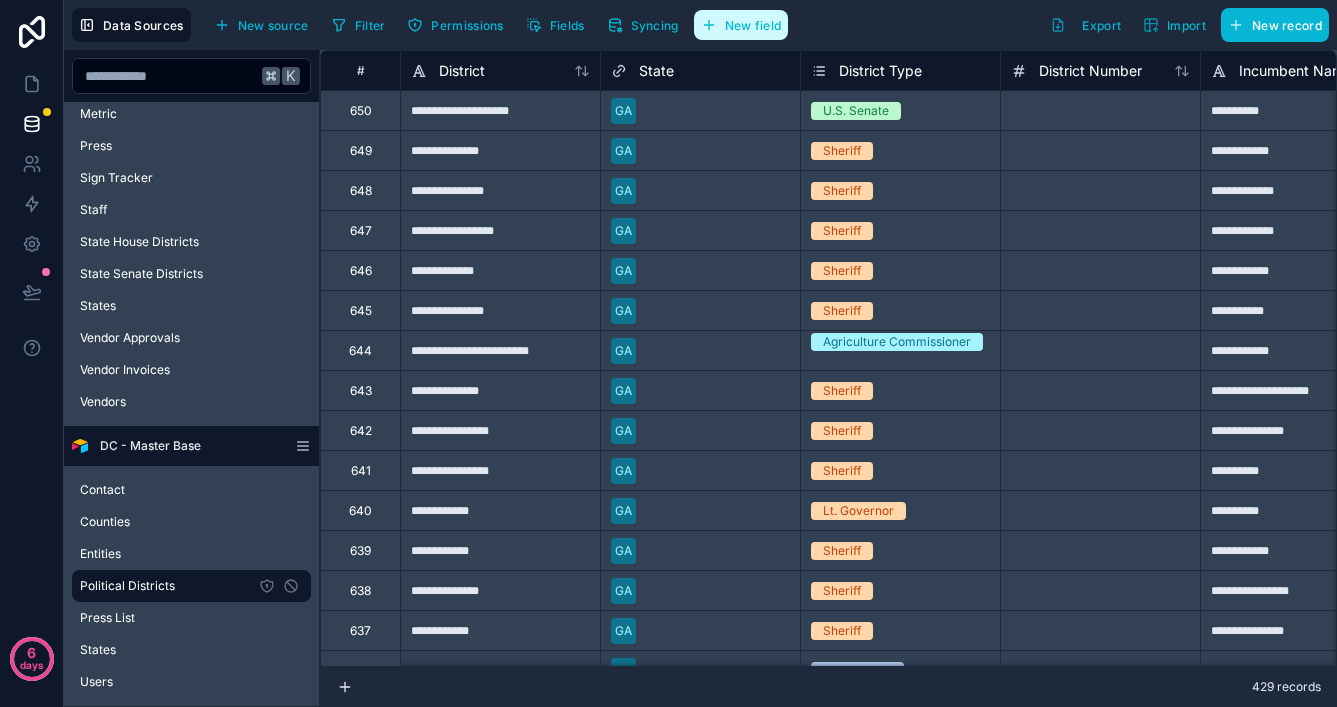 click on "New field" at bounding box center [753, 25] 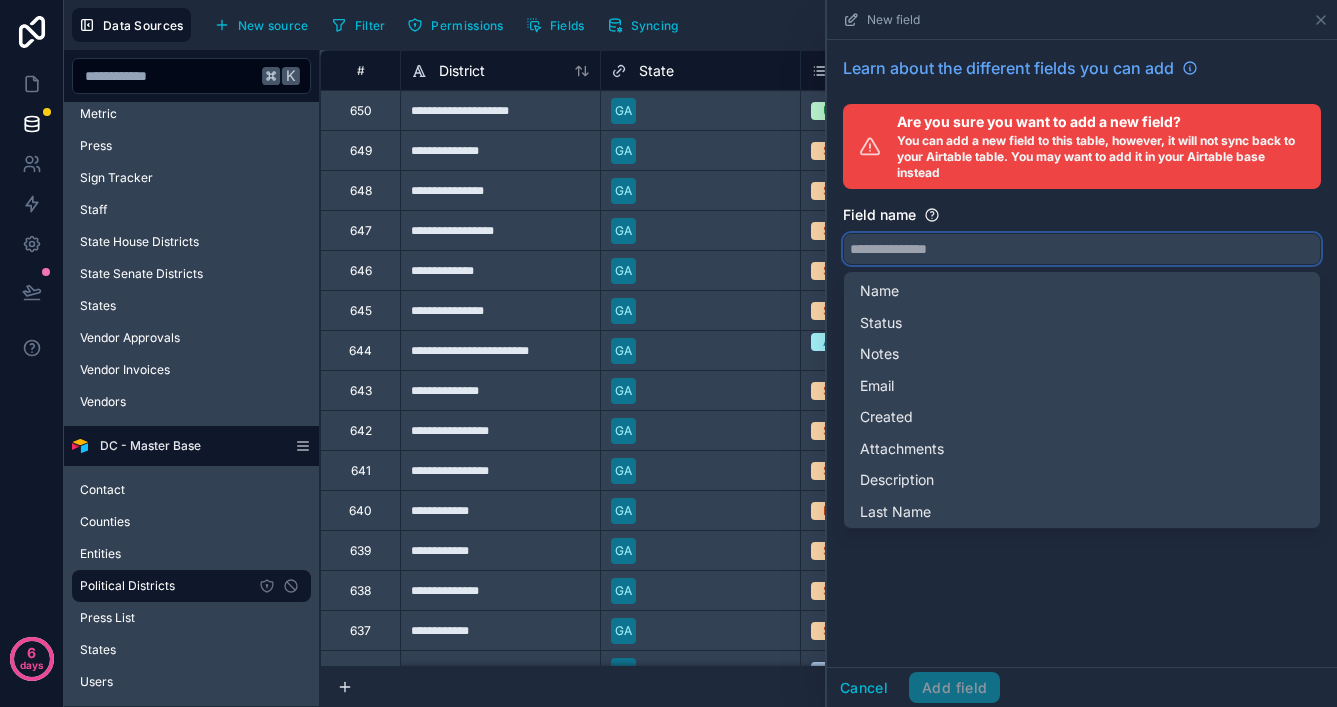 click at bounding box center [1082, 249] 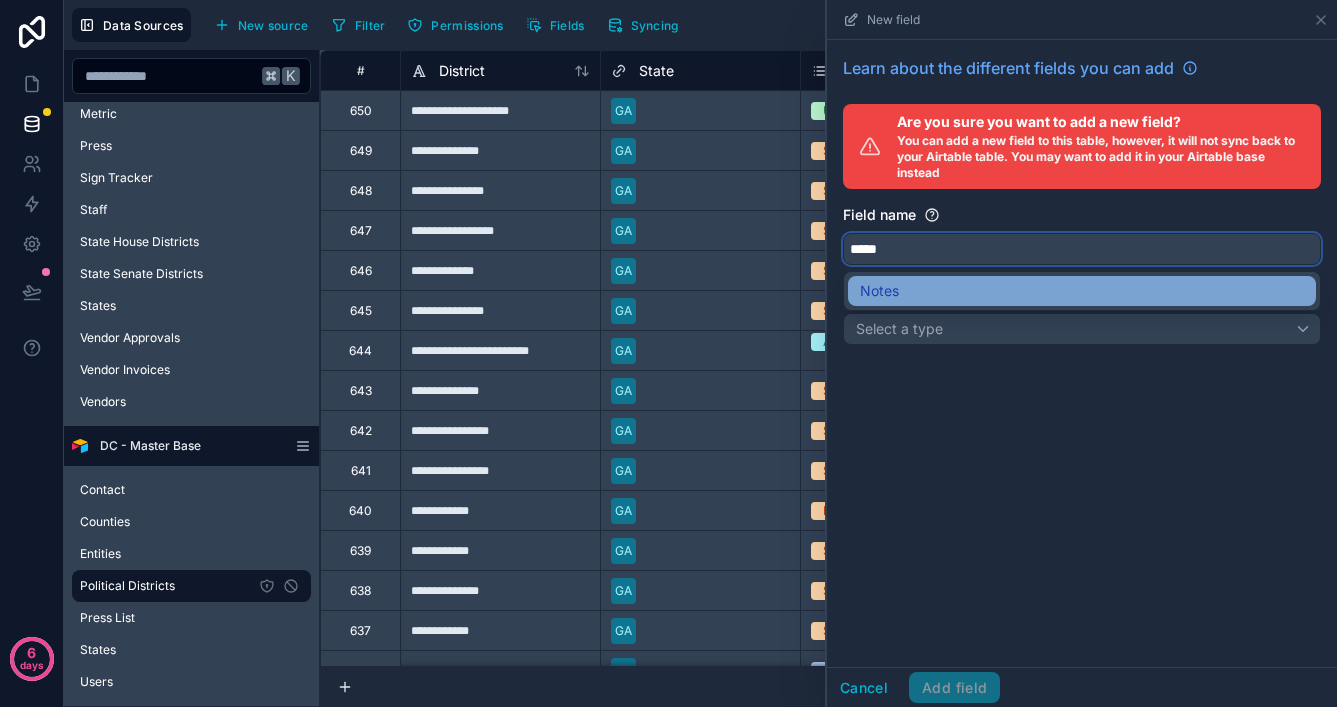 type on "*****" 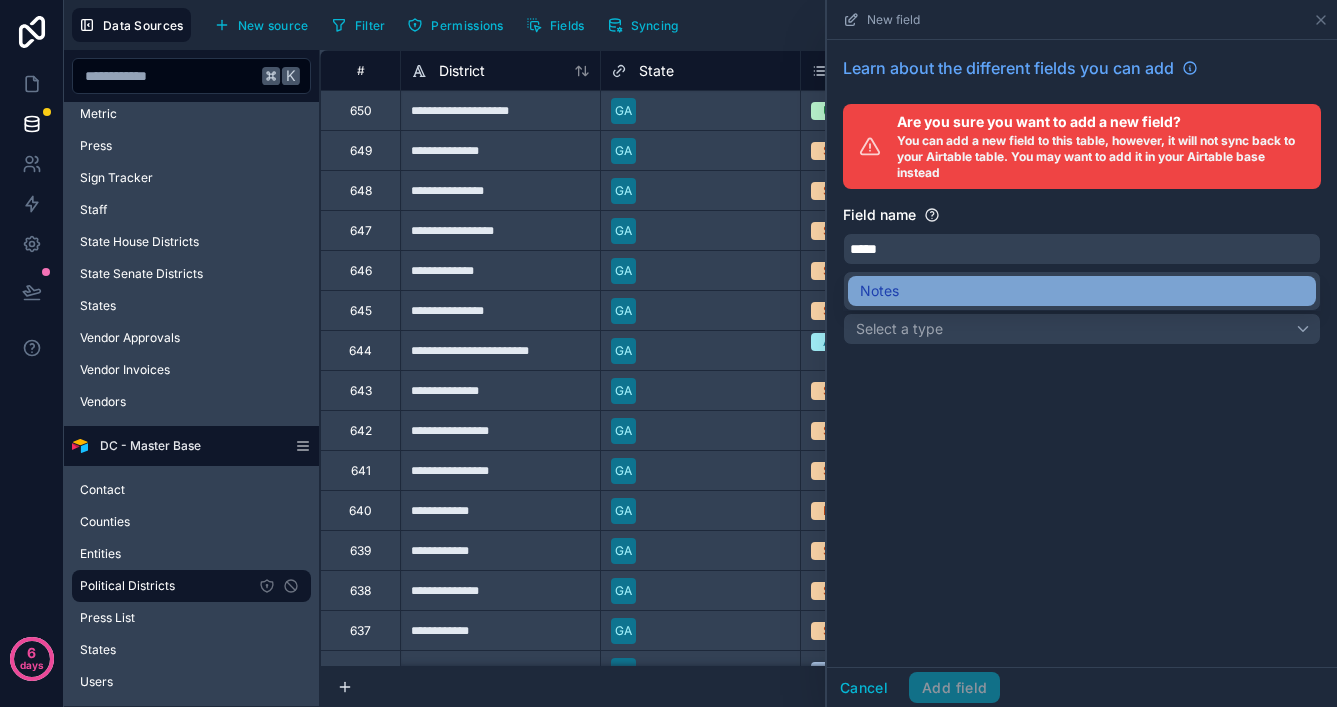 click on "Notes" at bounding box center (1082, 291) 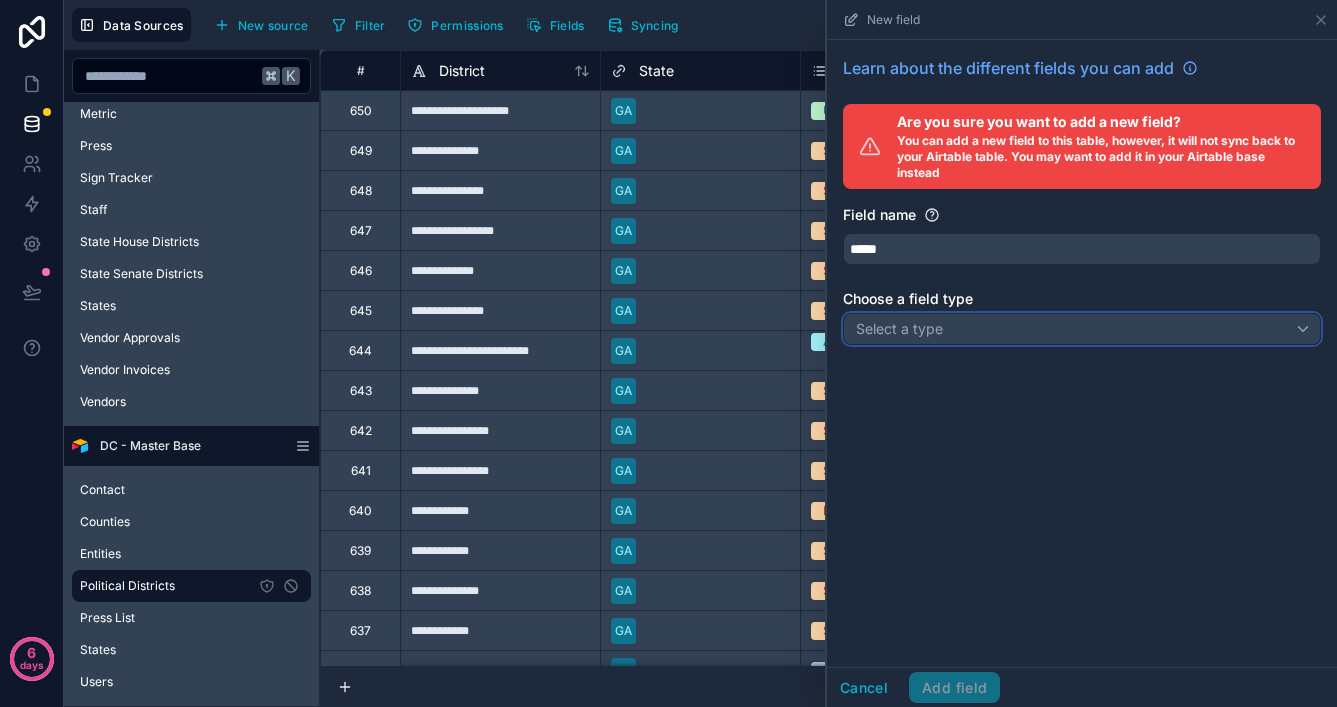 click on "Select a type" at bounding box center (1082, 329) 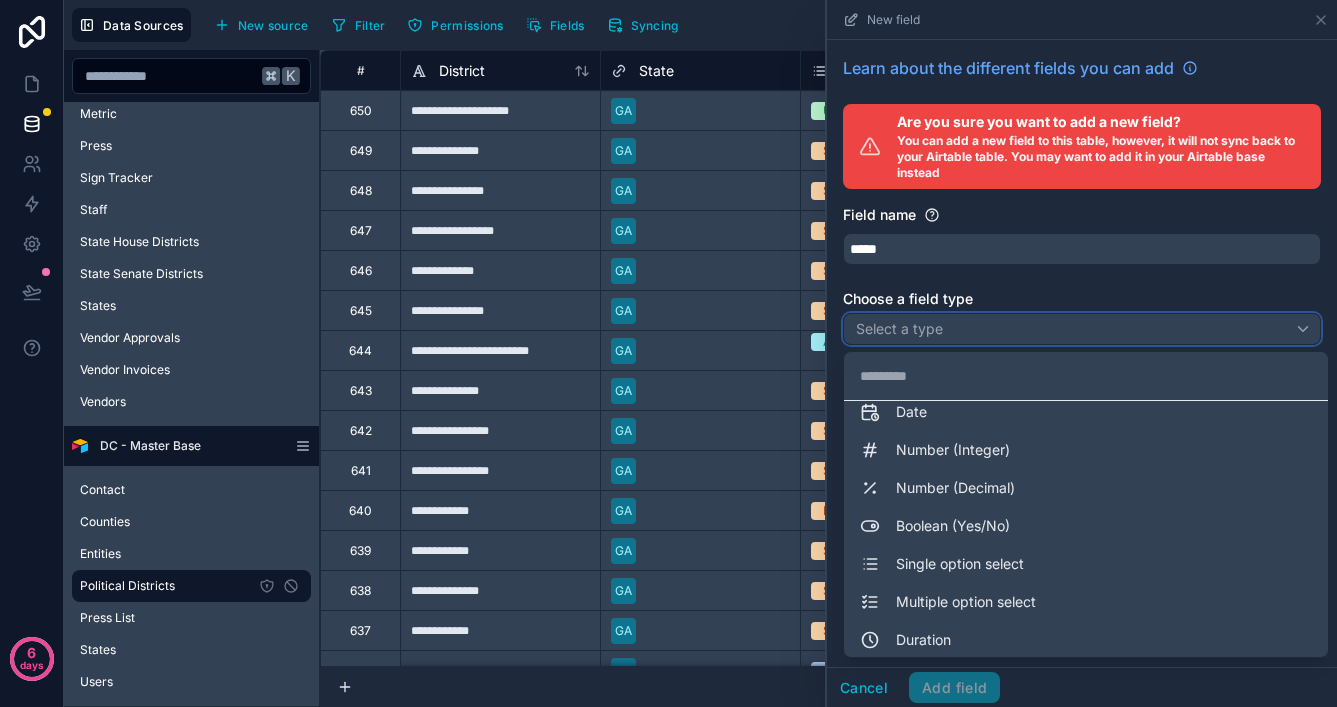 scroll, scrollTop: 0, scrollLeft: 0, axis: both 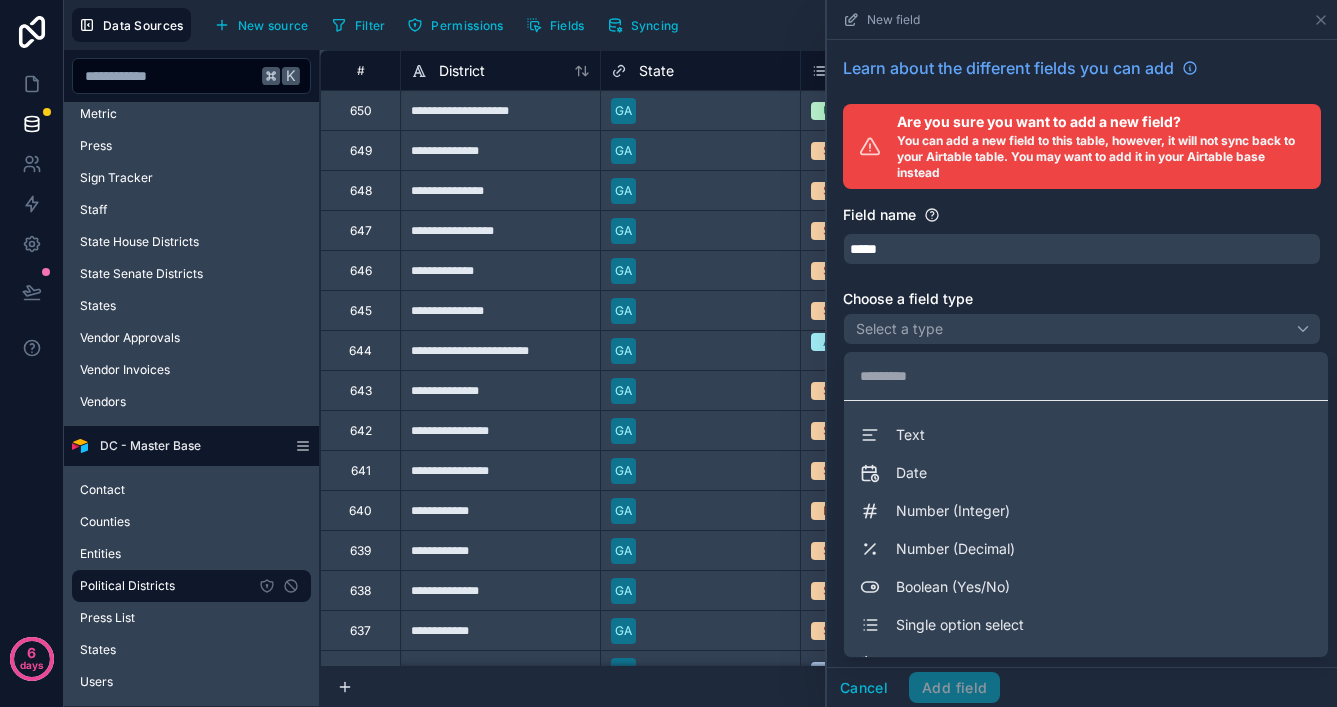 click on "Text" at bounding box center (1086, 435) 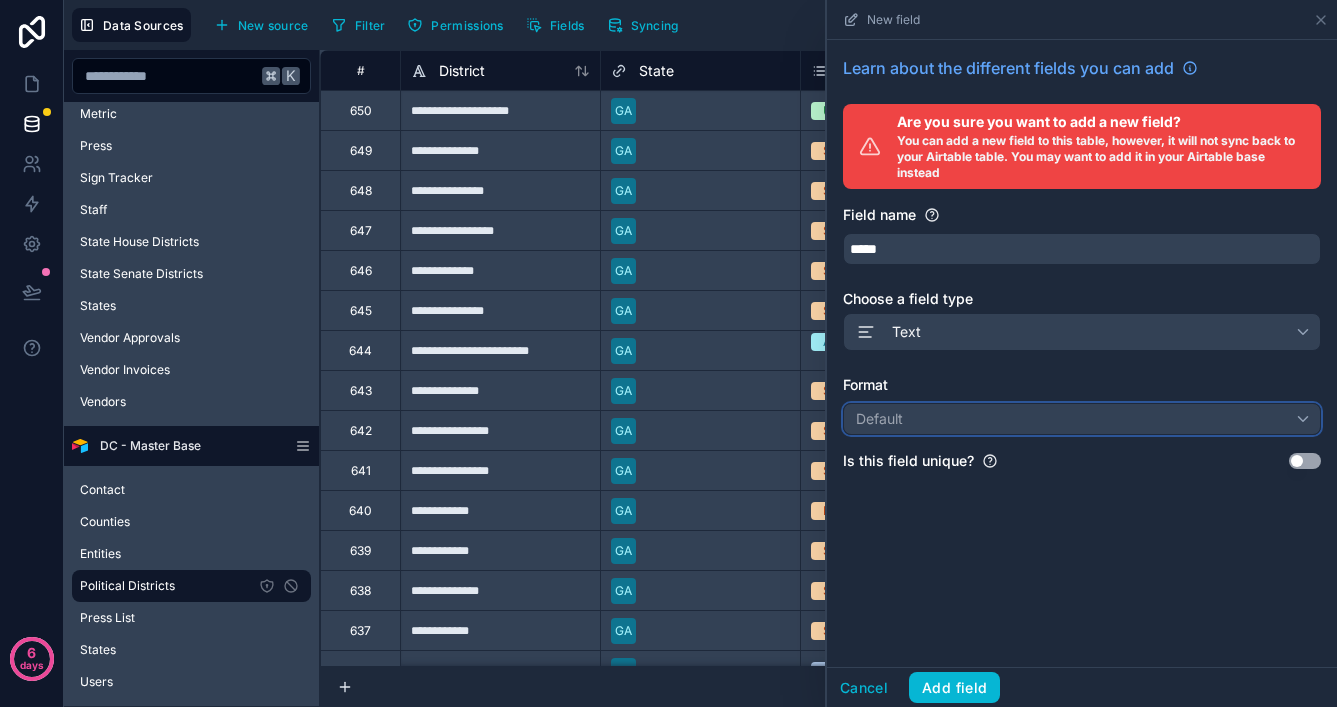 click on "Default" at bounding box center (1082, 419) 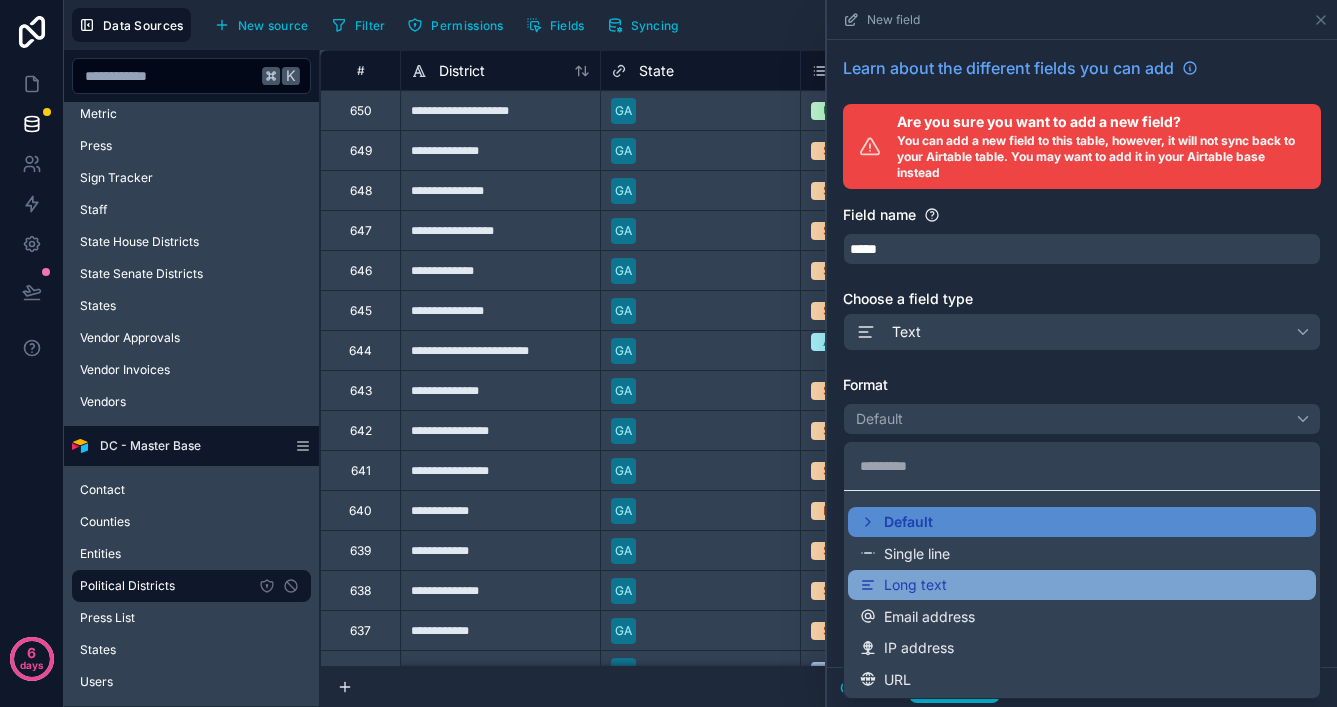 click on "Long text" at bounding box center [1082, 585] 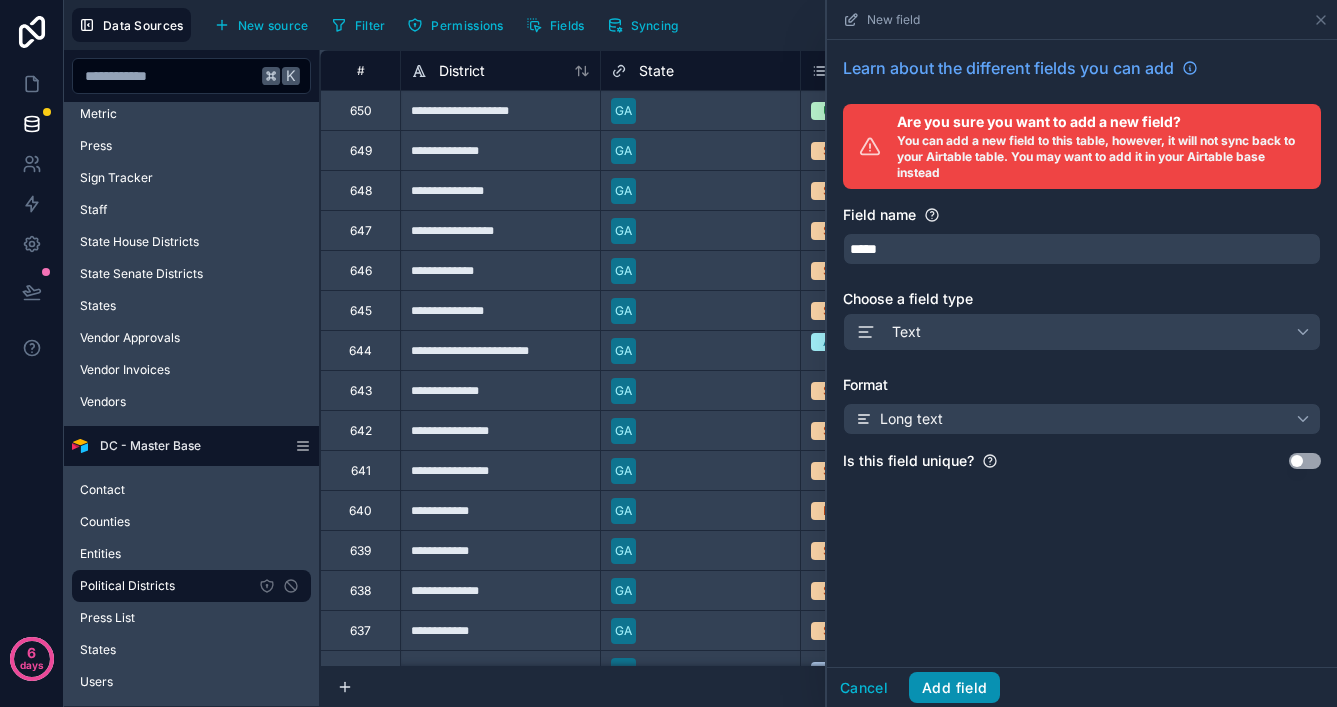 click on "Add field" at bounding box center [954, 688] 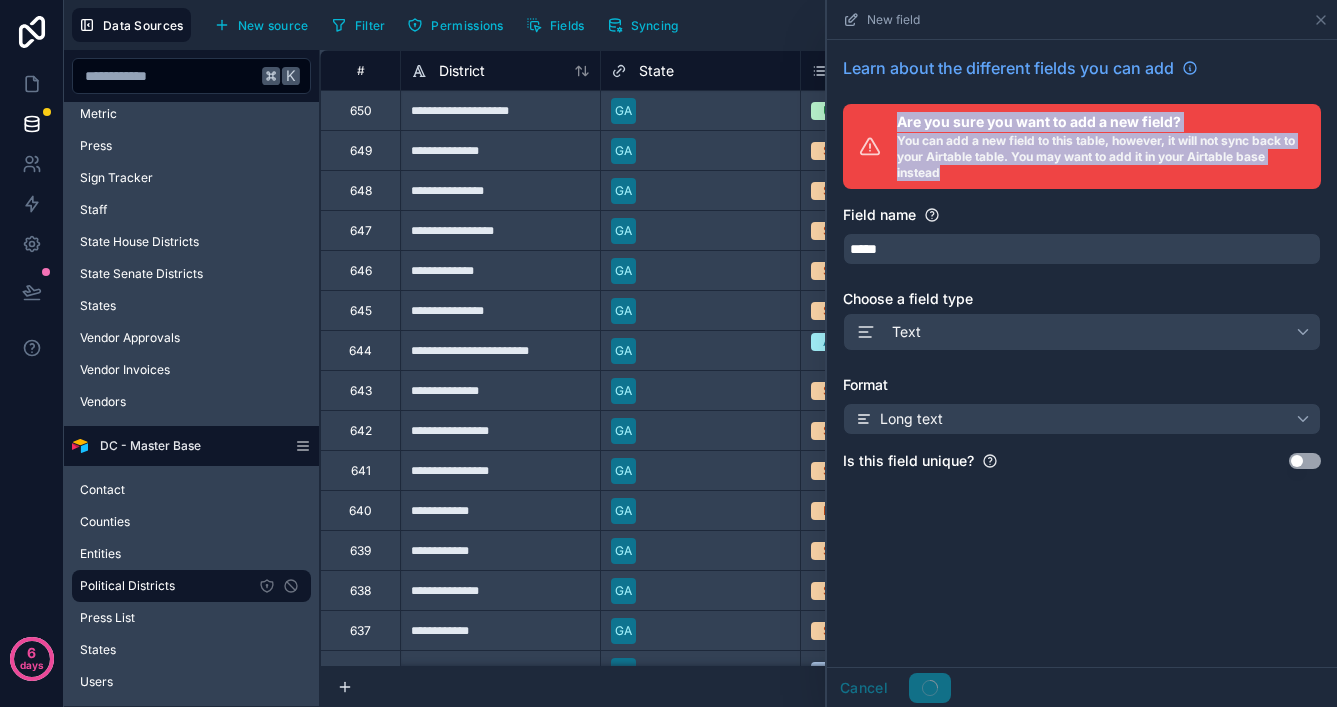 drag, startPoint x: 943, startPoint y: 163, endPoint x: 937, endPoint y: 178, distance: 16.155495 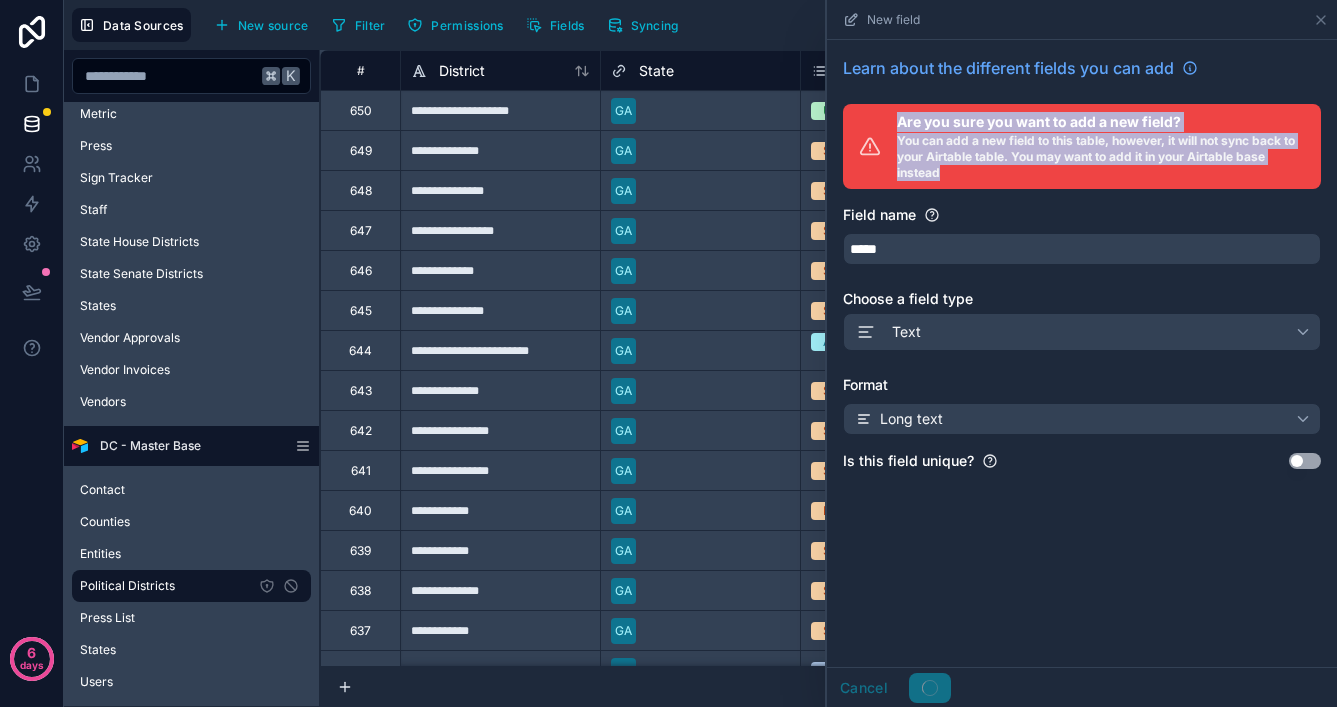 click on "Are you sure you want to add a new field? You can add a new field to this table, however, it will not sync back to your Airtable table. You may want to add it in your Airtable base instead" at bounding box center (1101, 146) 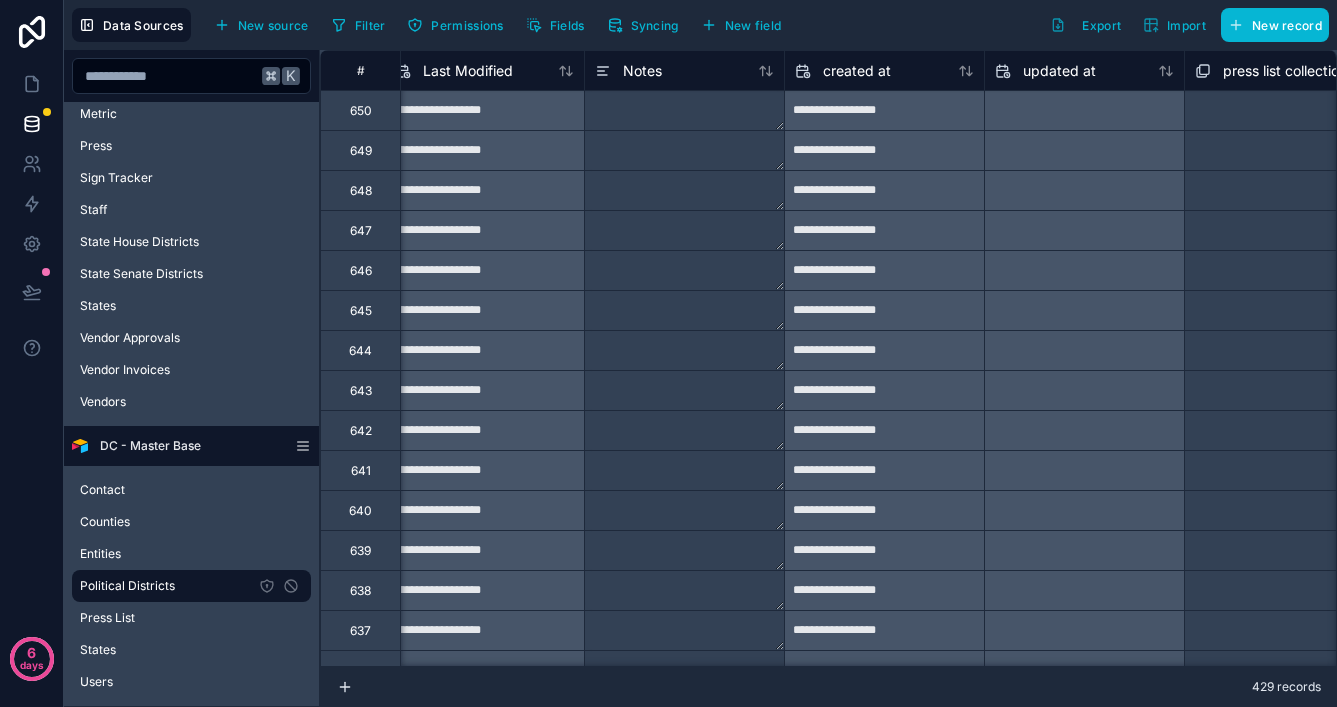 scroll, scrollTop: 0, scrollLeft: 3190, axis: horizontal 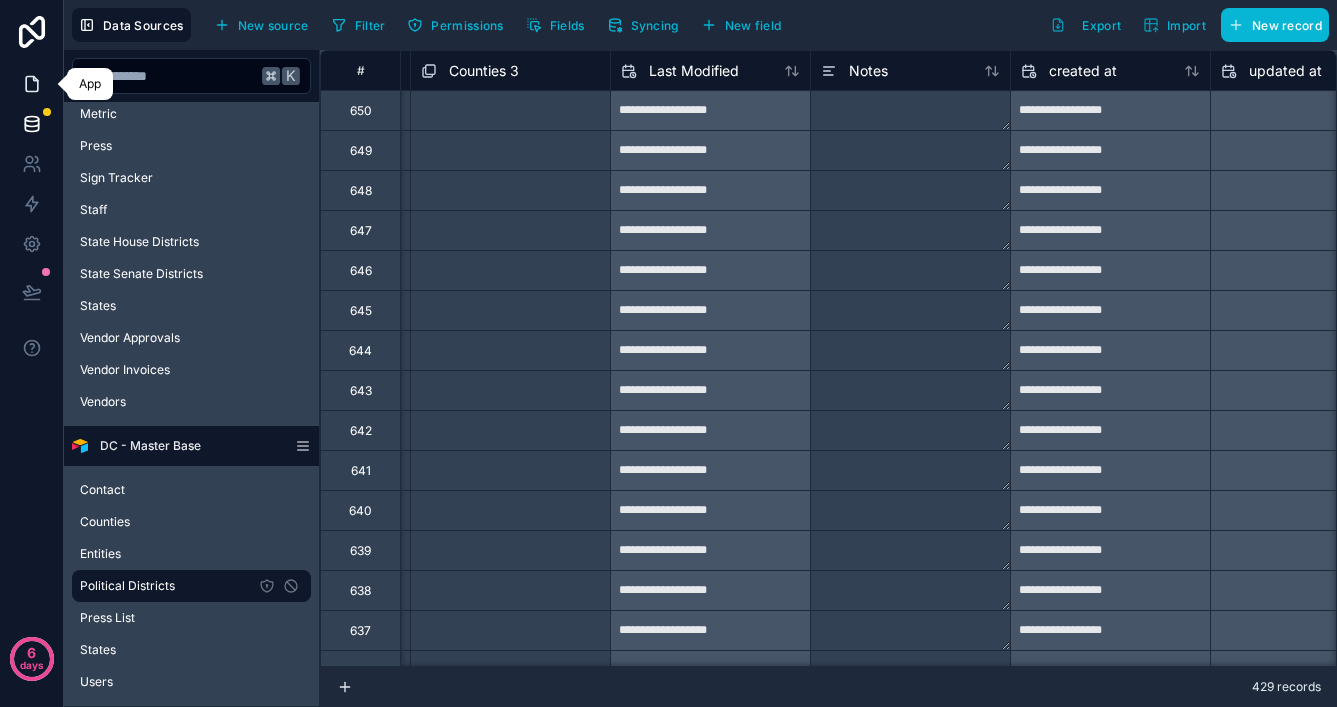 drag, startPoint x: 22, startPoint y: 81, endPoint x: 43, endPoint y: 79, distance: 21.095022 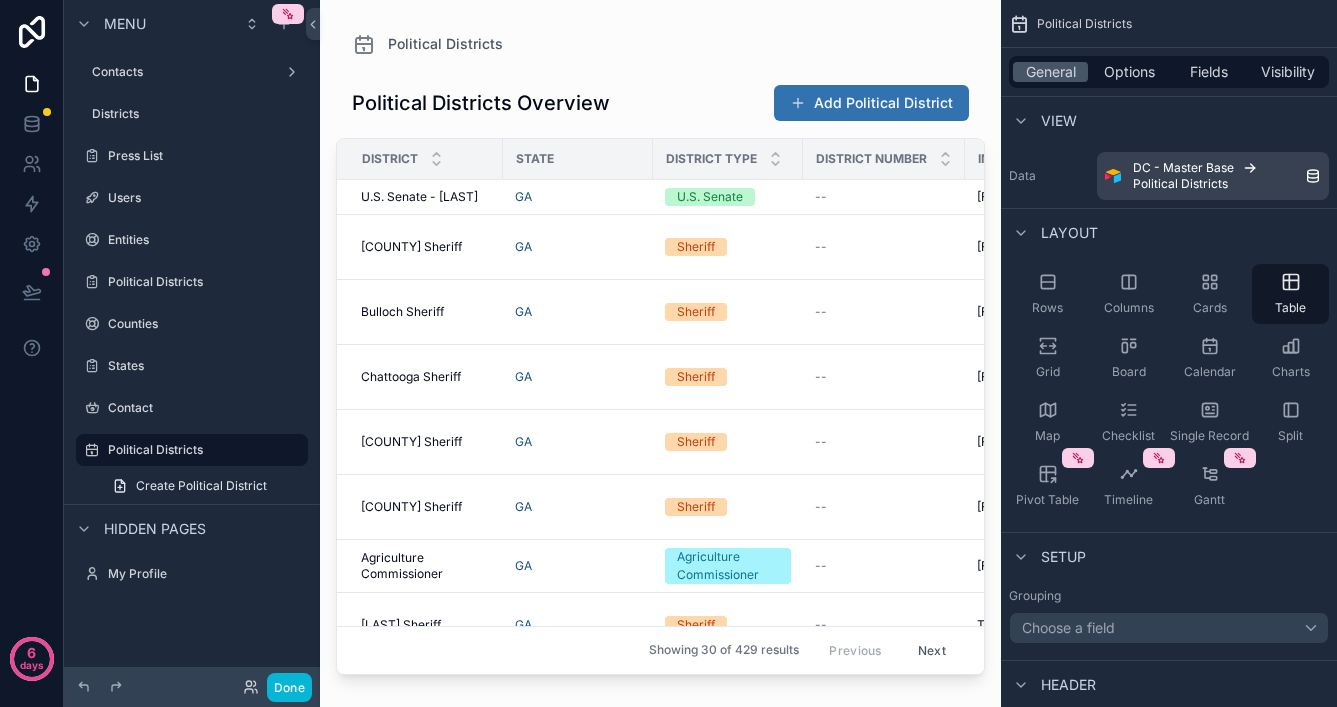 click on "Add Political District" at bounding box center [871, 103] 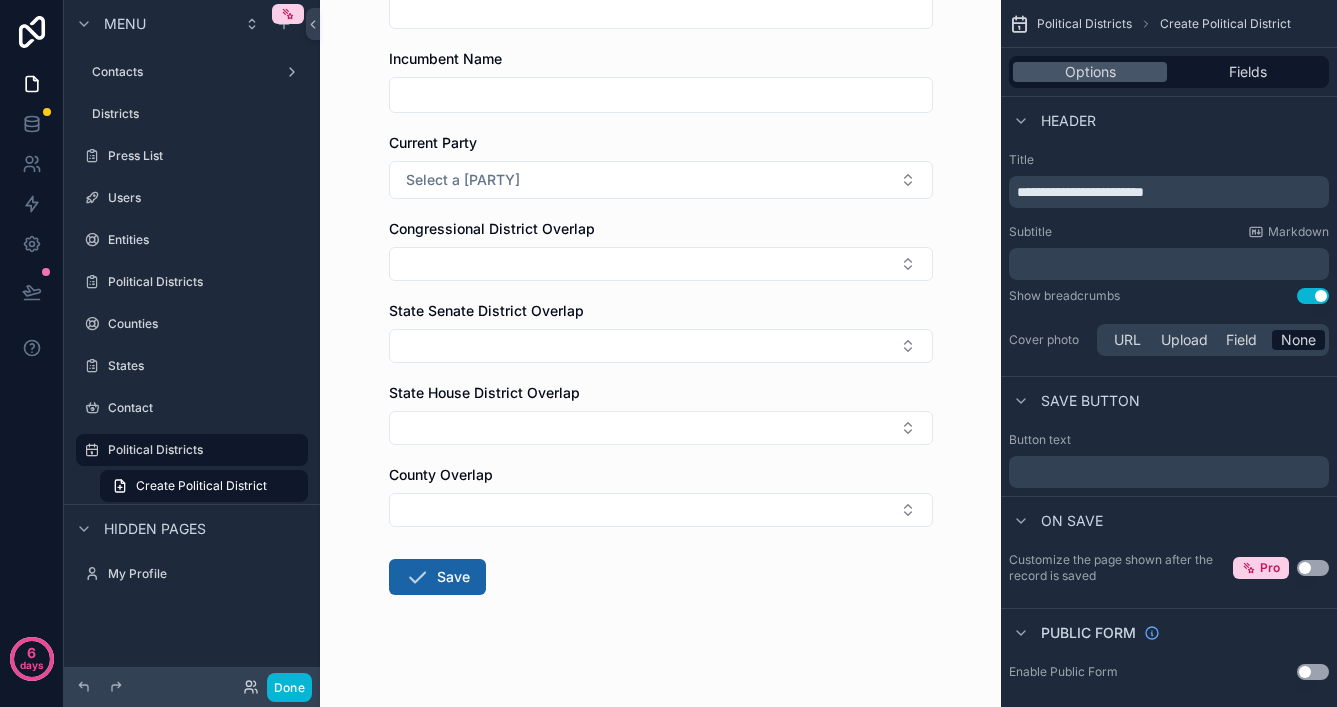 scroll, scrollTop: 427, scrollLeft: 0, axis: vertical 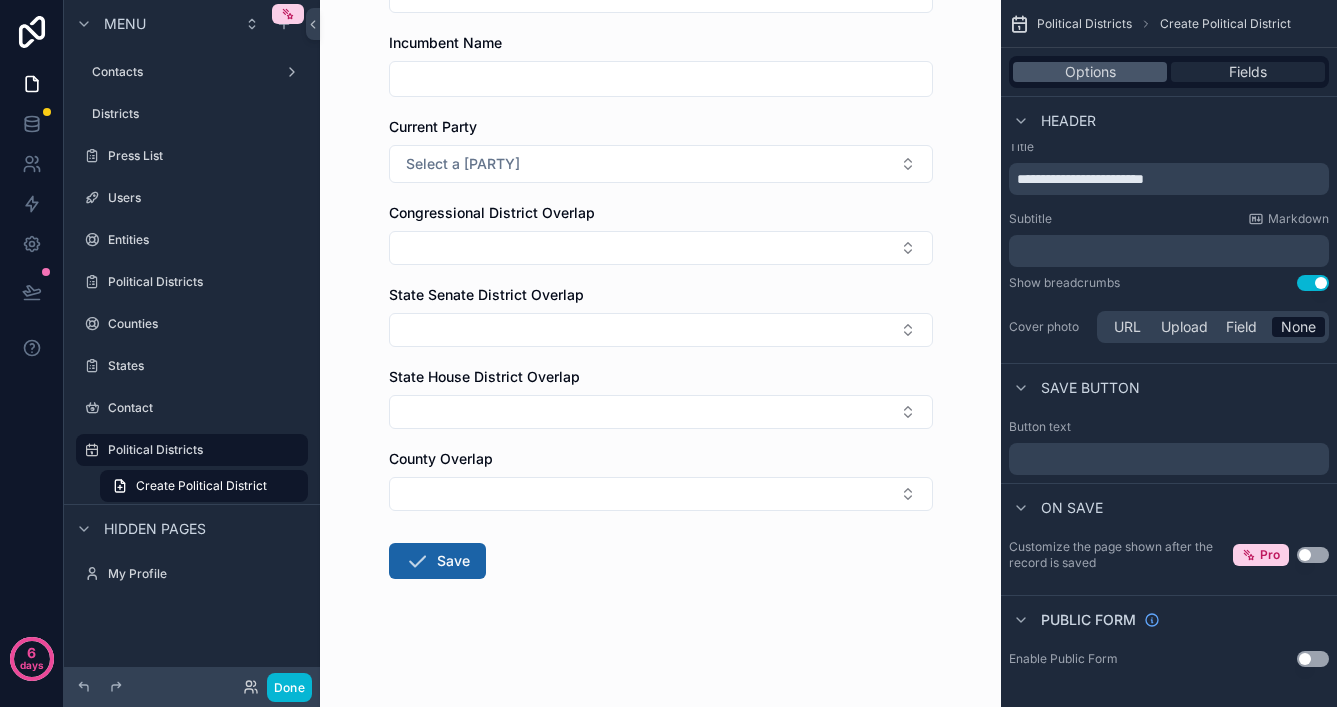 drag, startPoint x: 1253, startPoint y: 65, endPoint x: 1249, endPoint y: 85, distance: 20.396078 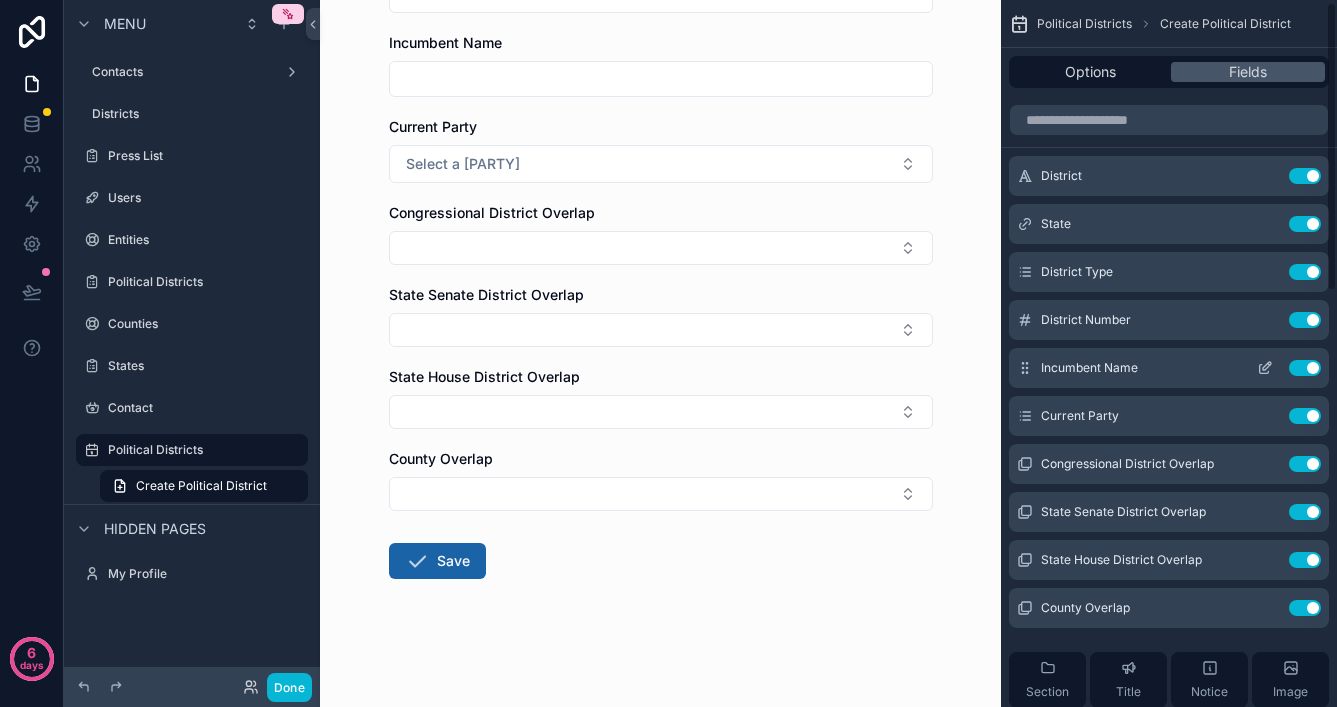 scroll, scrollTop: 0, scrollLeft: 0, axis: both 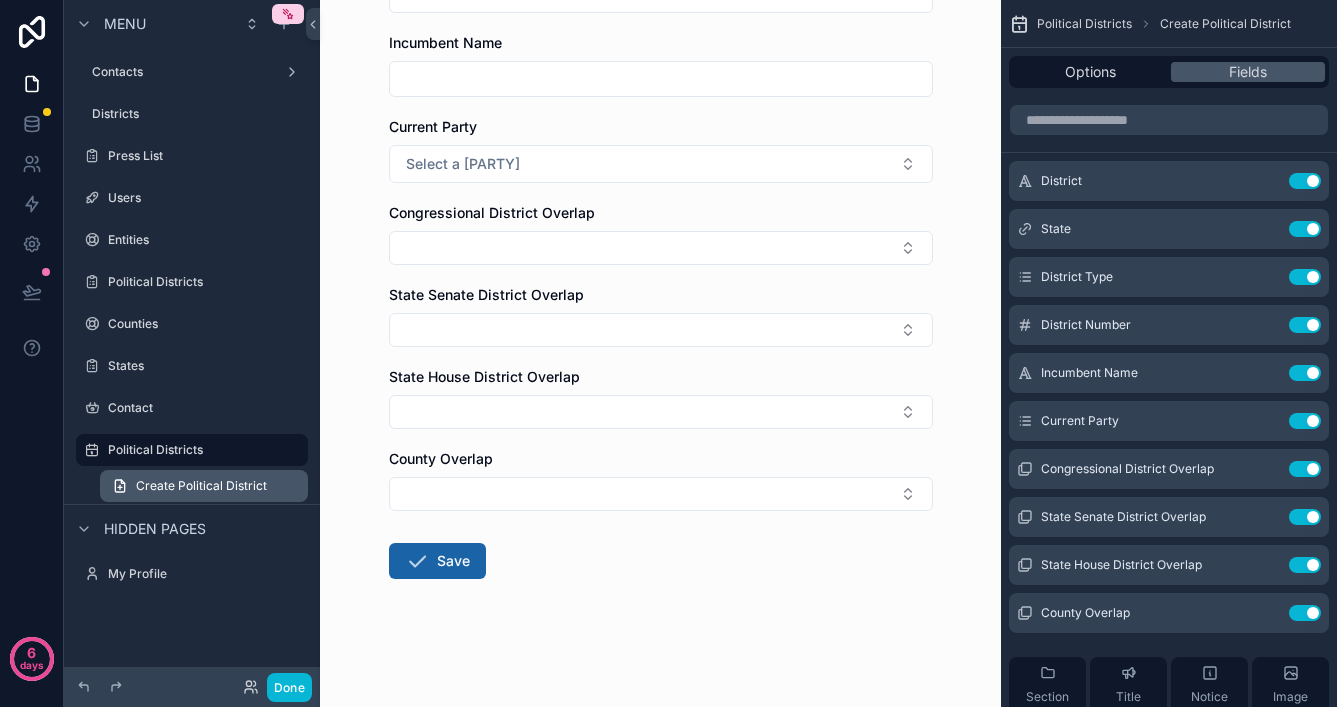 drag, startPoint x: 206, startPoint y: 492, endPoint x: 279, endPoint y: 490, distance: 73.02739 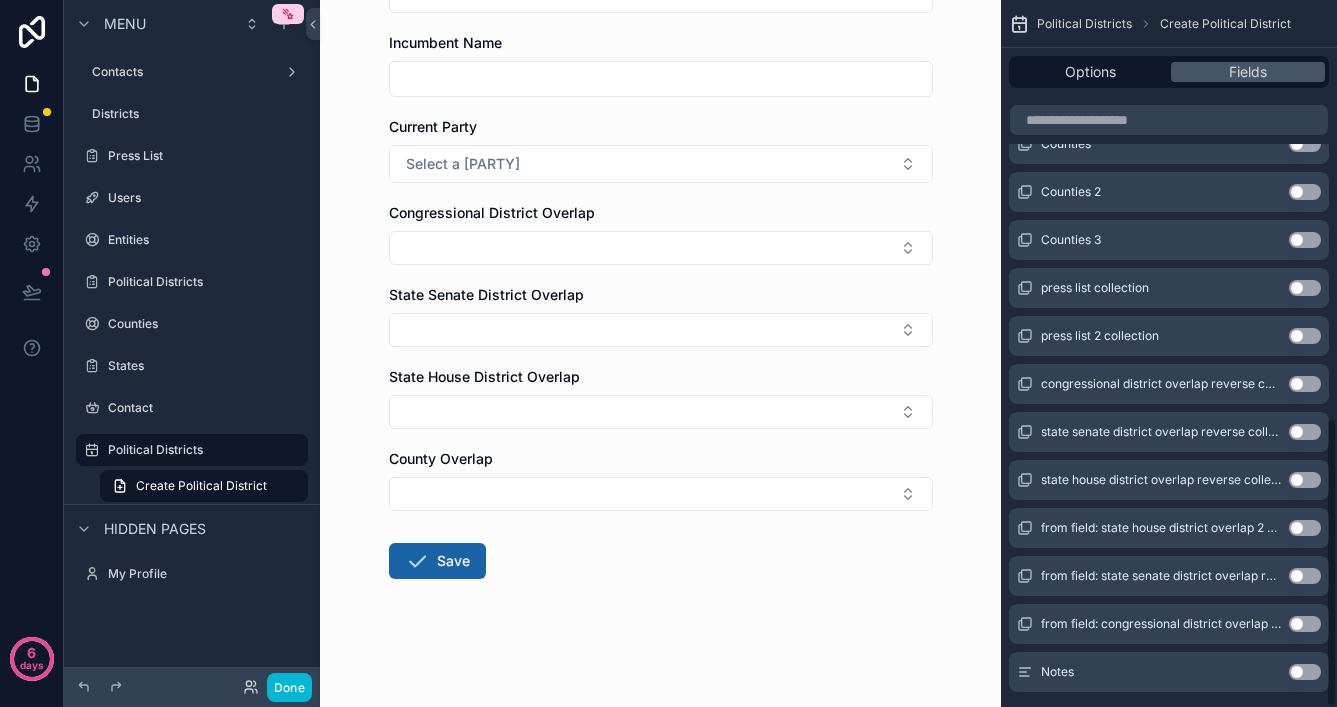 scroll, scrollTop: 1019, scrollLeft: 0, axis: vertical 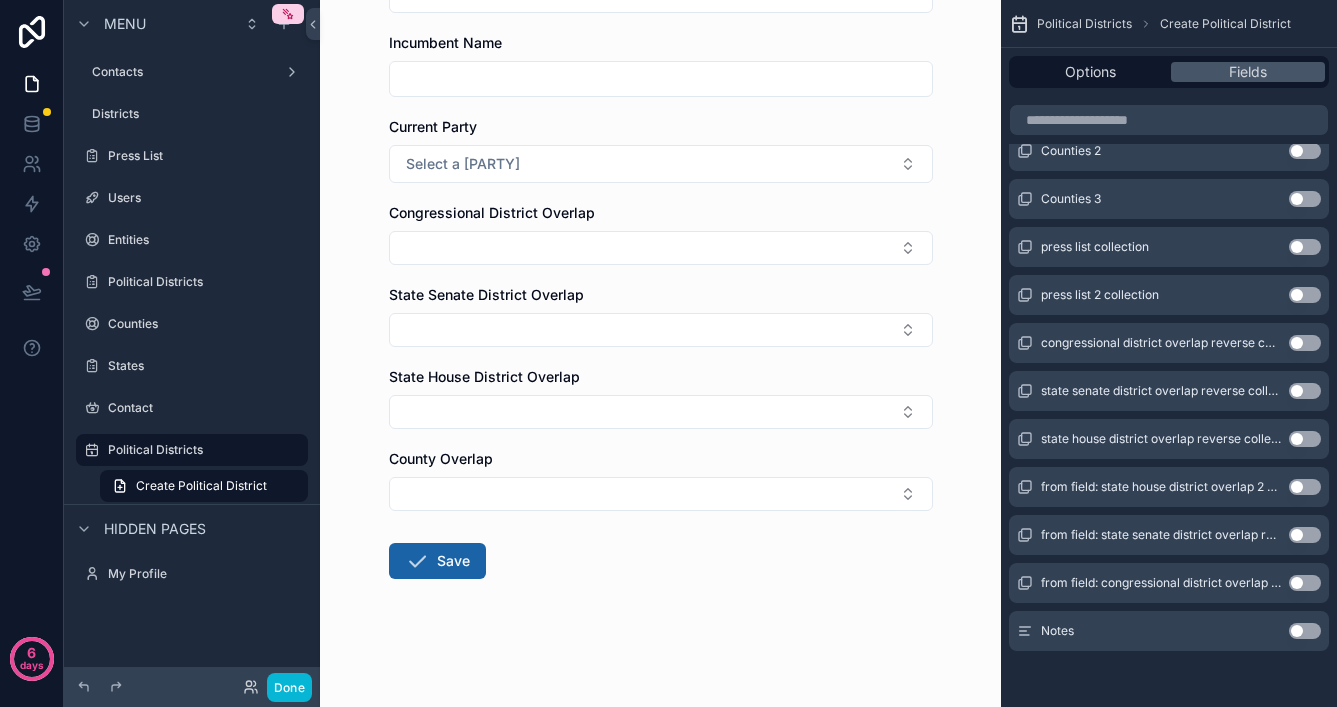 click on "Use setting" at bounding box center (1305, 631) 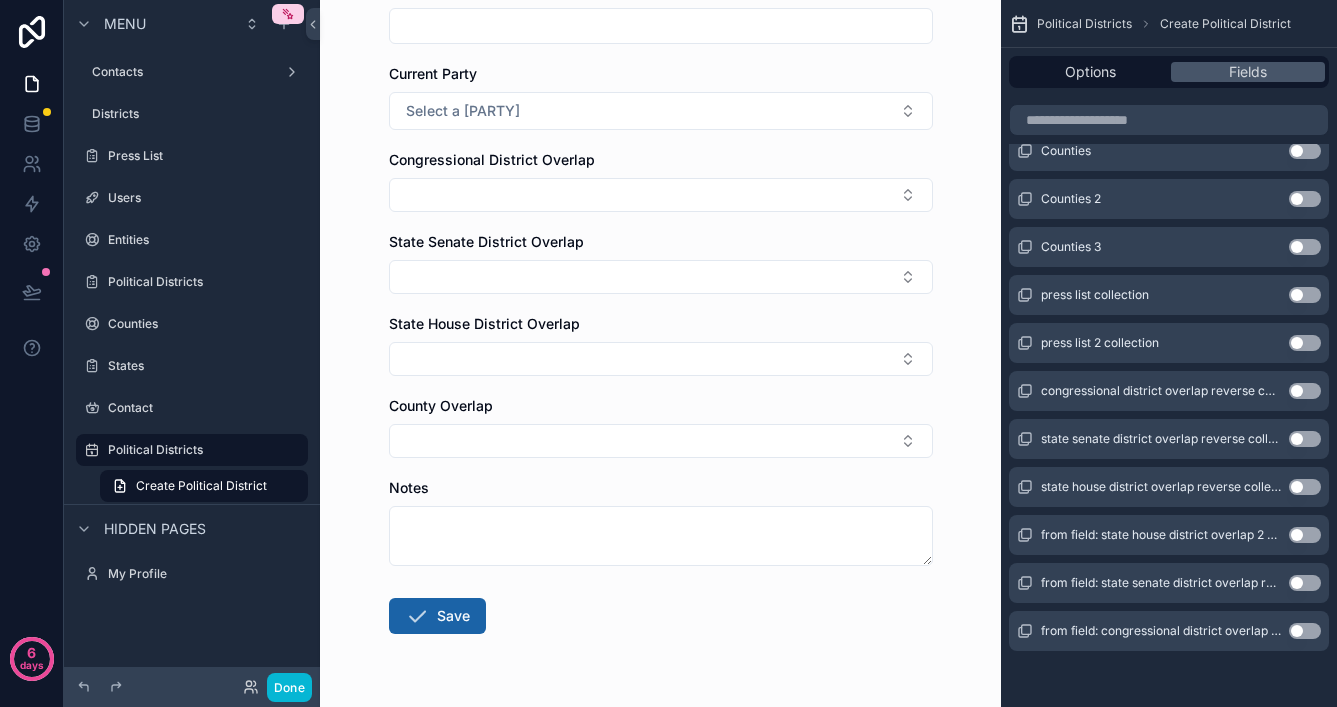 scroll, scrollTop: 481, scrollLeft: 0, axis: vertical 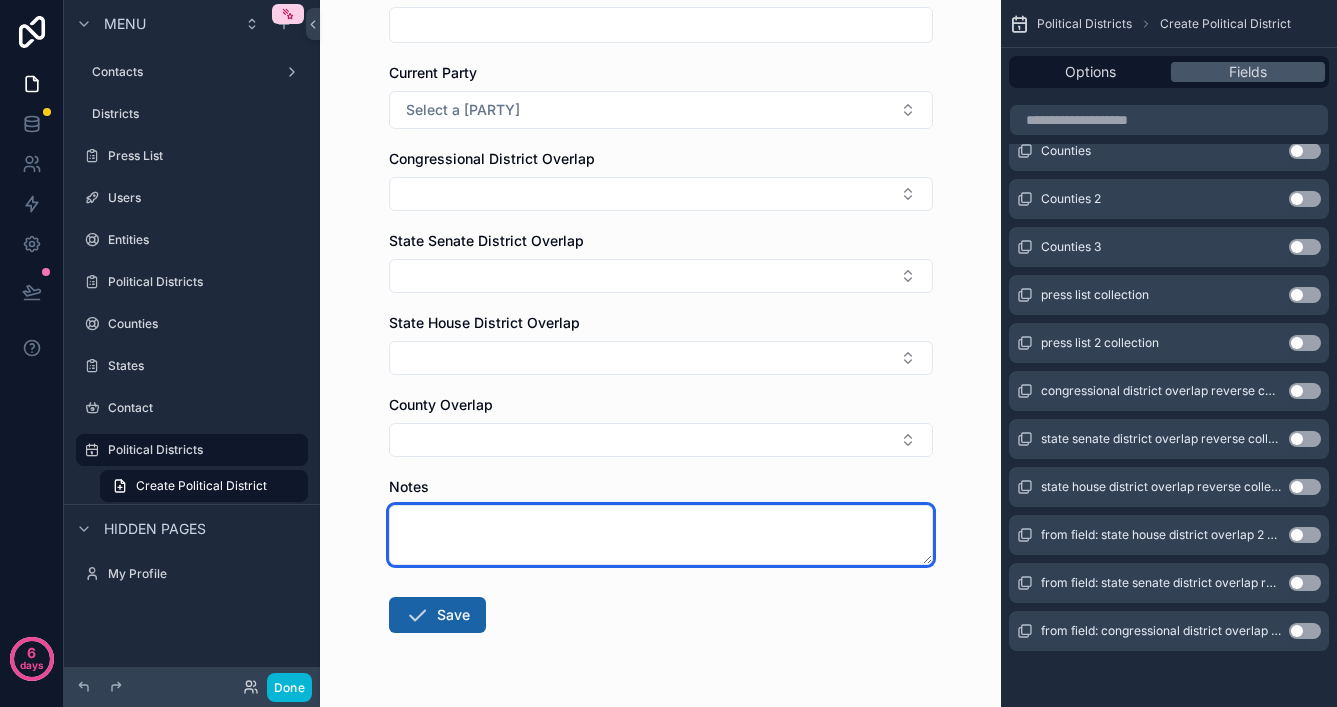 click at bounding box center [661, 535] 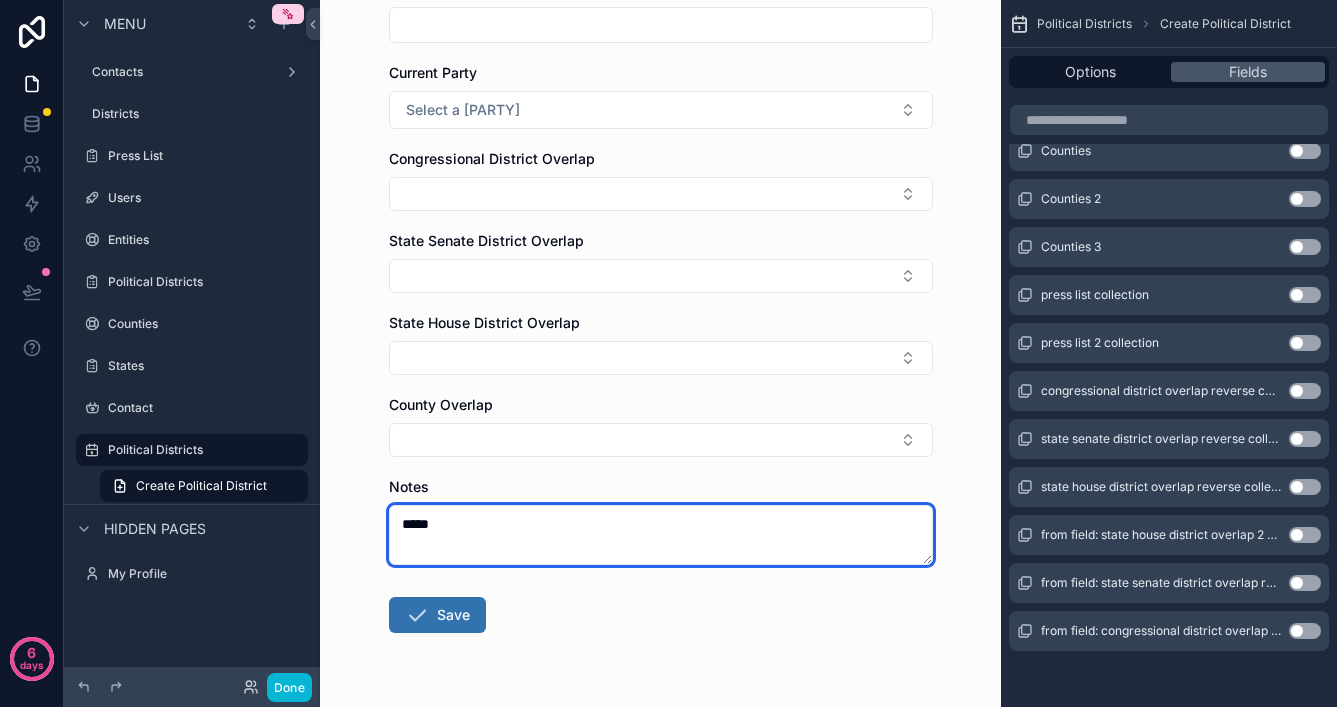 type on "*****" 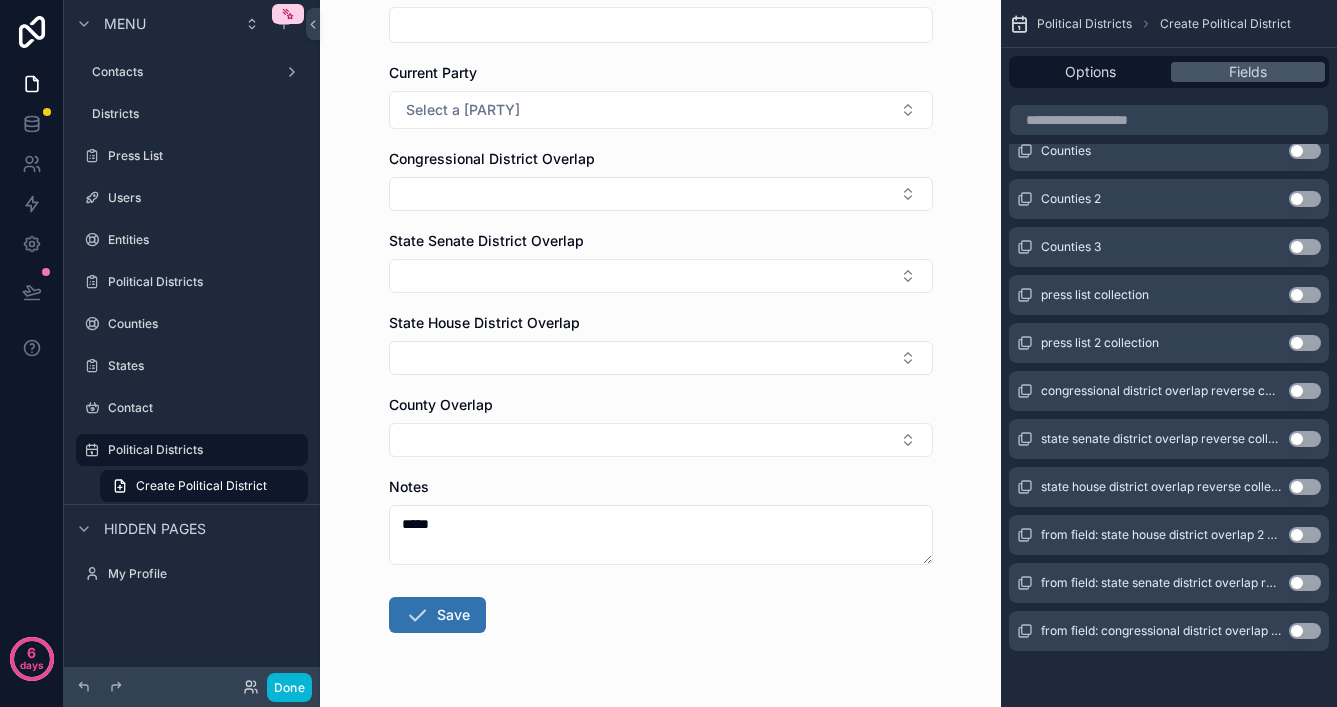 scroll, scrollTop: 486, scrollLeft: 0, axis: vertical 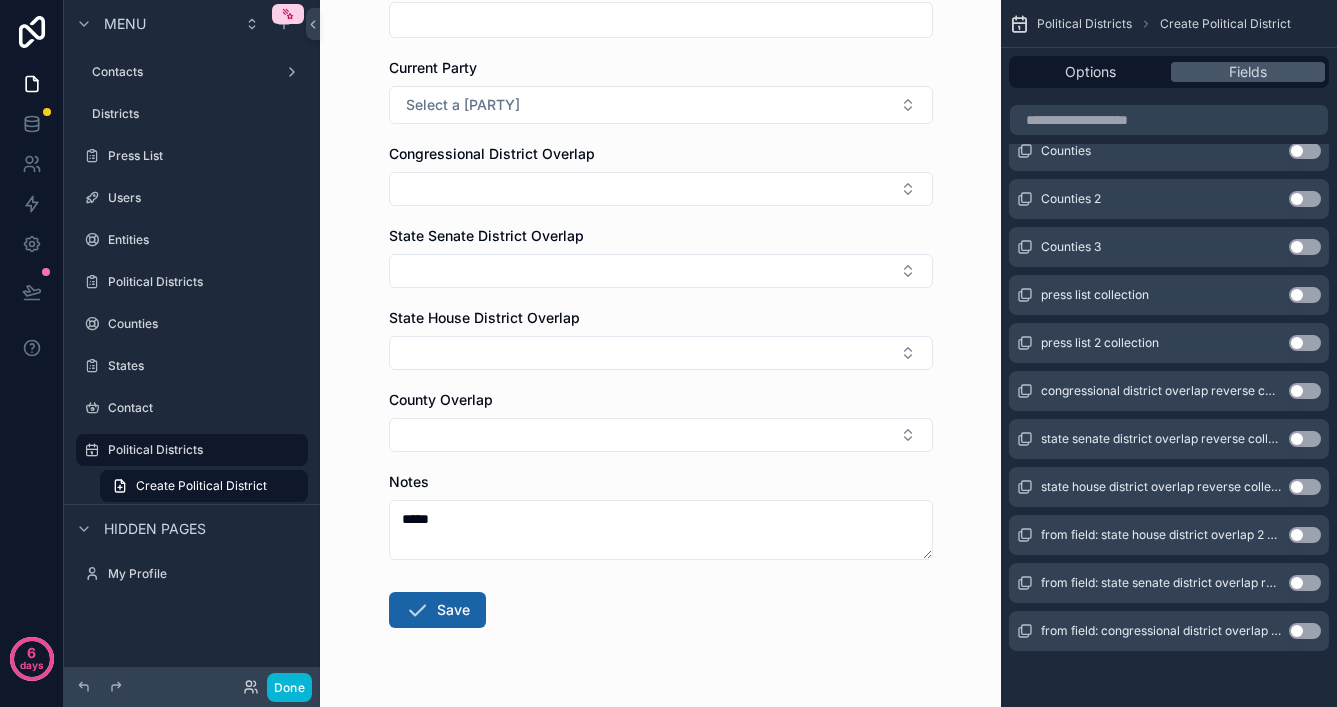 click on "Save" at bounding box center [437, 610] 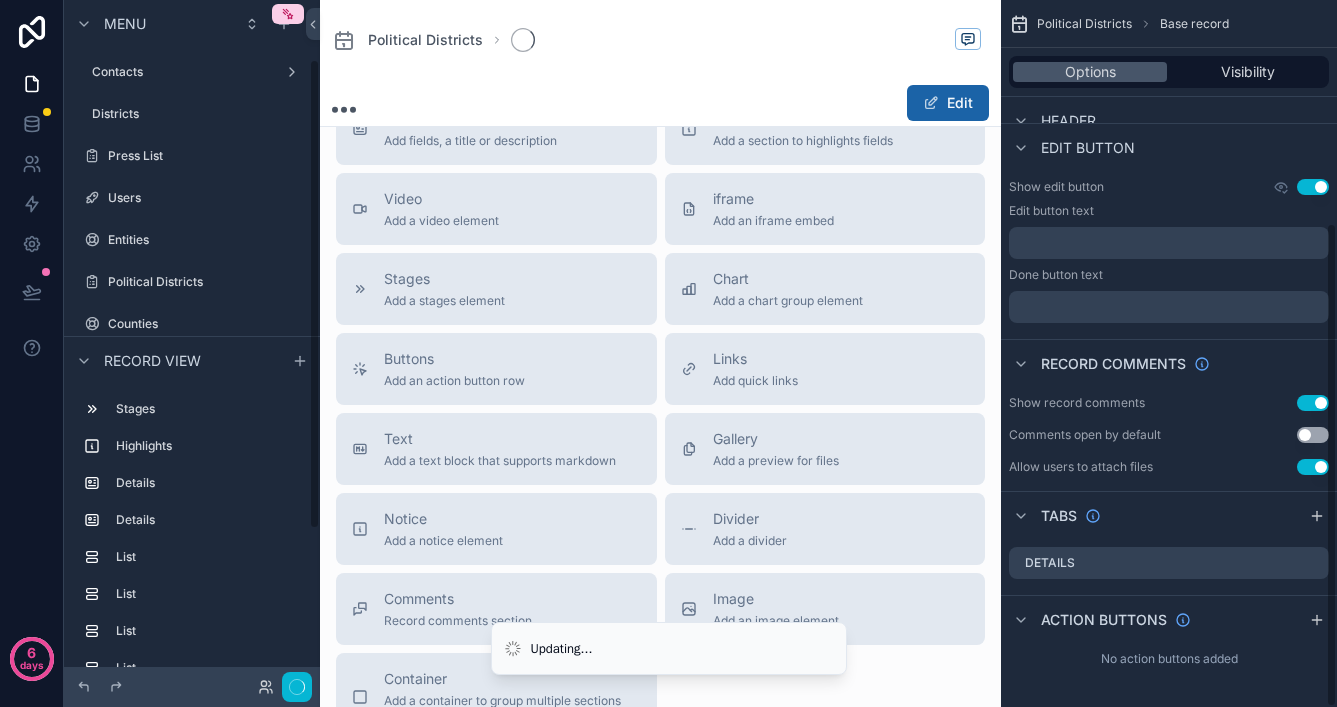 scroll, scrollTop: 86, scrollLeft: 0, axis: vertical 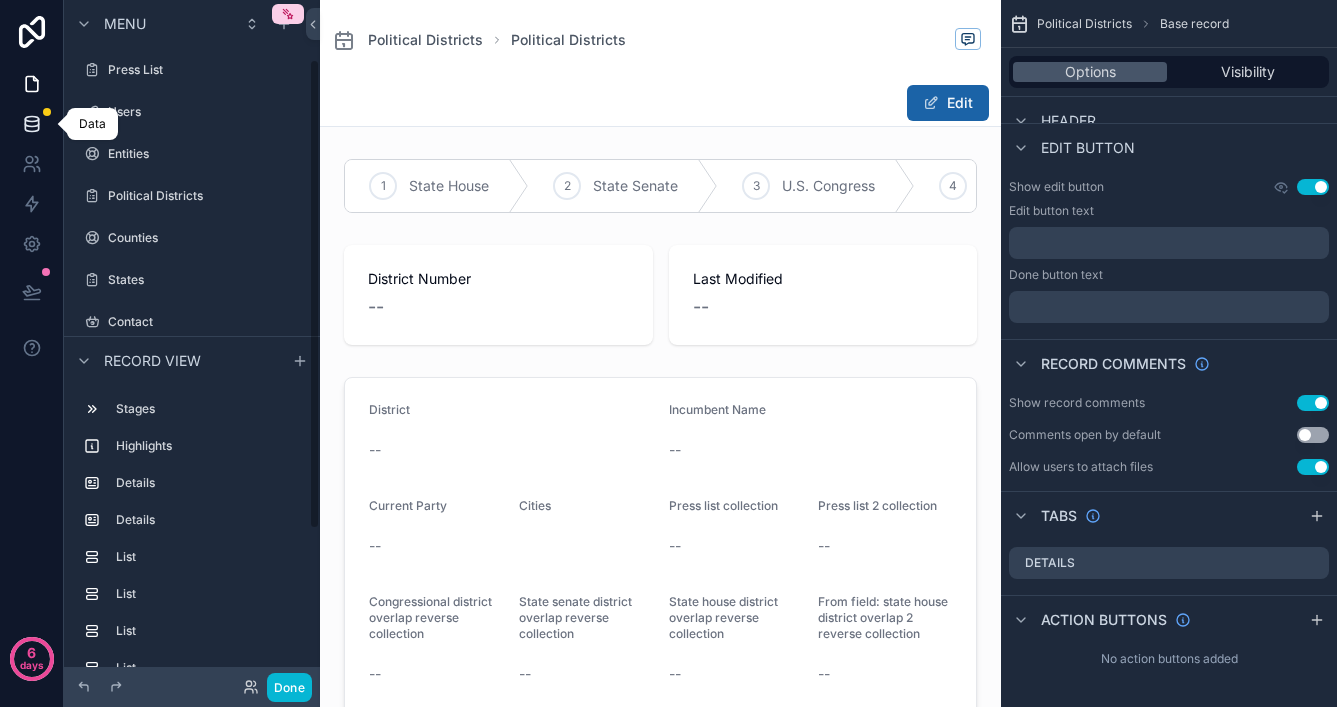 click 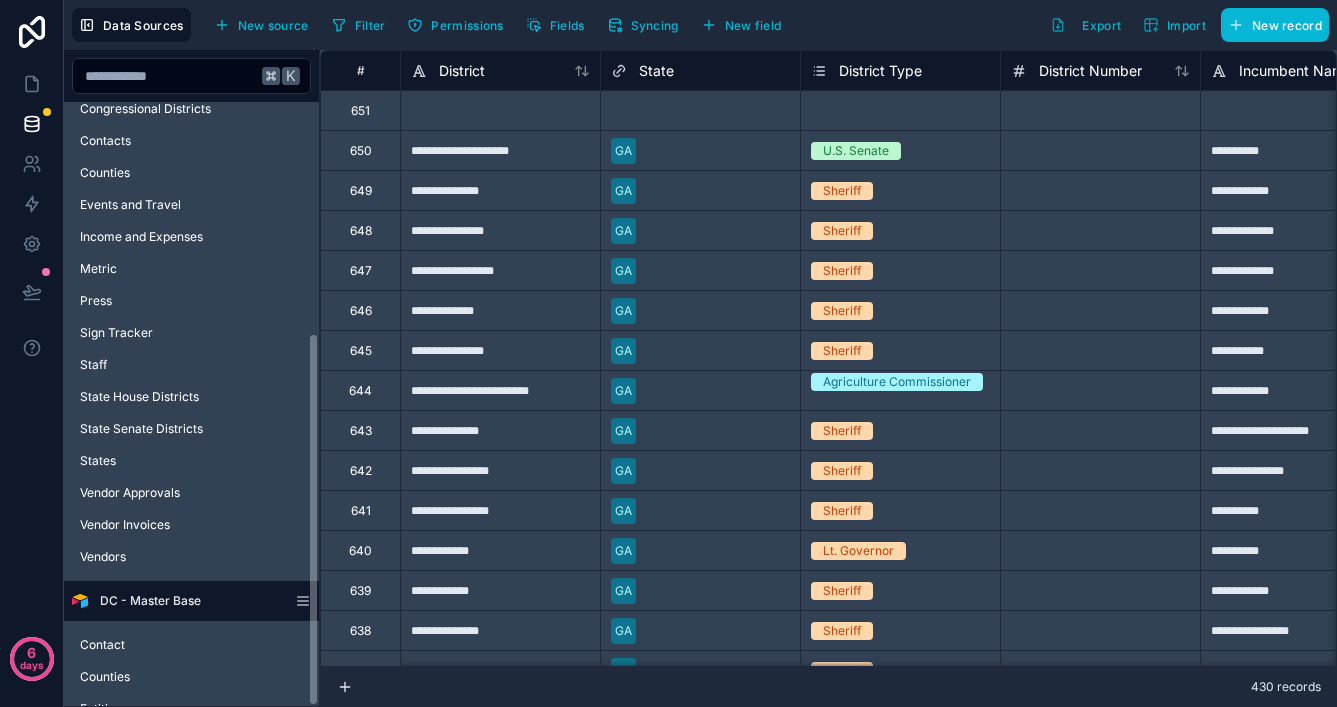 scroll, scrollTop: 372, scrollLeft: 0, axis: vertical 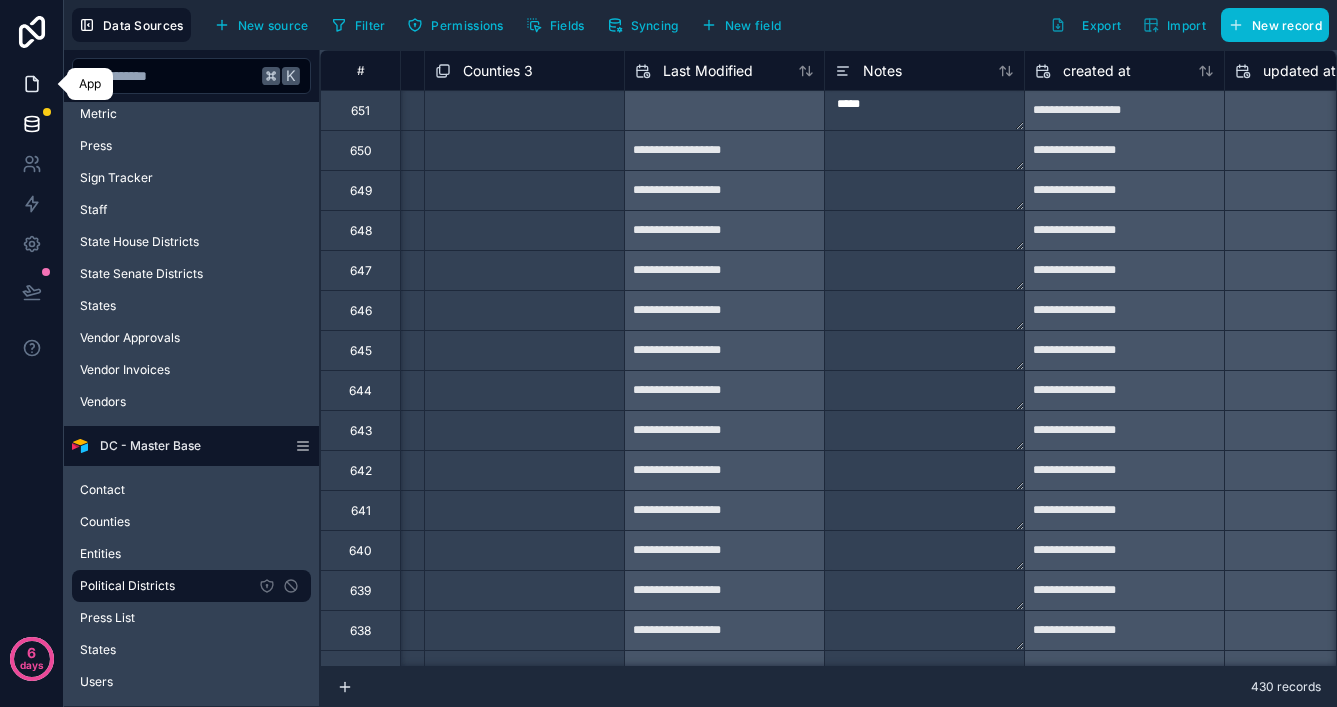 click 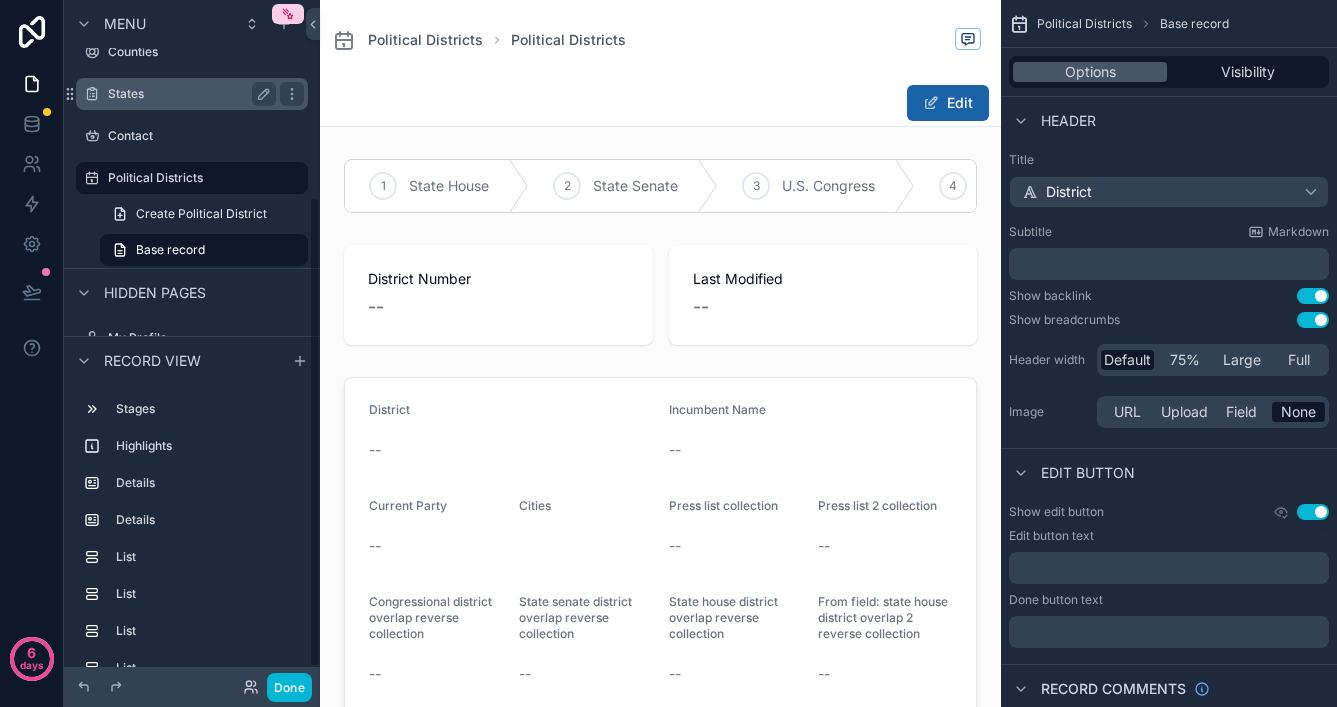 scroll, scrollTop: 308, scrollLeft: 0, axis: vertical 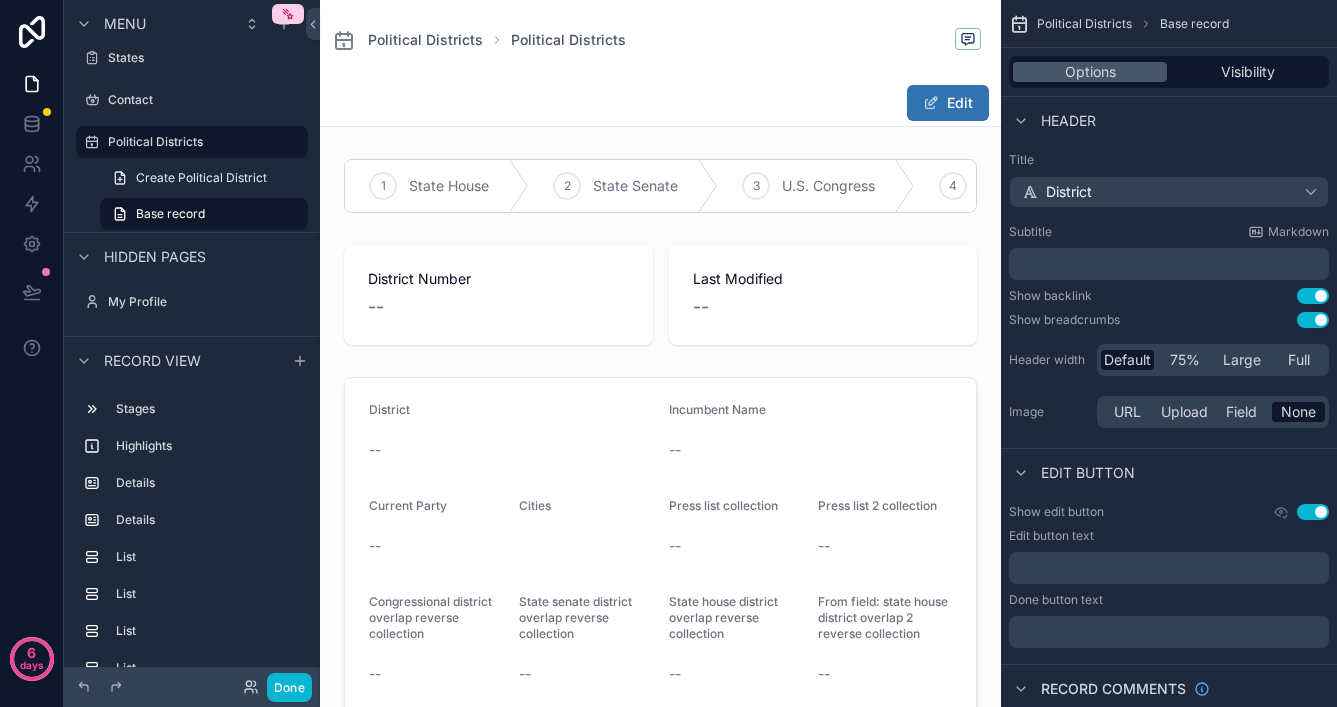 click on "Edit" at bounding box center (948, 103) 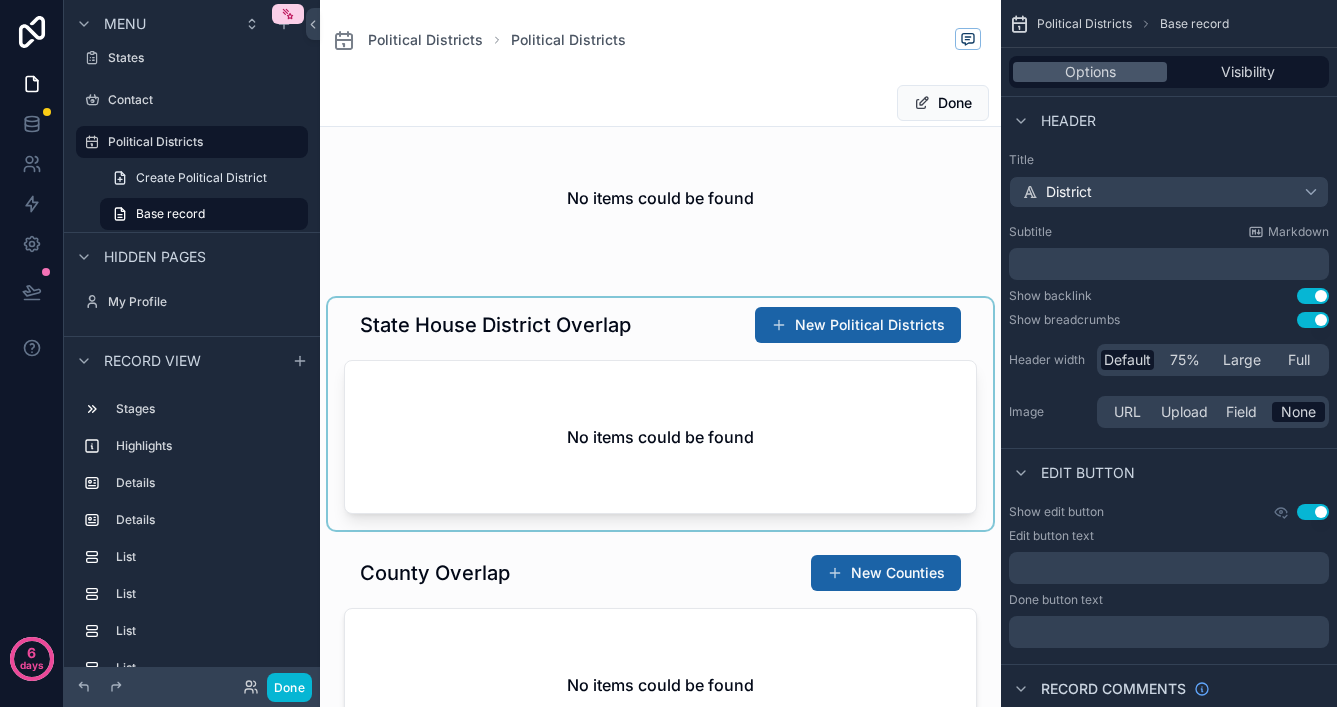 scroll, scrollTop: 1270, scrollLeft: 0, axis: vertical 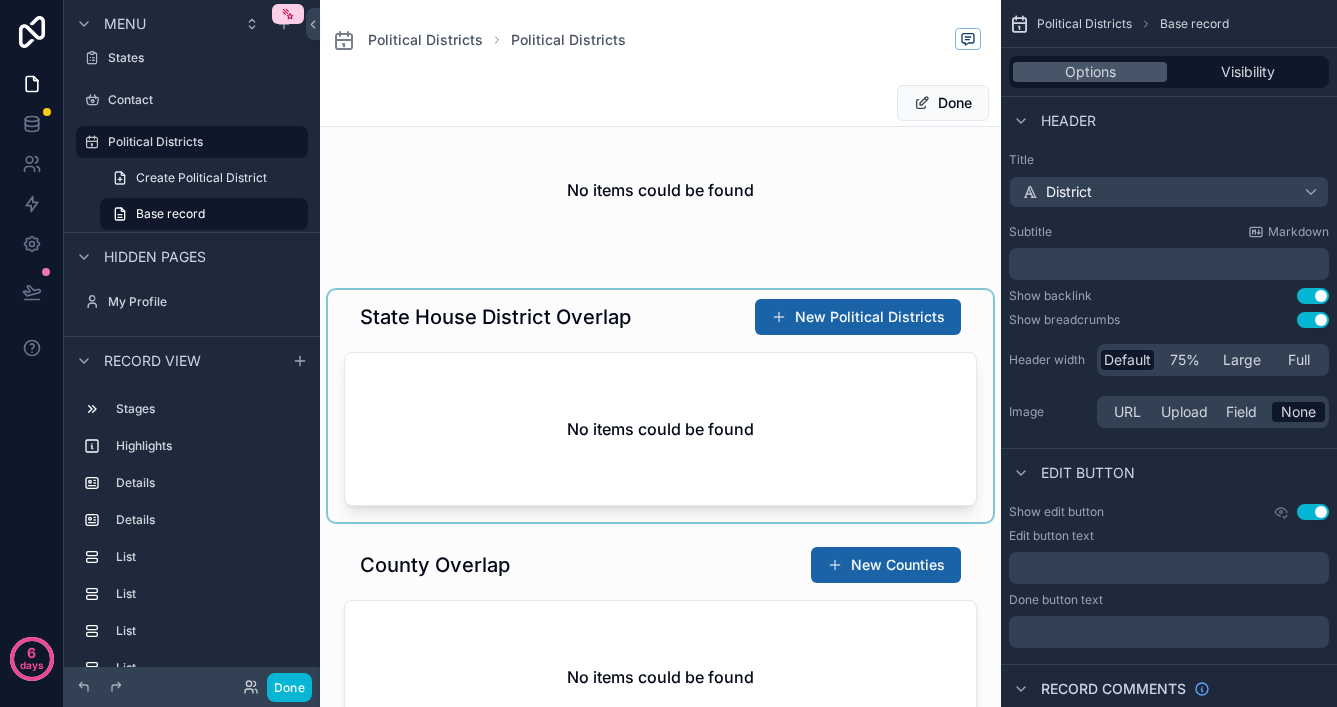 click at bounding box center (660, 406) 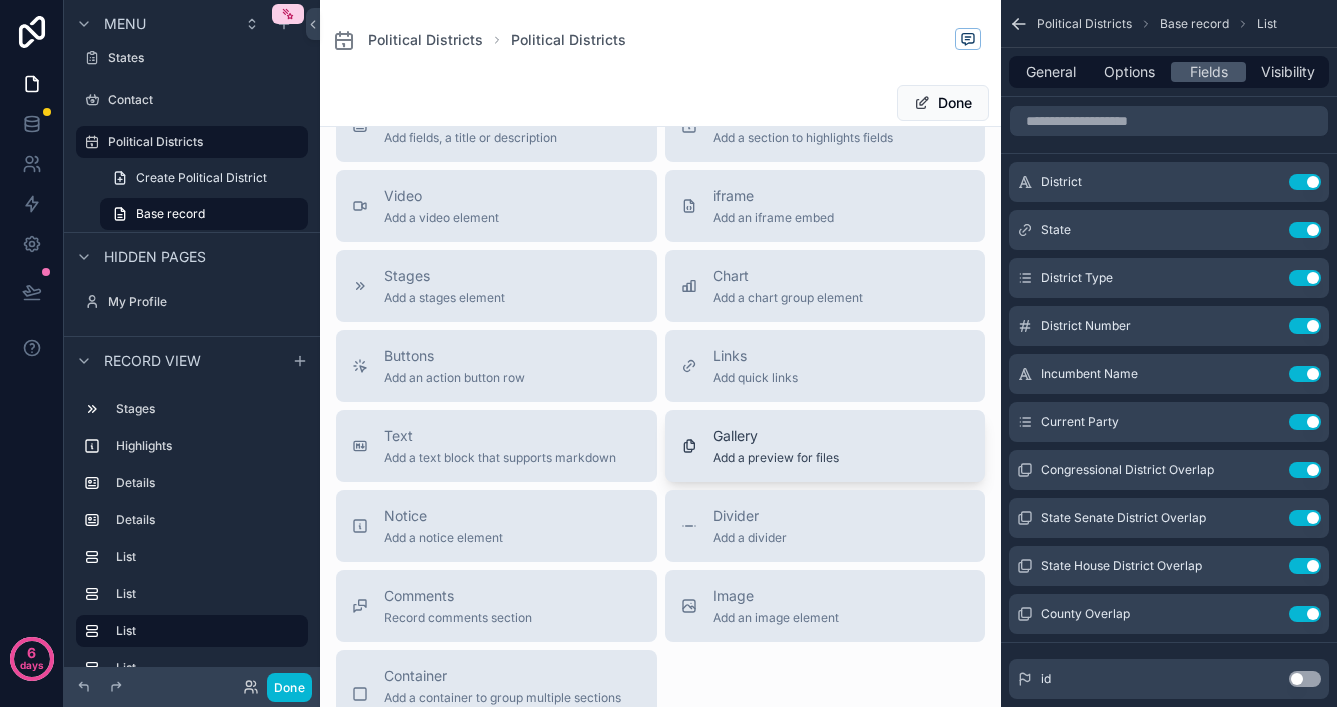 scroll, scrollTop: 2118, scrollLeft: 0, axis: vertical 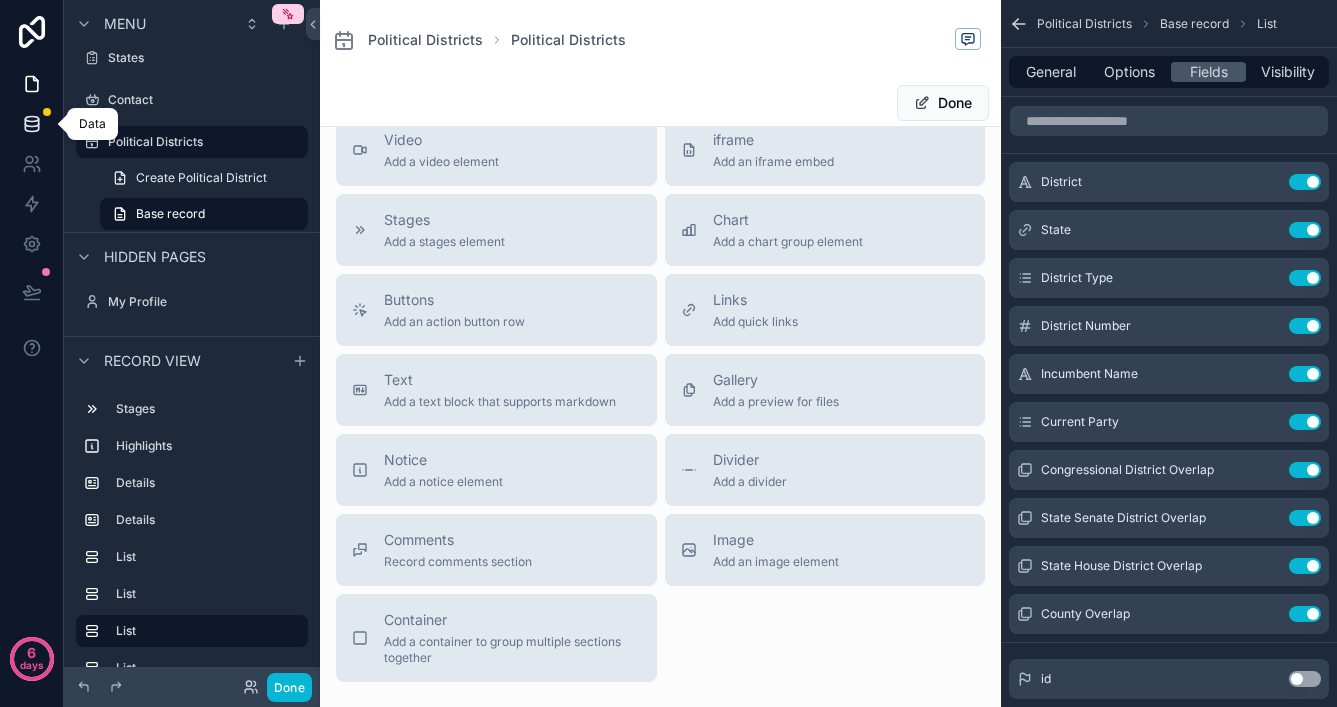 click 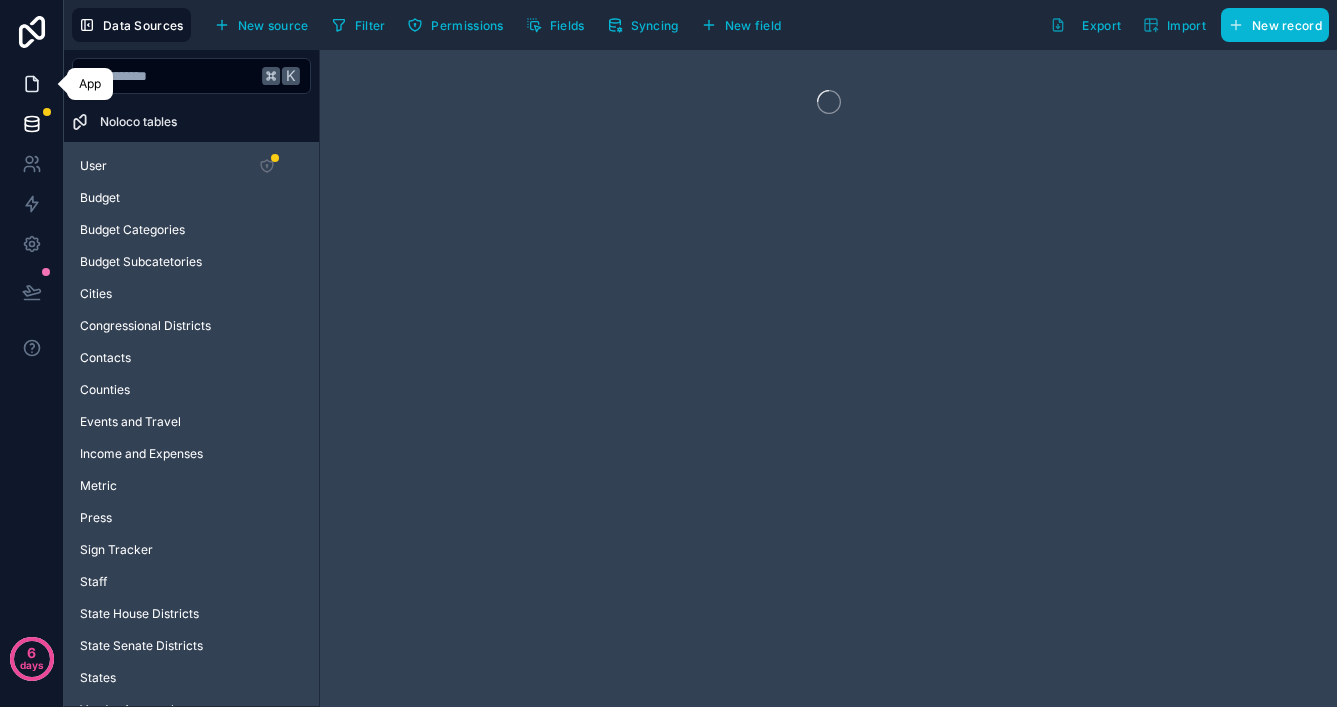 click 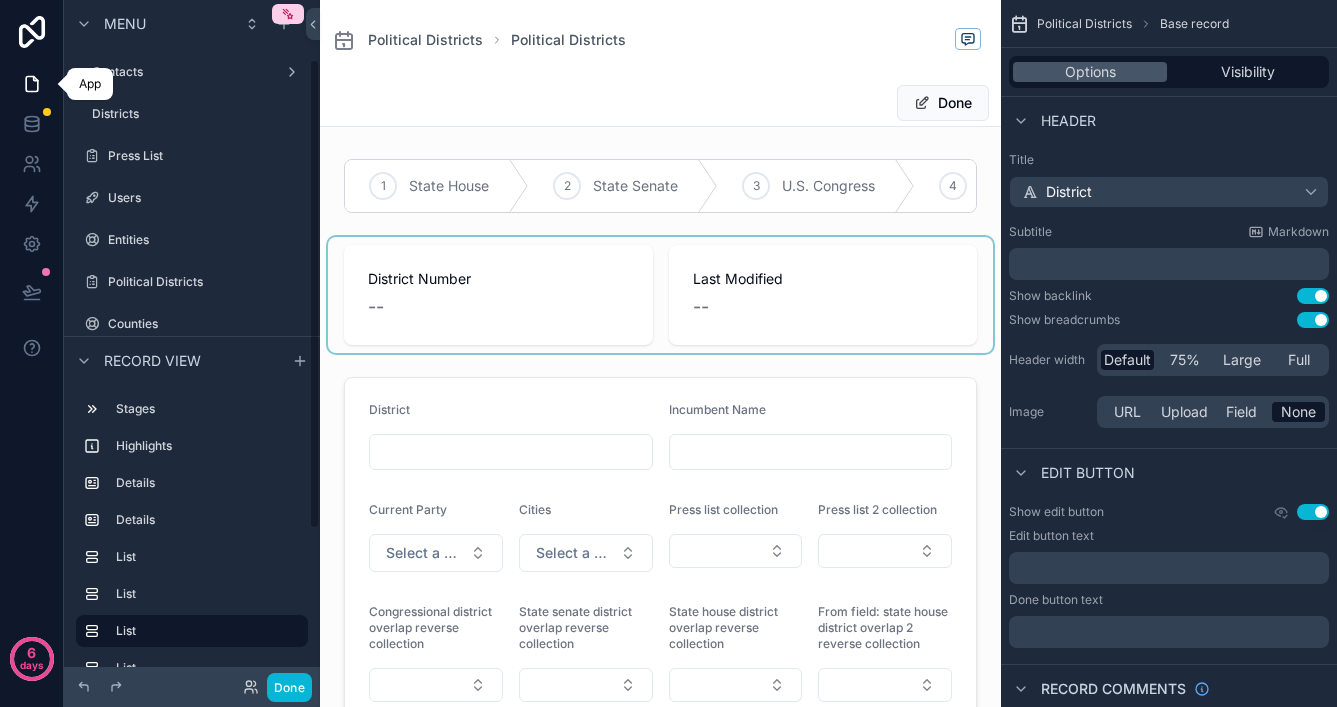 scroll, scrollTop: 86, scrollLeft: 0, axis: vertical 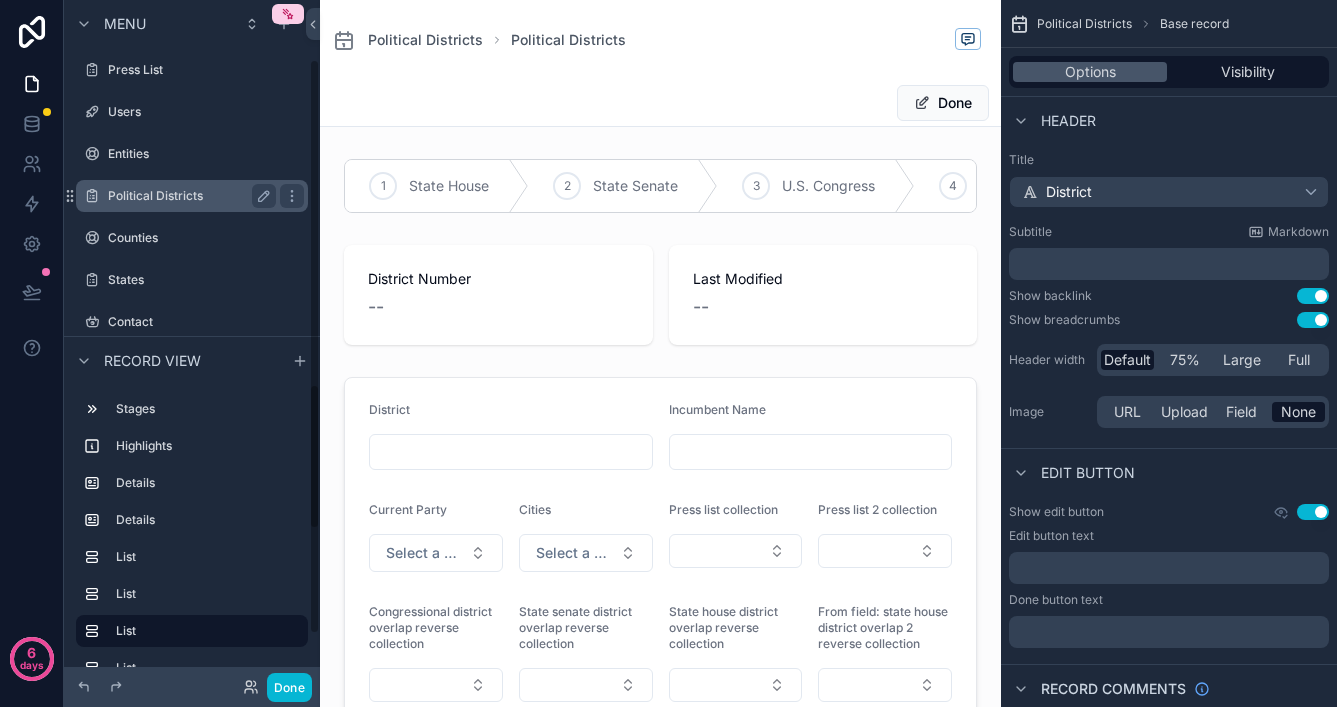 click on "Political Districts" at bounding box center [188, 196] 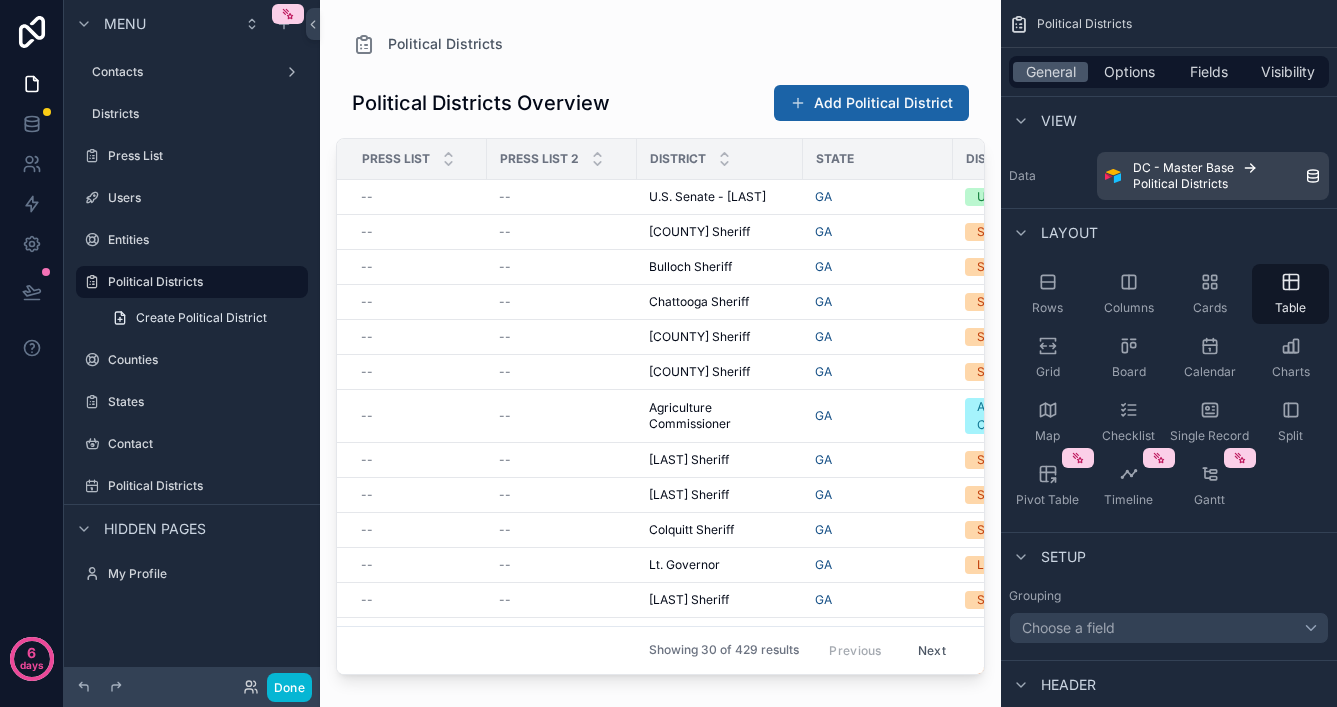 scroll, scrollTop: 0, scrollLeft: 0, axis: both 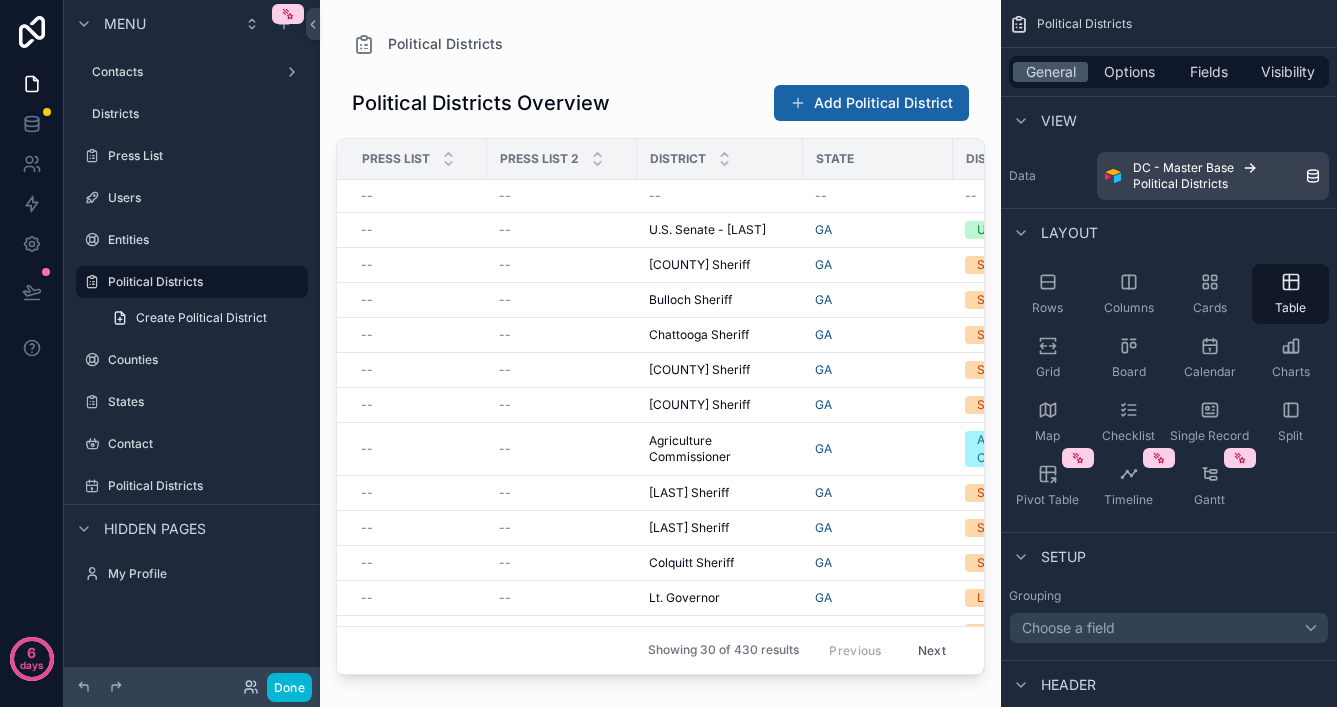 click at bounding box center (660, 341) 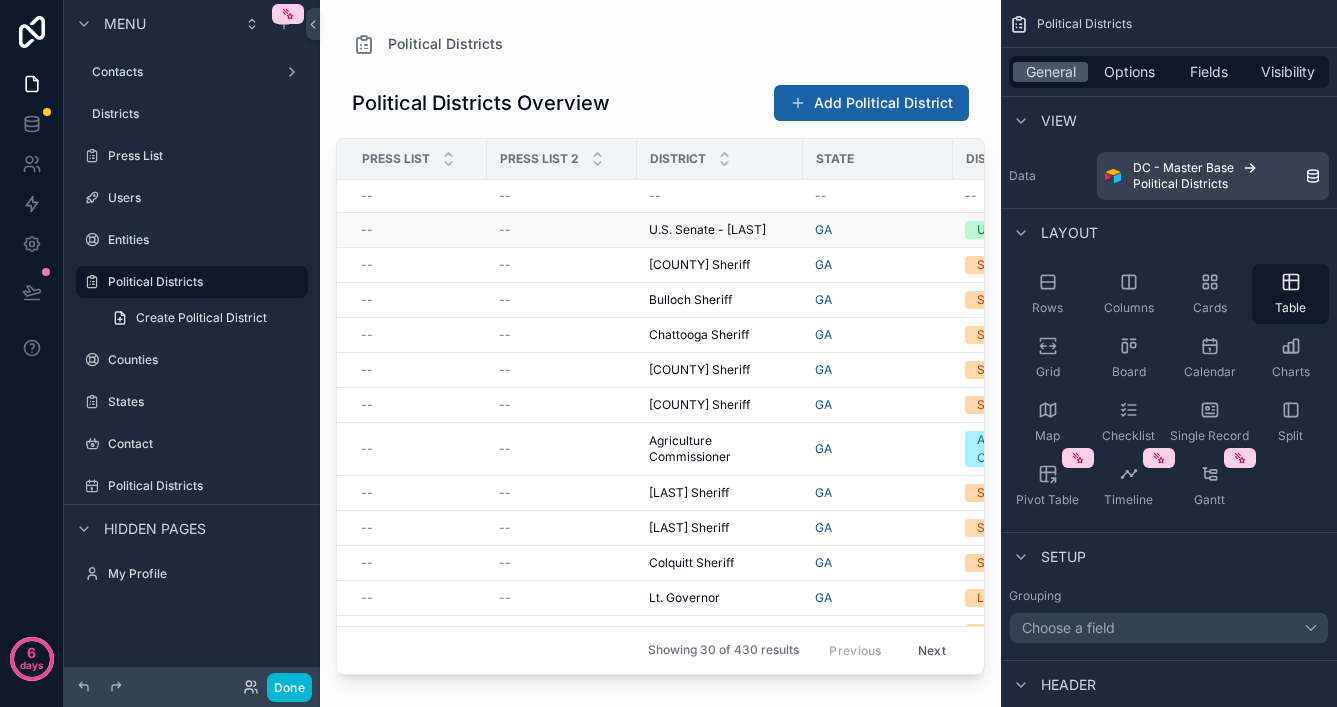 click on "U.S. Senate - [LAST] U.S. Senate - [LAST]" at bounding box center (720, 230) 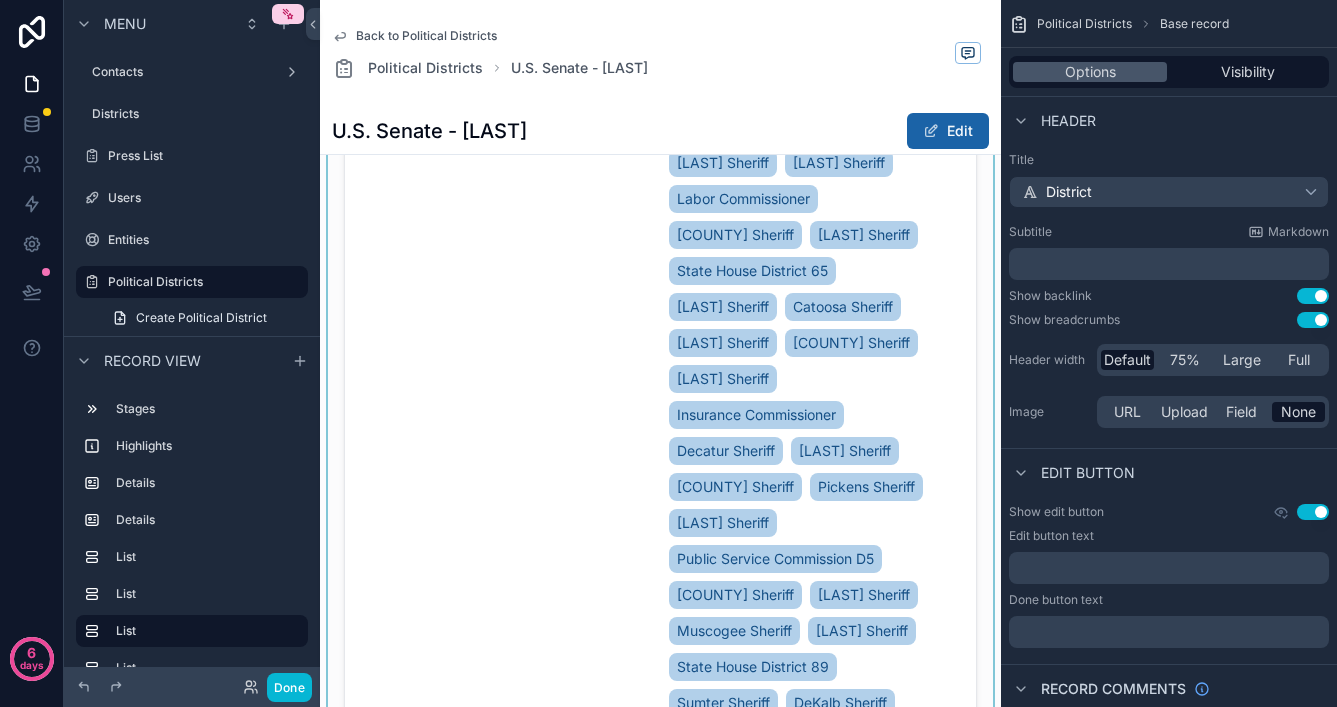 scroll, scrollTop: 1592, scrollLeft: 0, axis: vertical 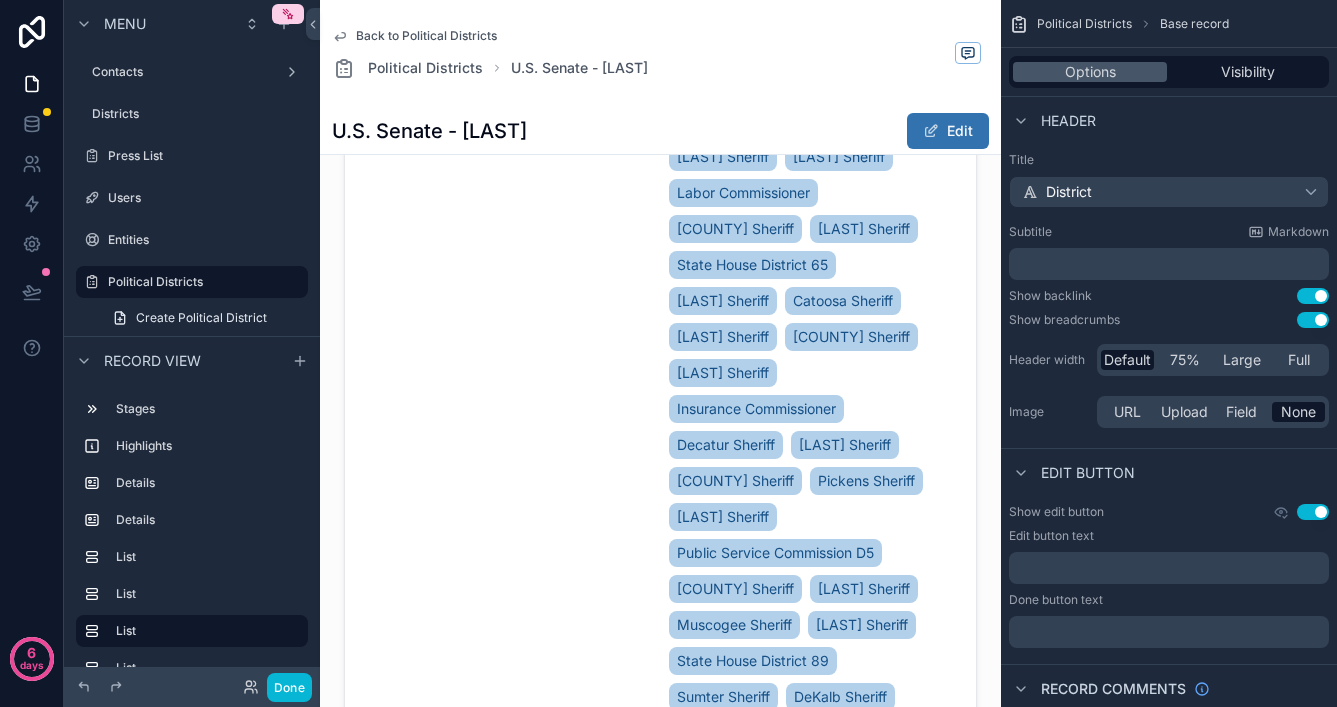 click on "Edit" at bounding box center (948, 131) 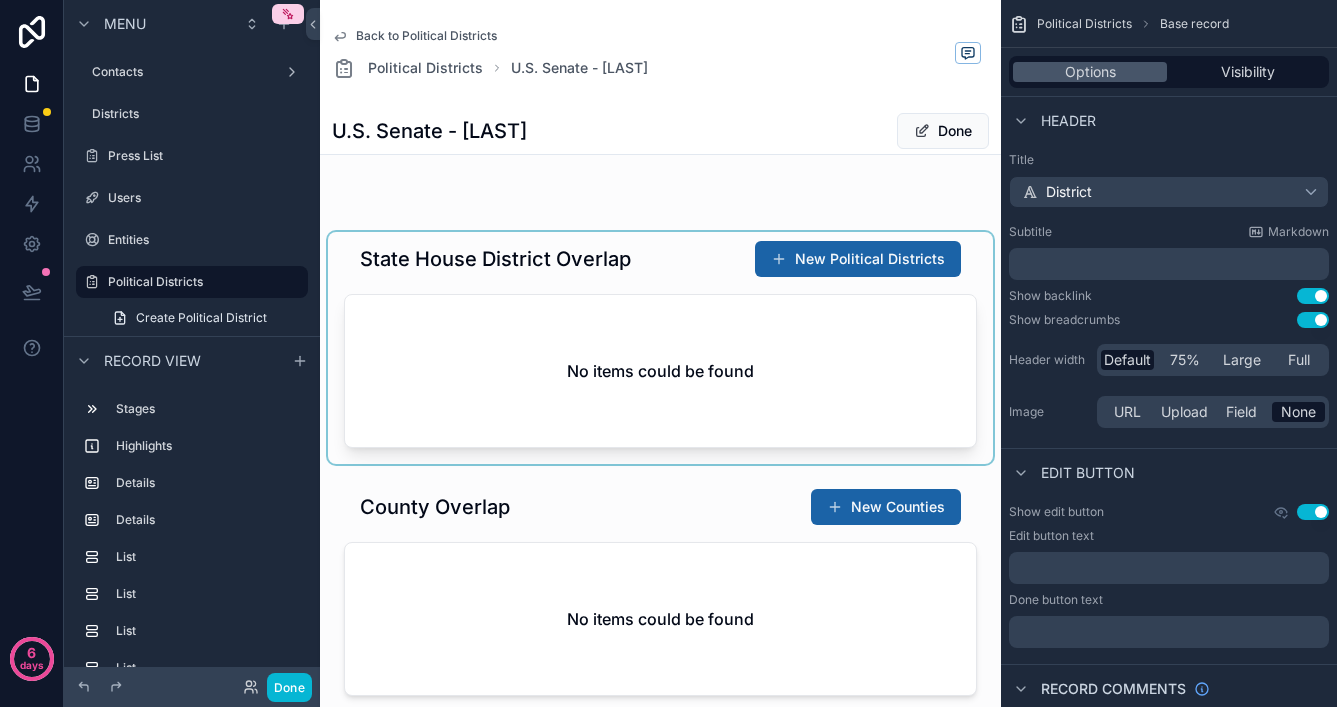 scroll, scrollTop: 18866, scrollLeft: 0, axis: vertical 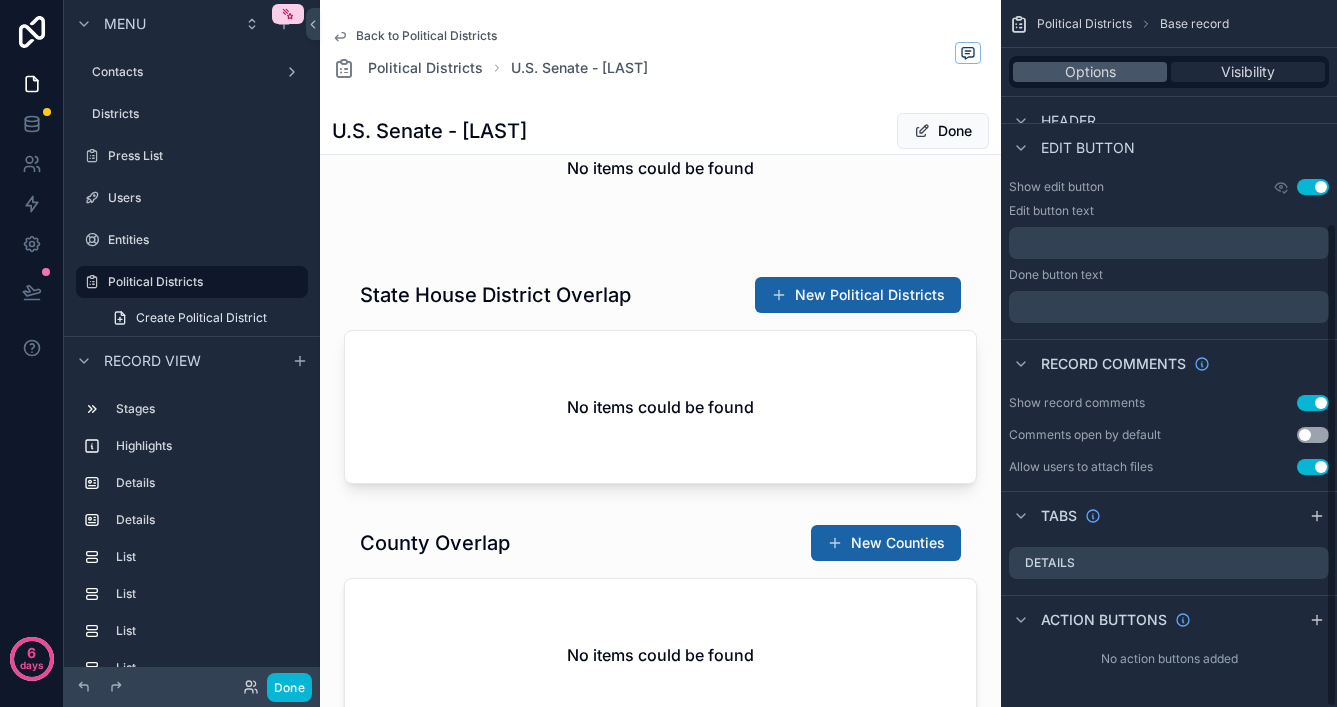 click on "Visibility" at bounding box center (1248, 72) 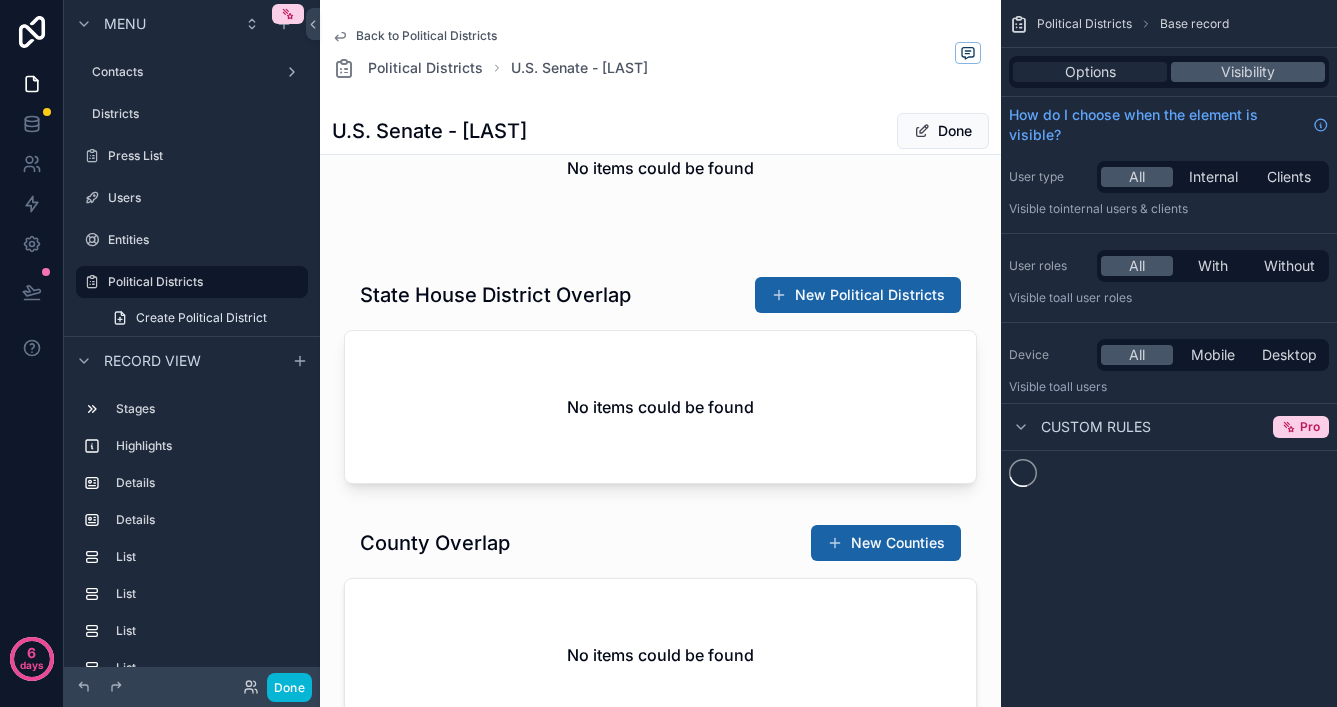 scroll, scrollTop: 0, scrollLeft: 0, axis: both 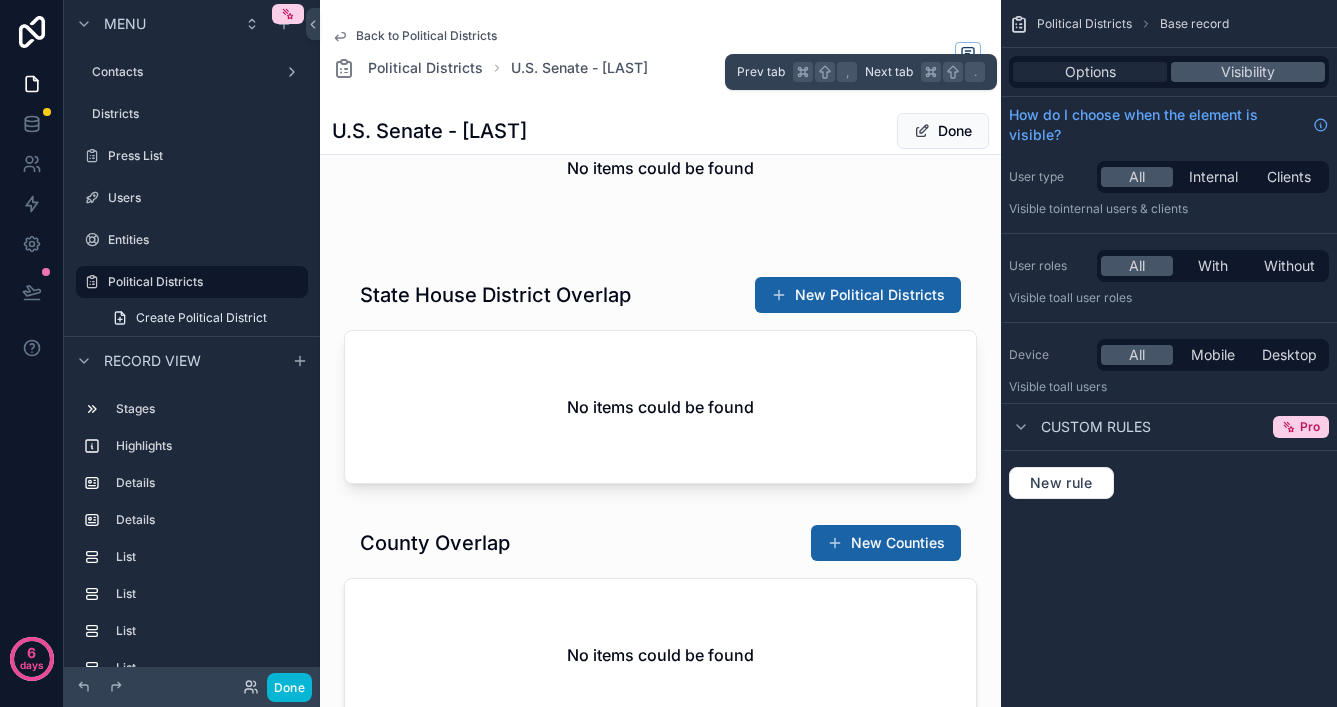 click on "Options" at bounding box center (1090, 72) 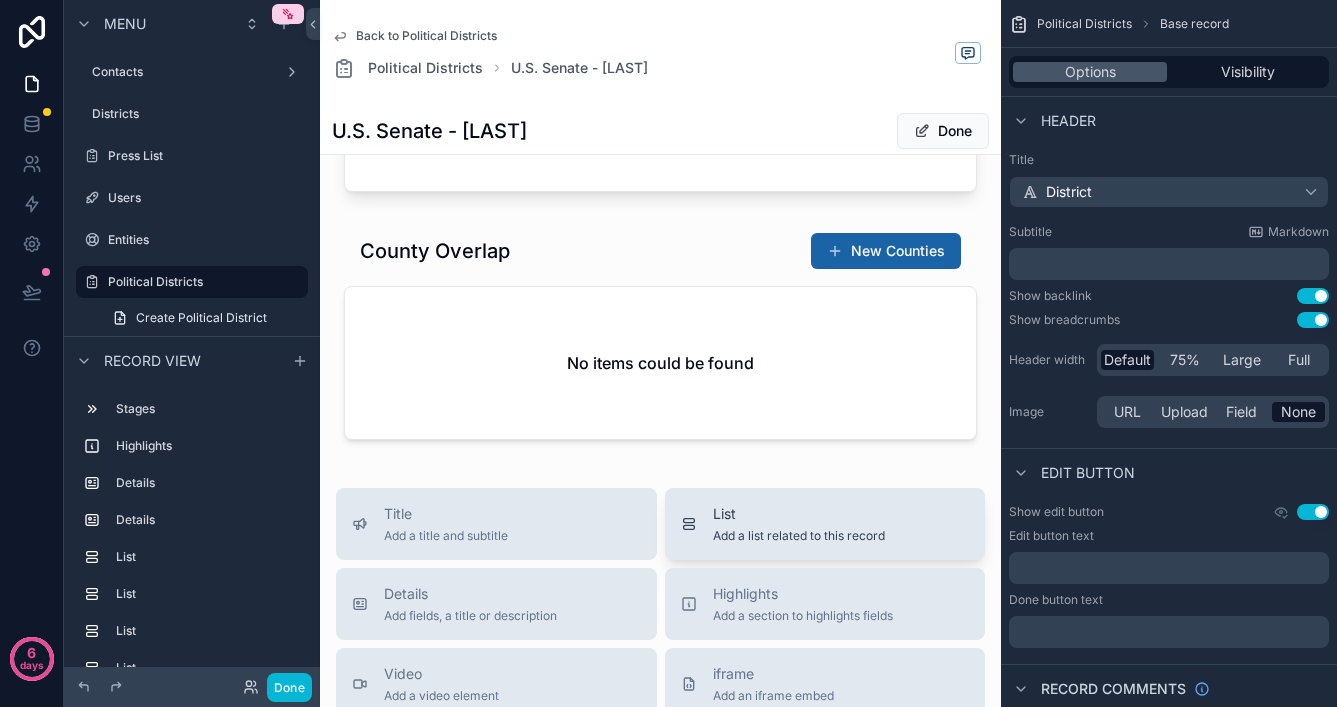 scroll, scrollTop: 19171, scrollLeft: 0, axis: vertical 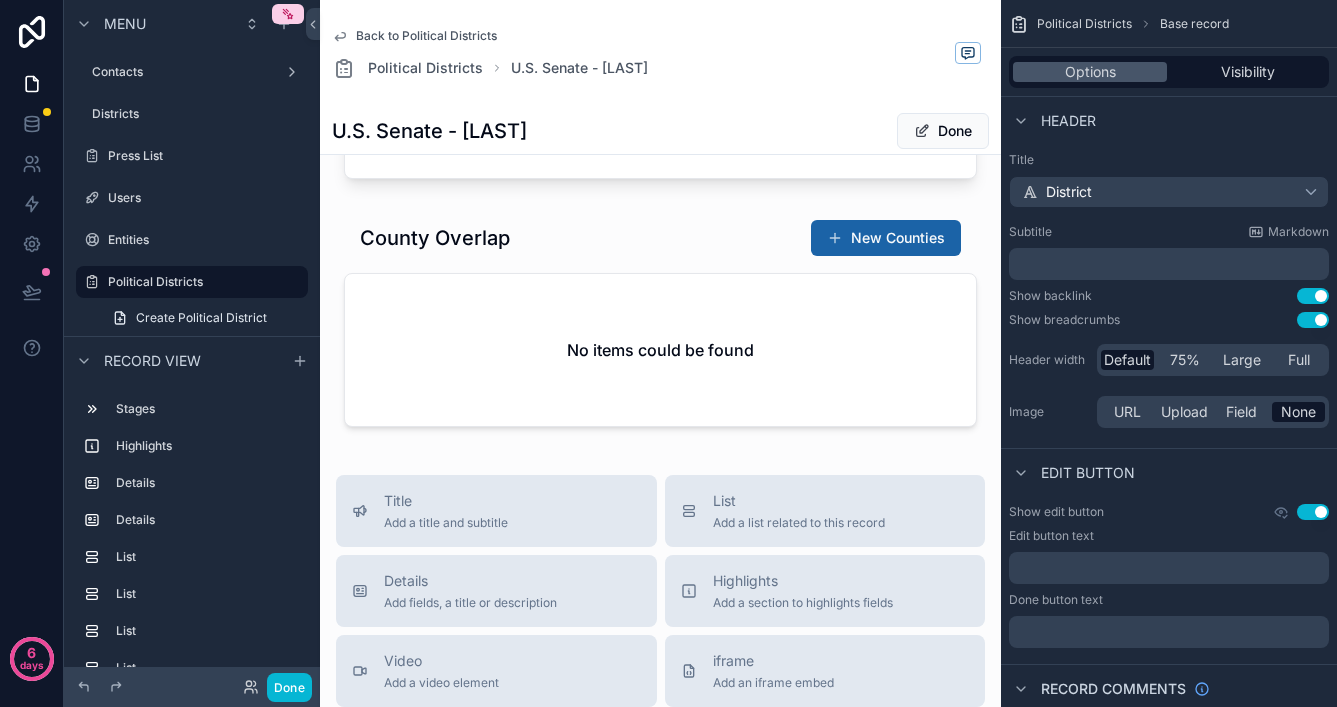 click on "**********" at bounding box center [660, -8904] 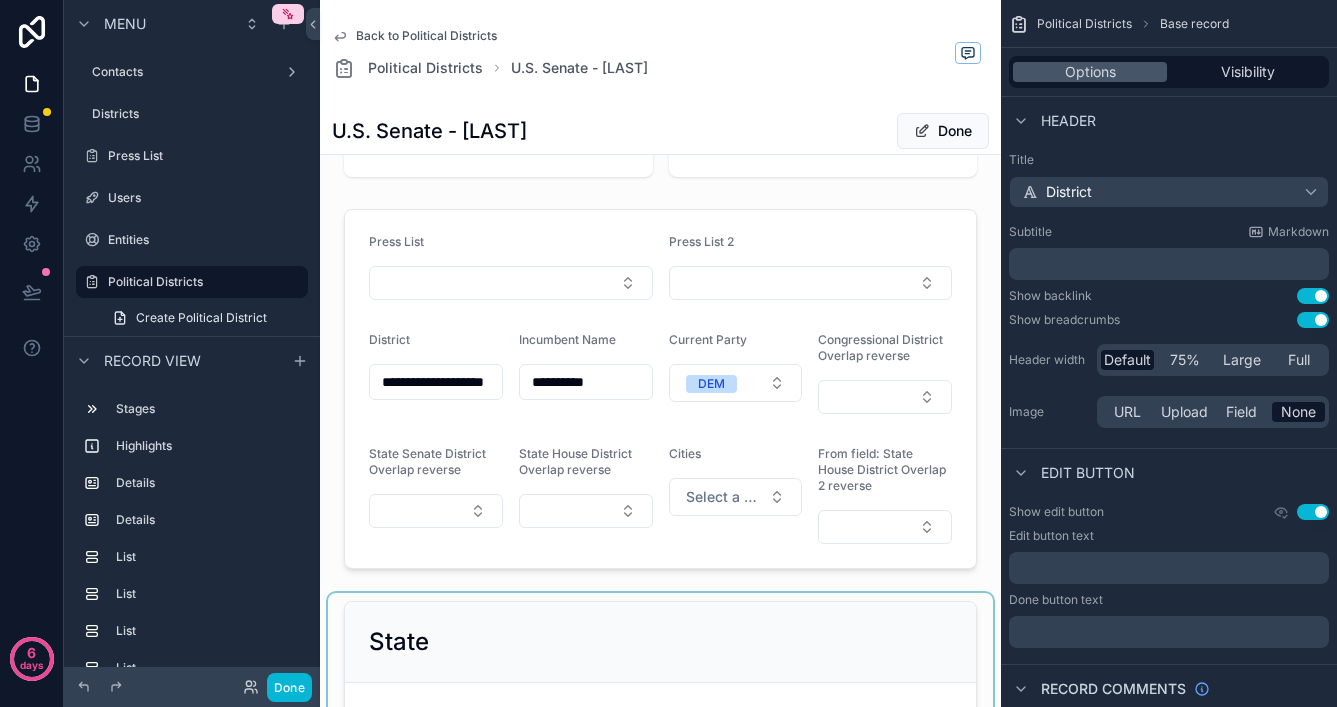 scroll, scrollTop: 186, scrollLeft: 0, axis: vertical 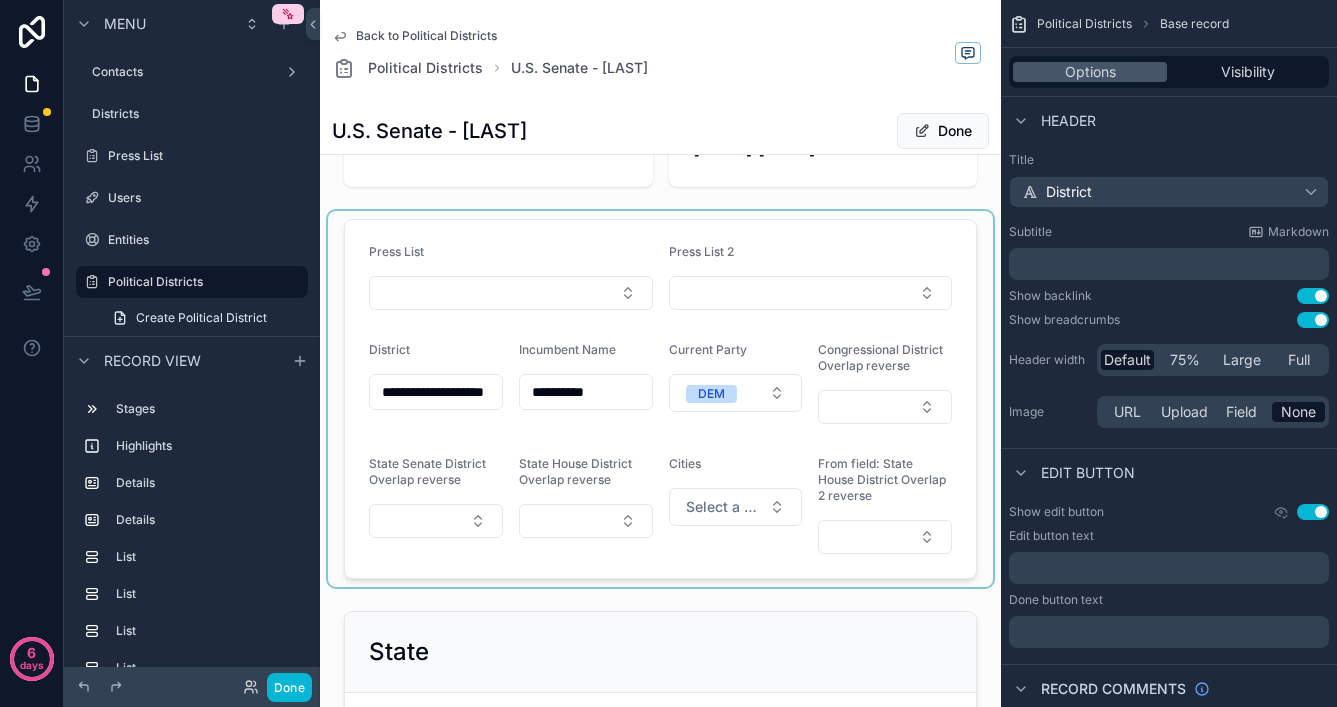 click at bounding box center (660, 399) 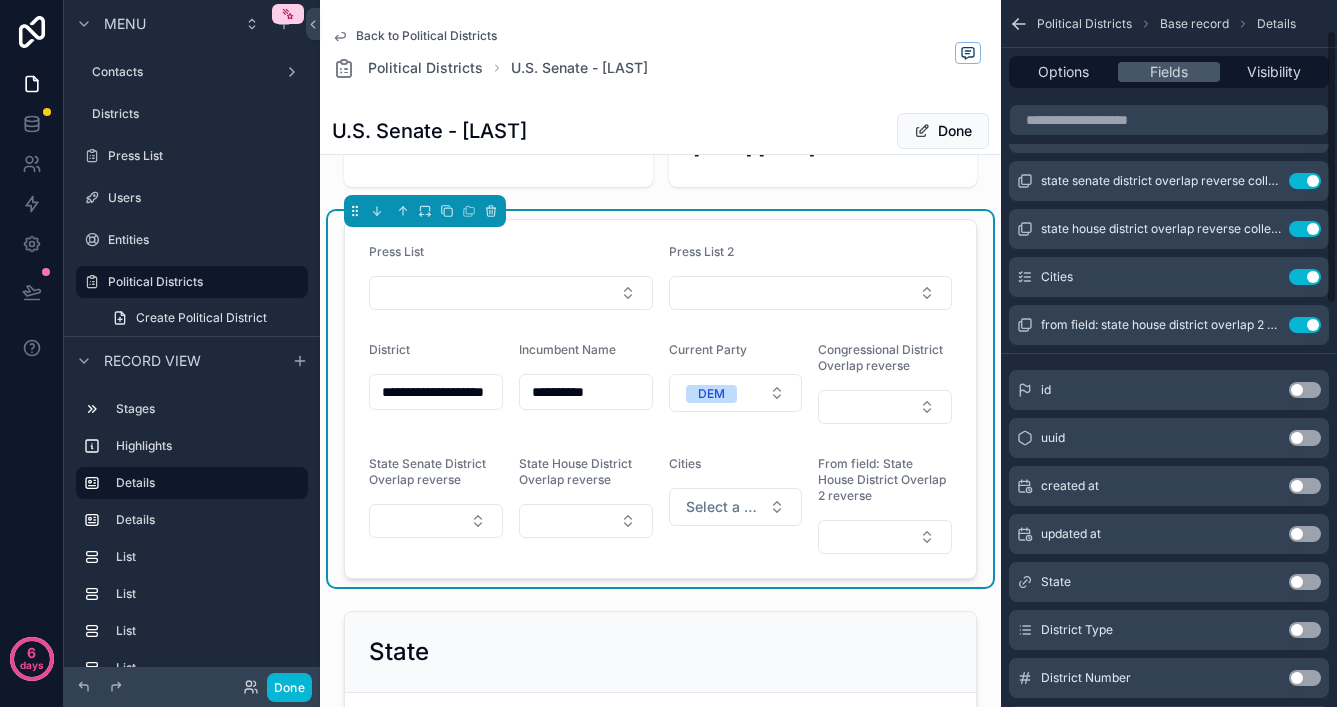 scroll, scrollTop: 1112, scrollLeft: 0, axis: vertical 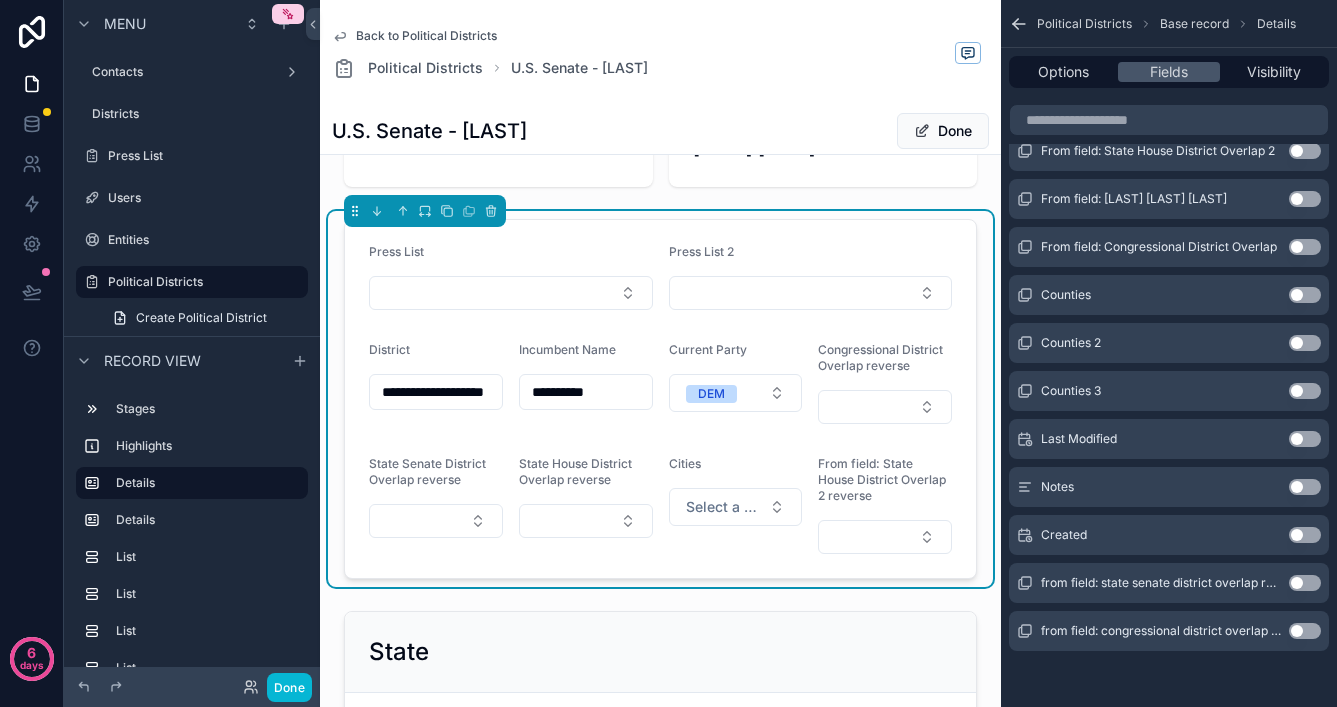 click on "Use setting" at bounding box center (1305, 487) 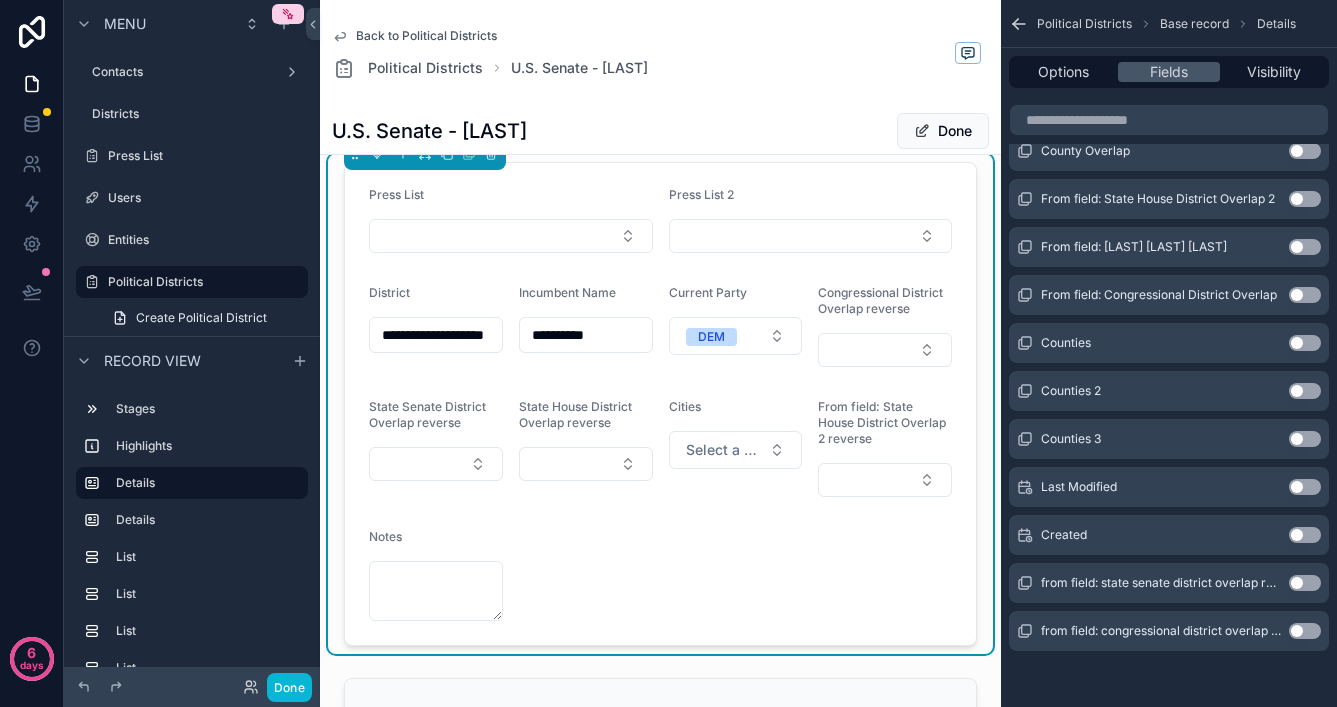 scroll, scrollTop: 278, scrollLeft: 0, axis: vertical 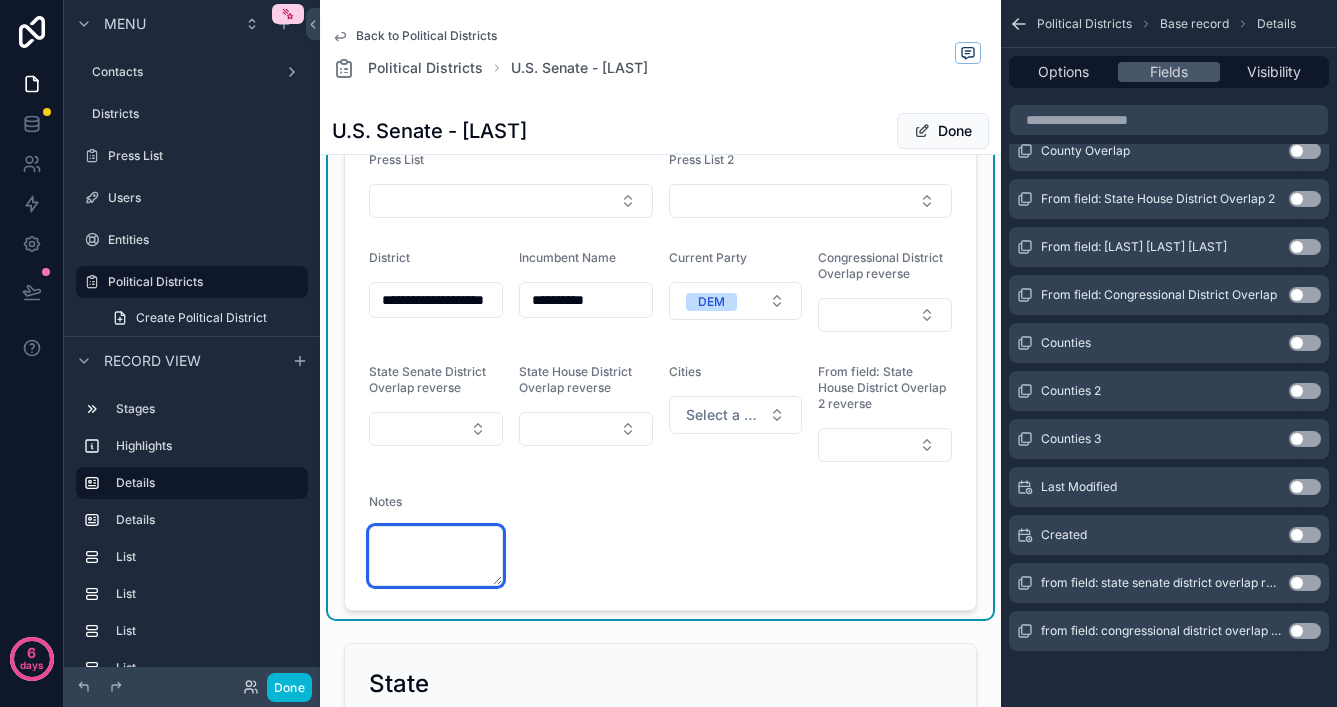 drag, startPoint x: 423, startPoint y: 547, endPoint x: 718, endPoint y: 491, distance: 300.26822 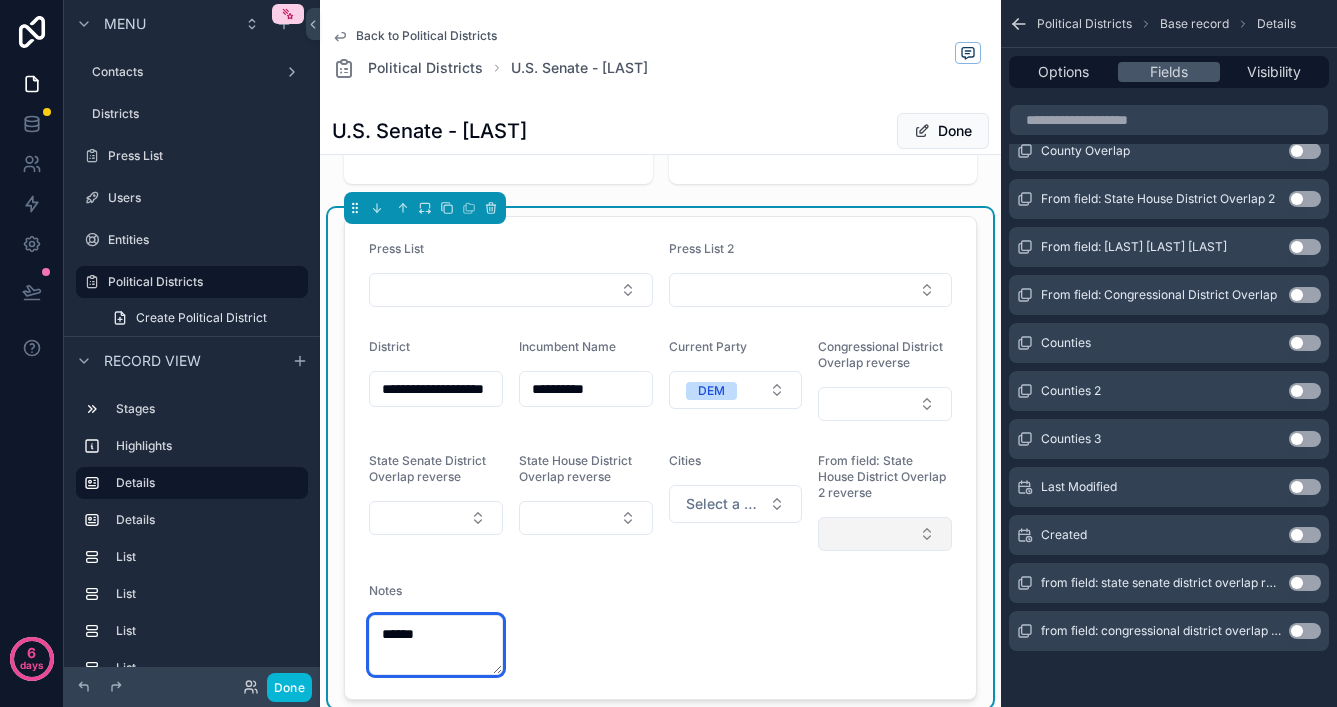 scroll, scrollTop: 174, scrollLeft: 0, axis: vertical 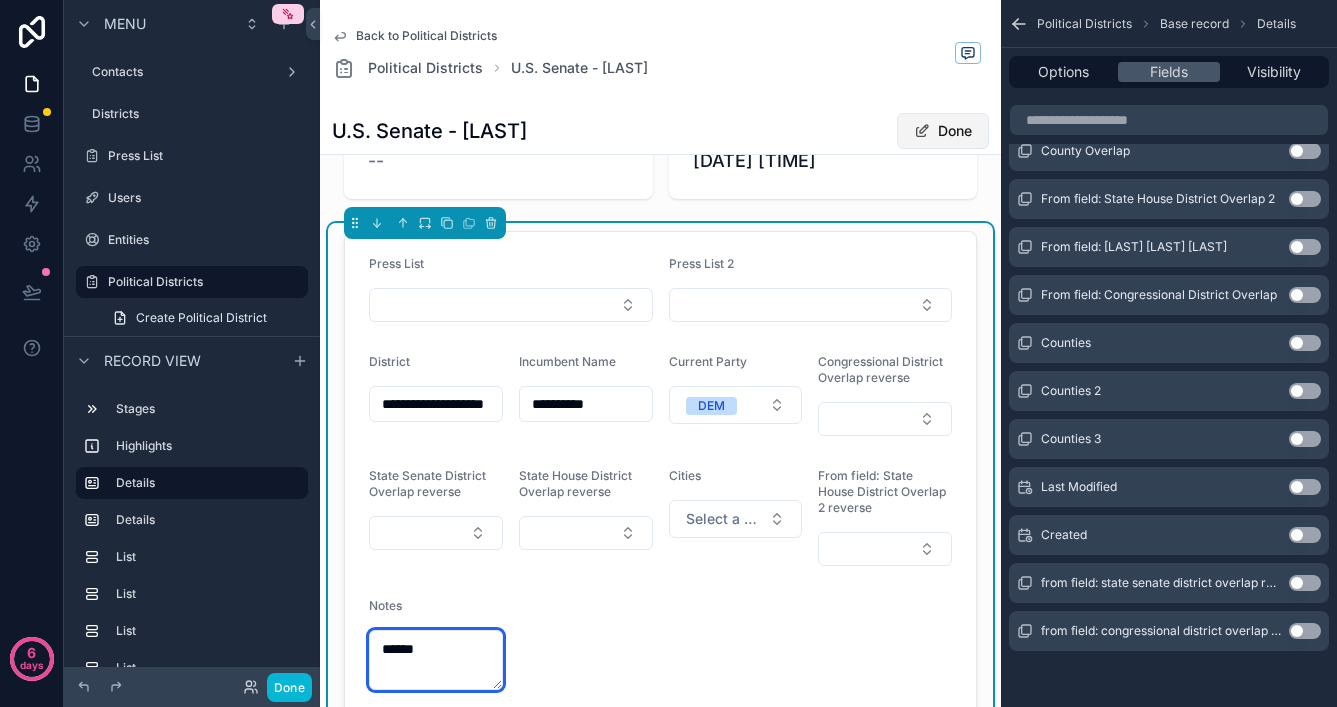 type on "******" 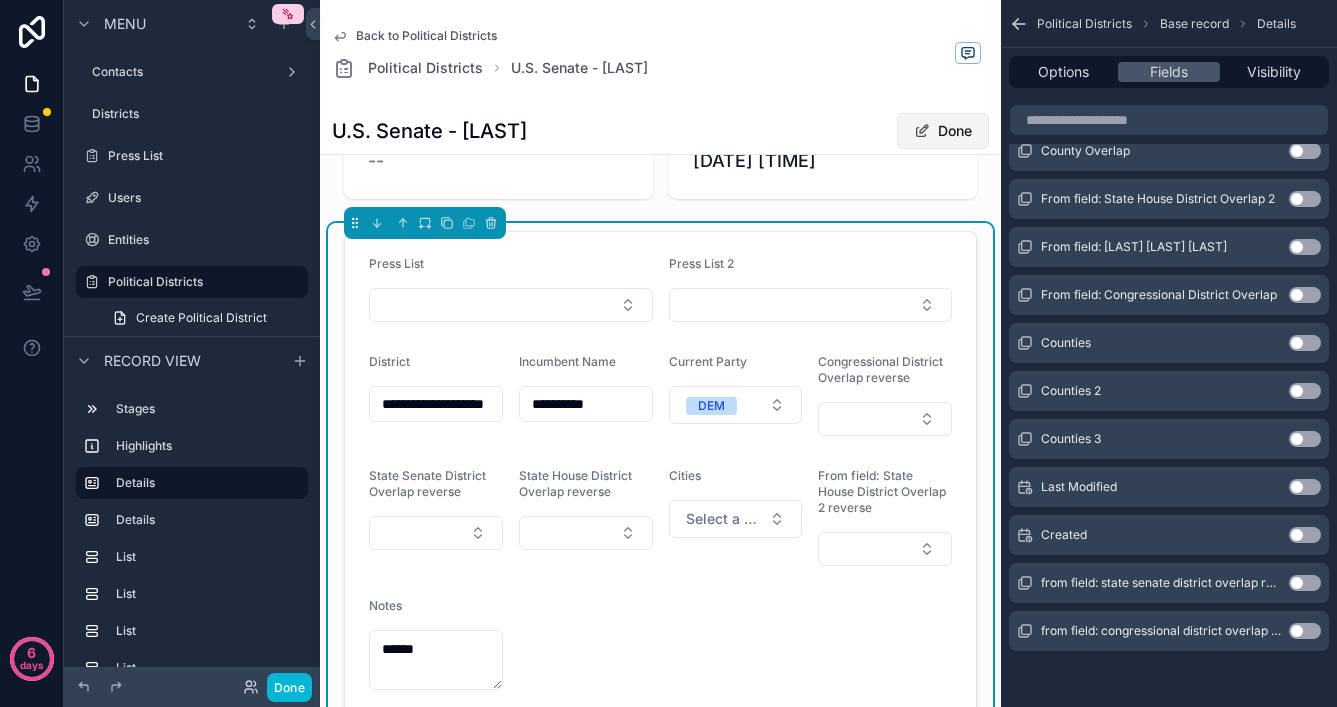 click on "Done" at bounding box center [943, 131] 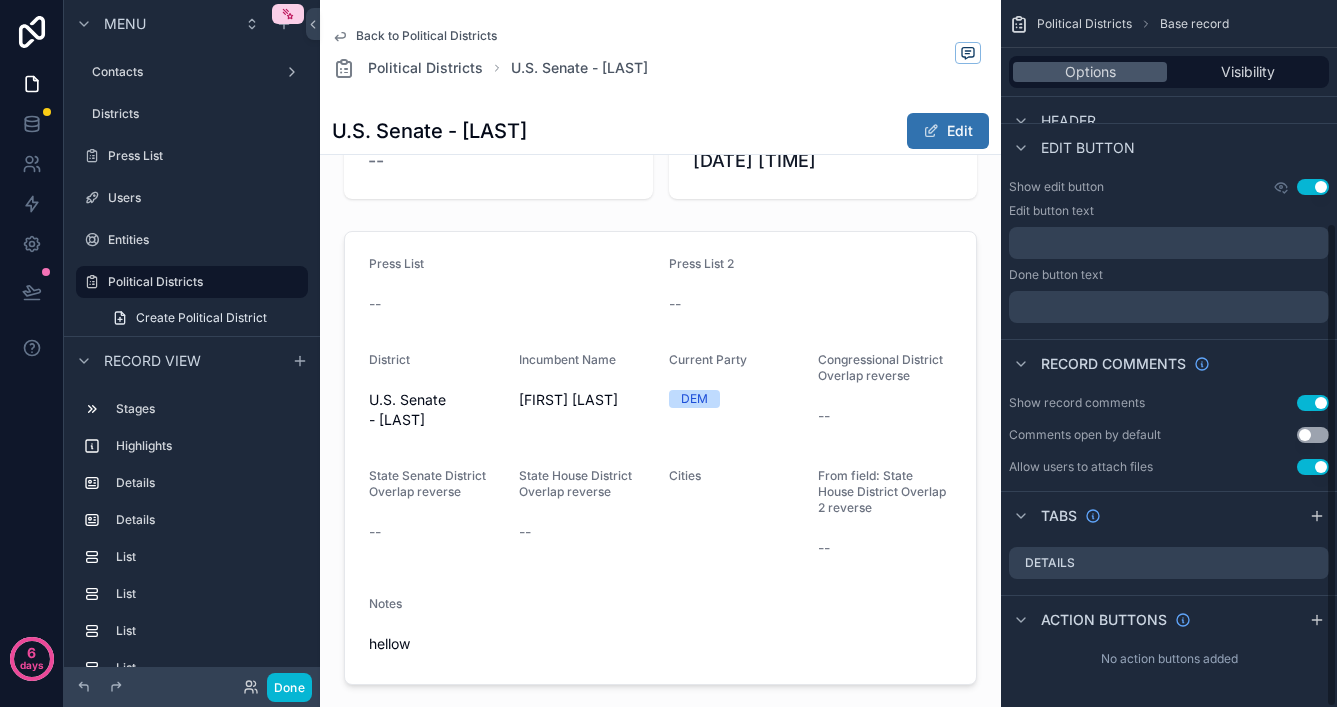 scroll, scrollTop: 325, scrollLeft: 0, axis: vertical 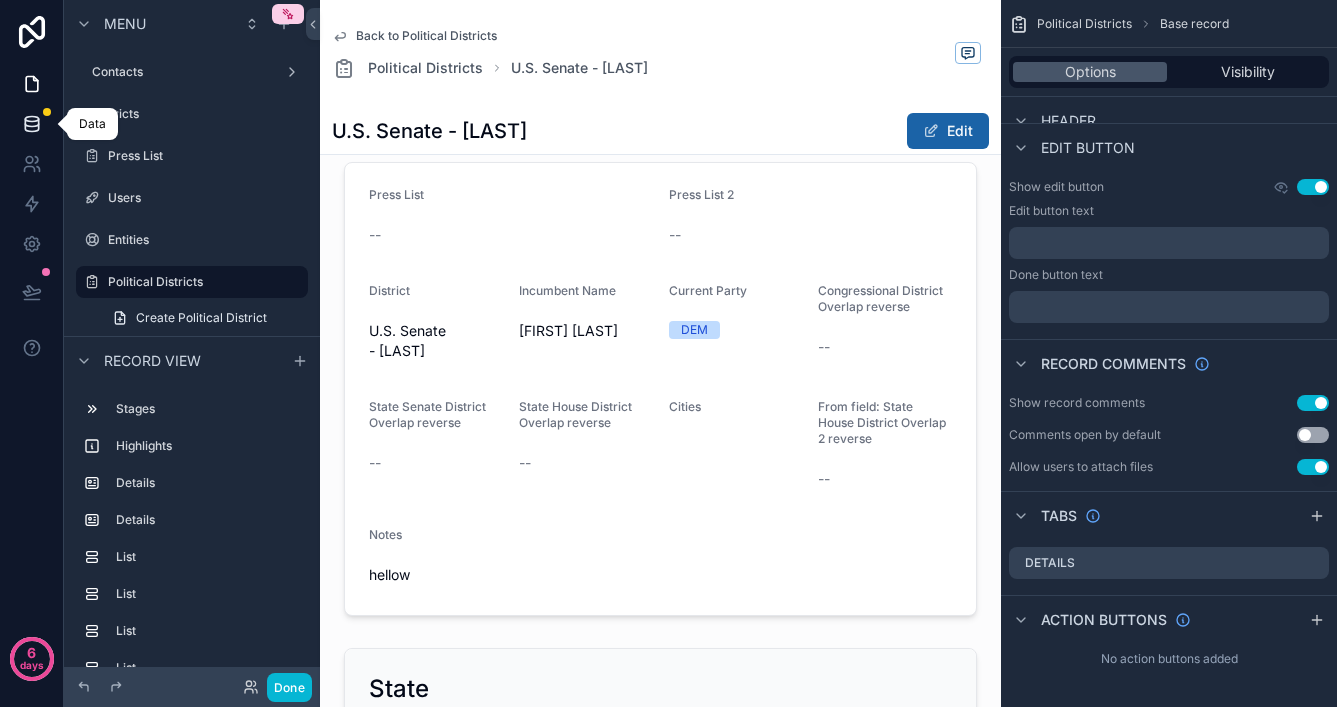 click at bounding box center [31, 124] 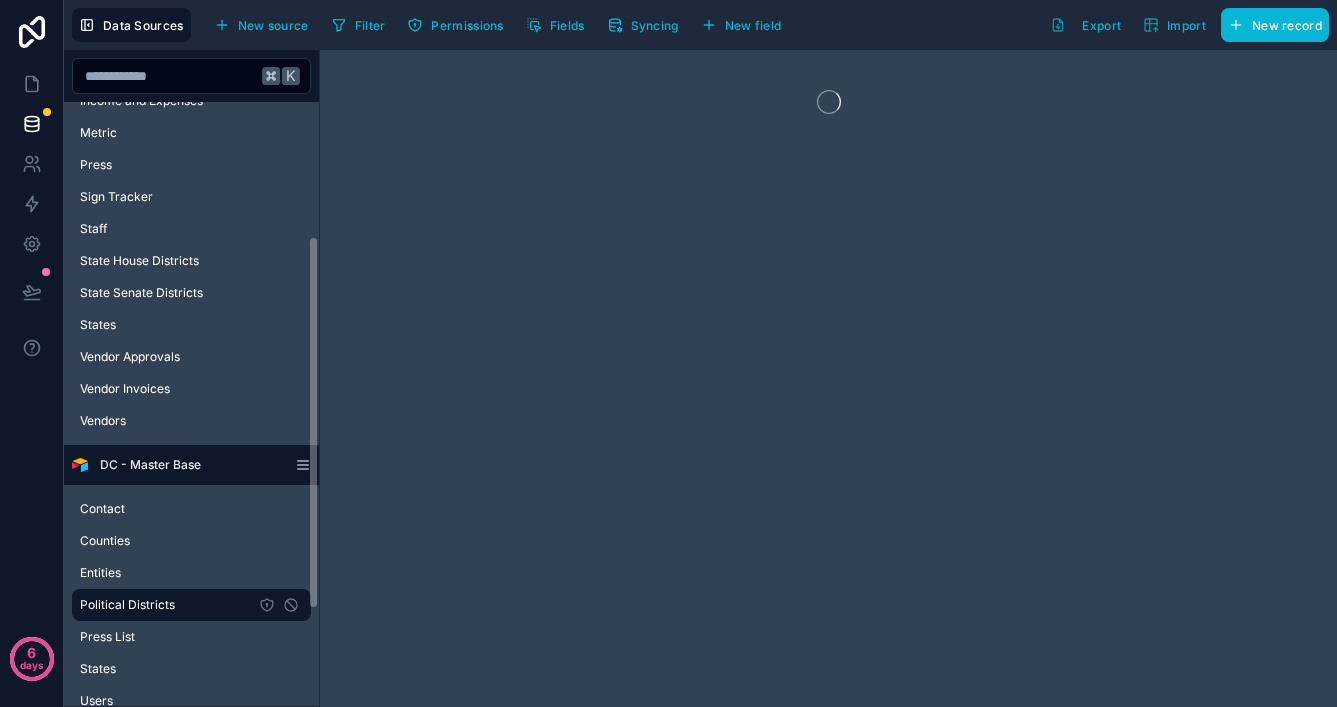 scroll, scrollTop: 372, scrollLeft: 0, axis: vertical 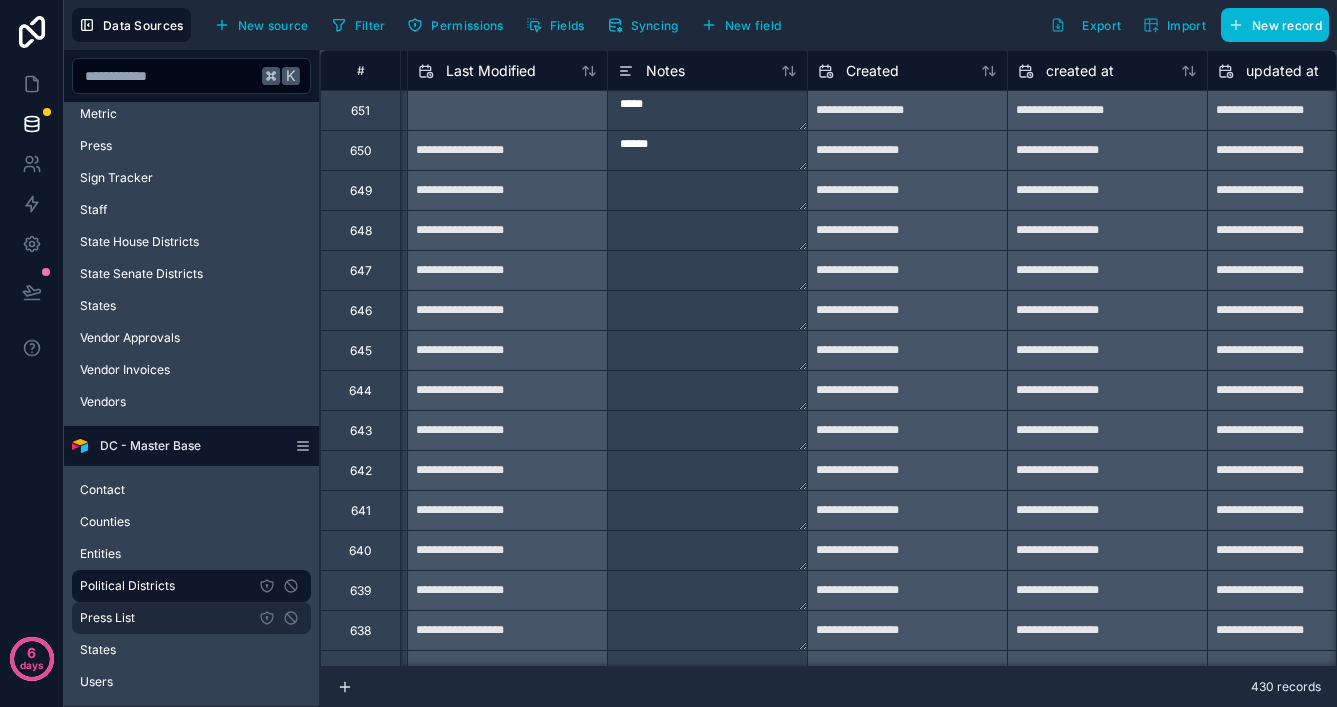 click on "Press List" at bounding box center [191, 618] 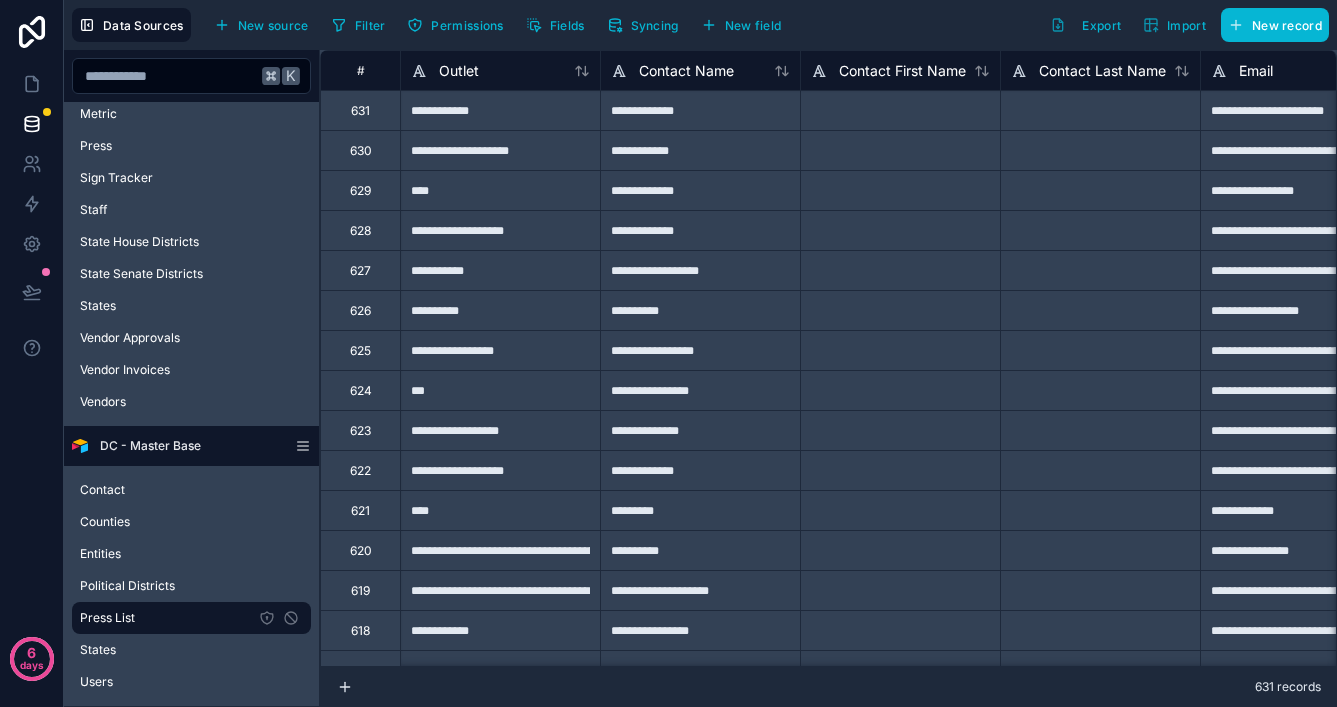 click on "Filter Permissions Fields Syncing New field Export Import New record" at bounding box center [826, 25] 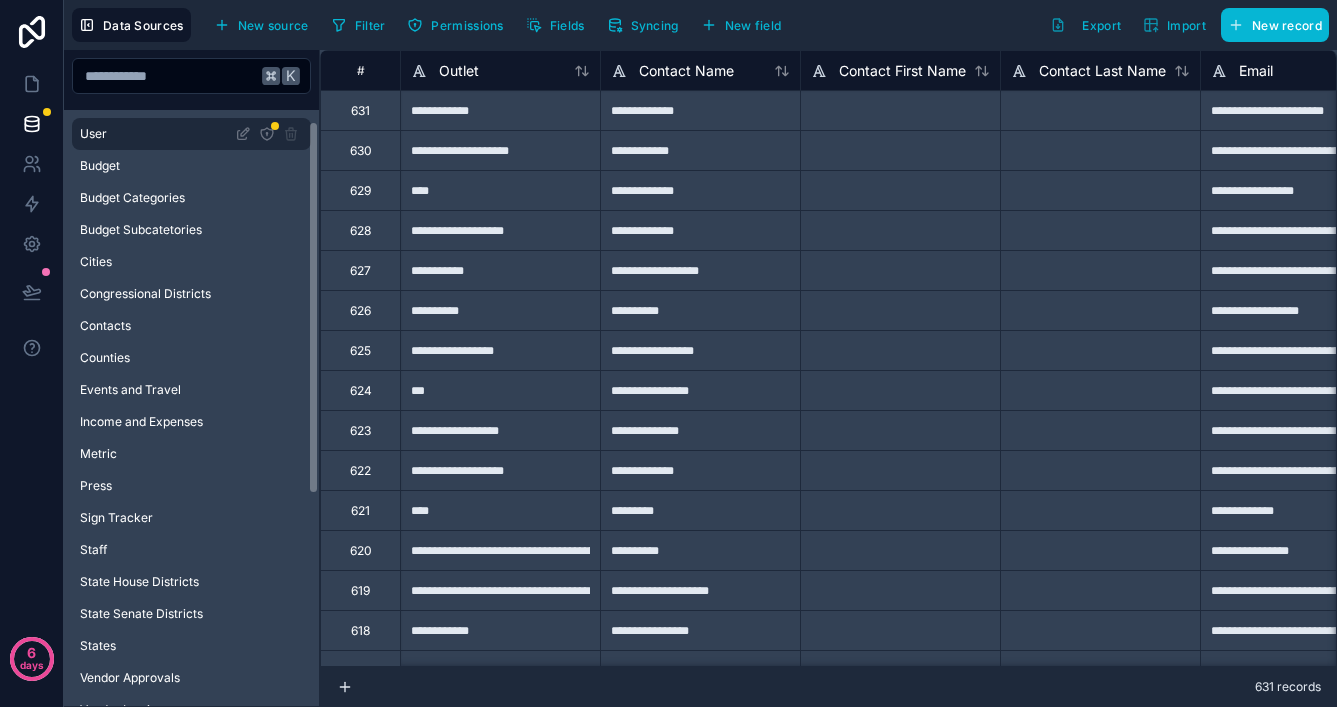 scroll, scrollTop: 0, scrollLeft: 0, axis: both 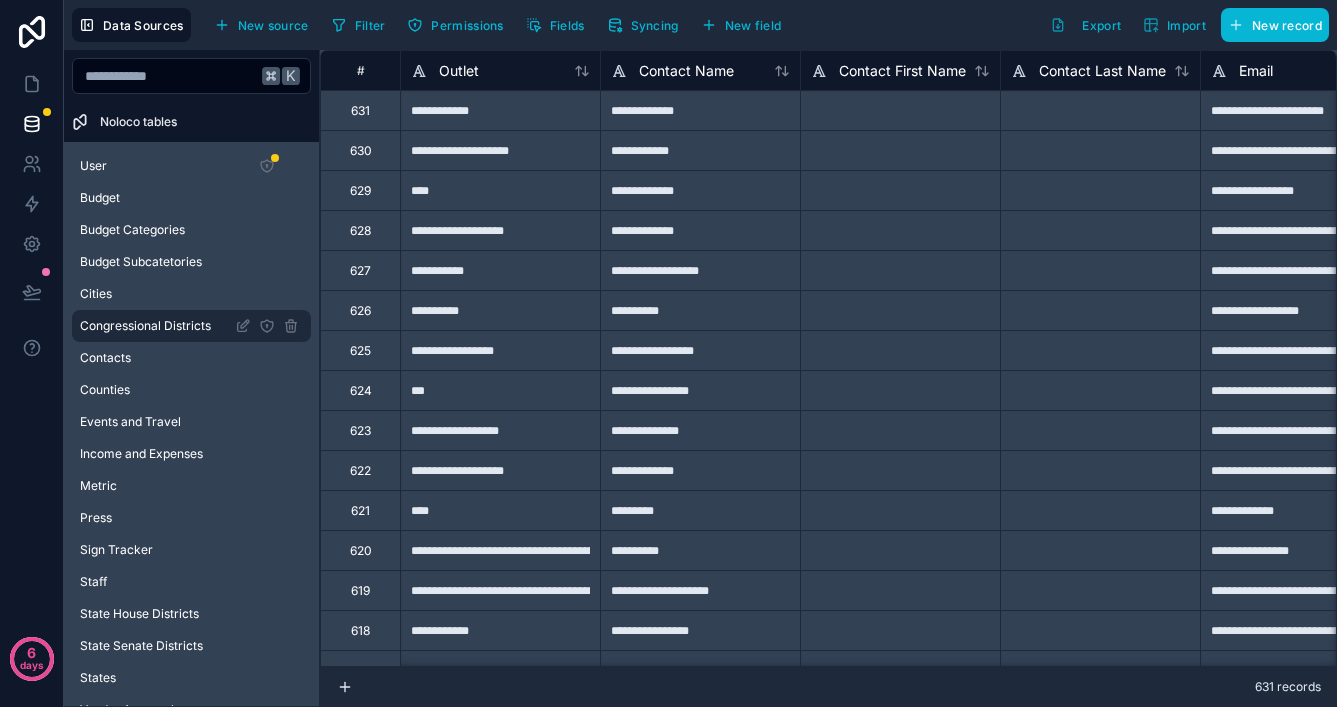 click on "Contacts" at bounding box center (105, 358) 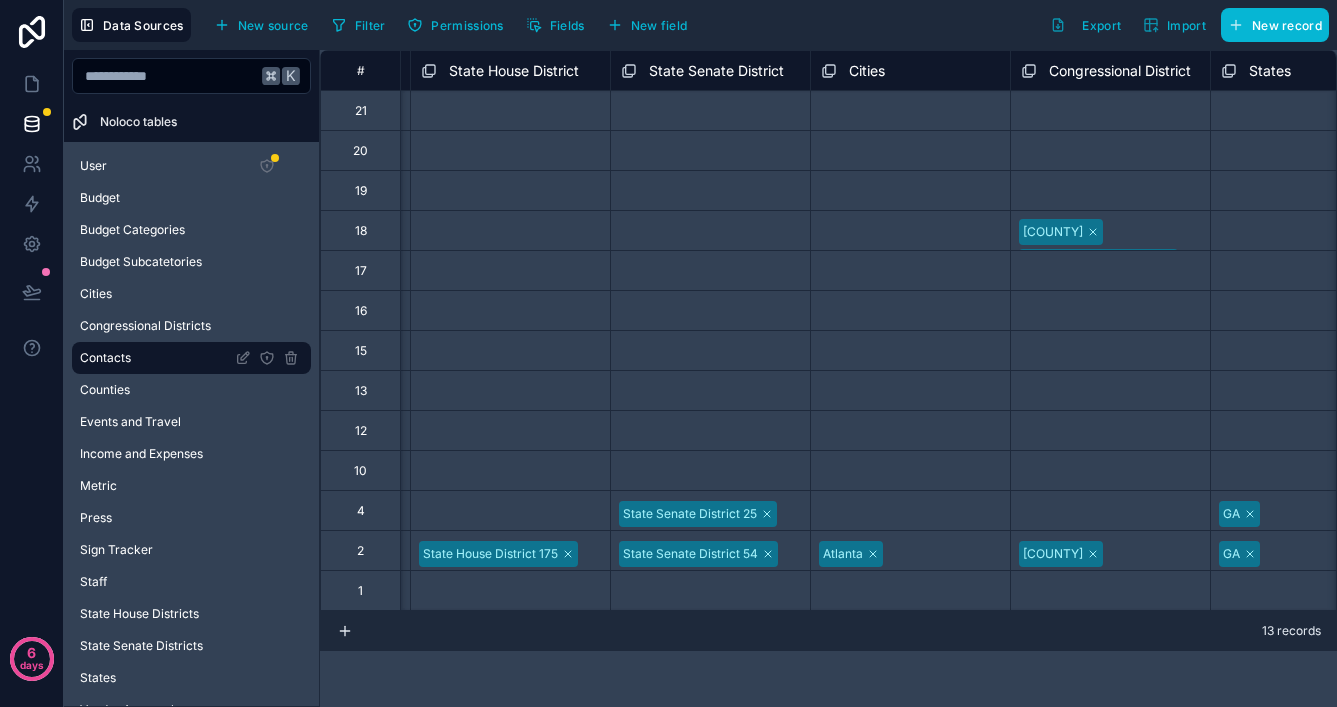 scroll, scrollTop: 0, scrollLeft: 10769, axis: horizontal 